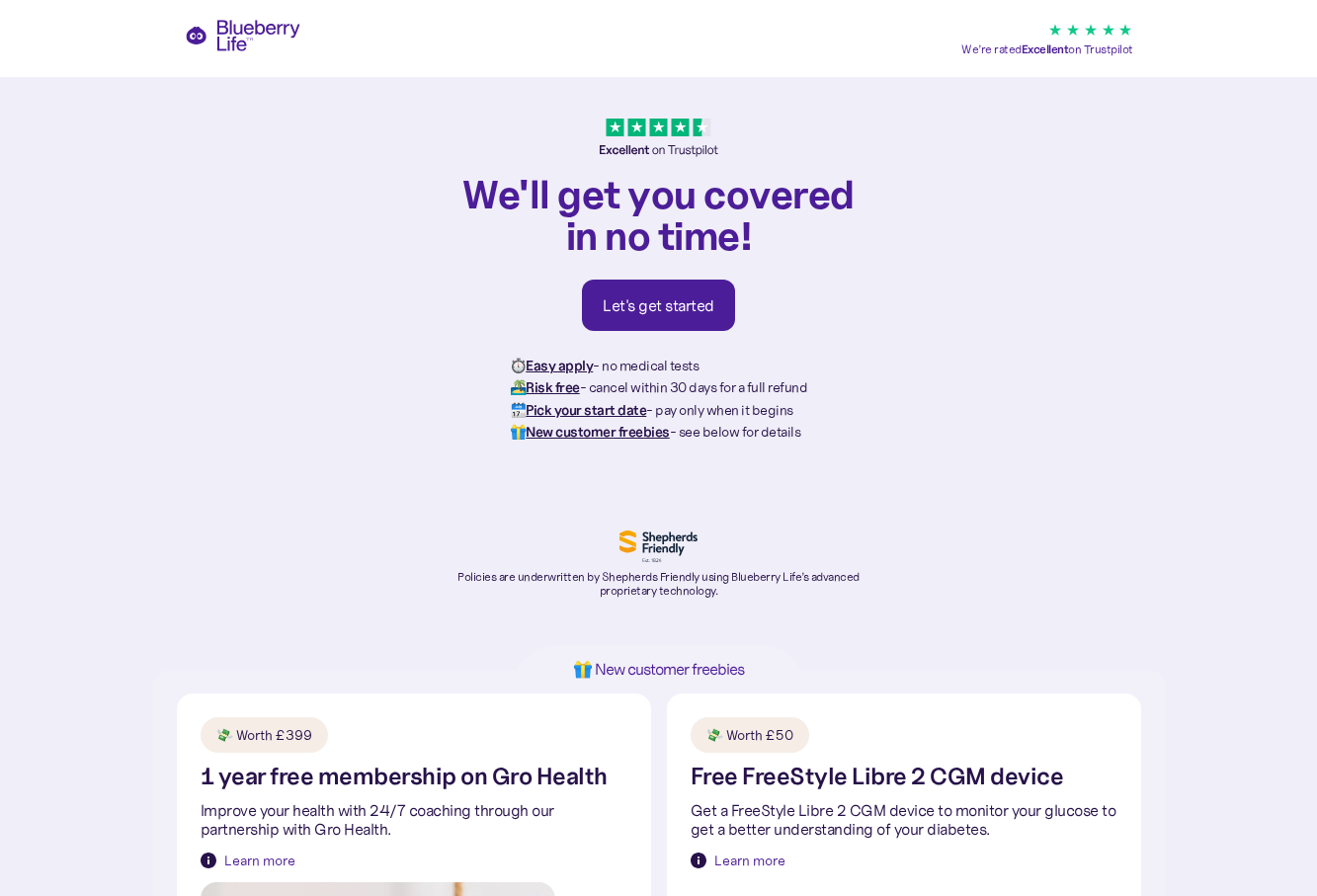 scroll, scrollTop: 0, scrollLeft: 0, axis: both 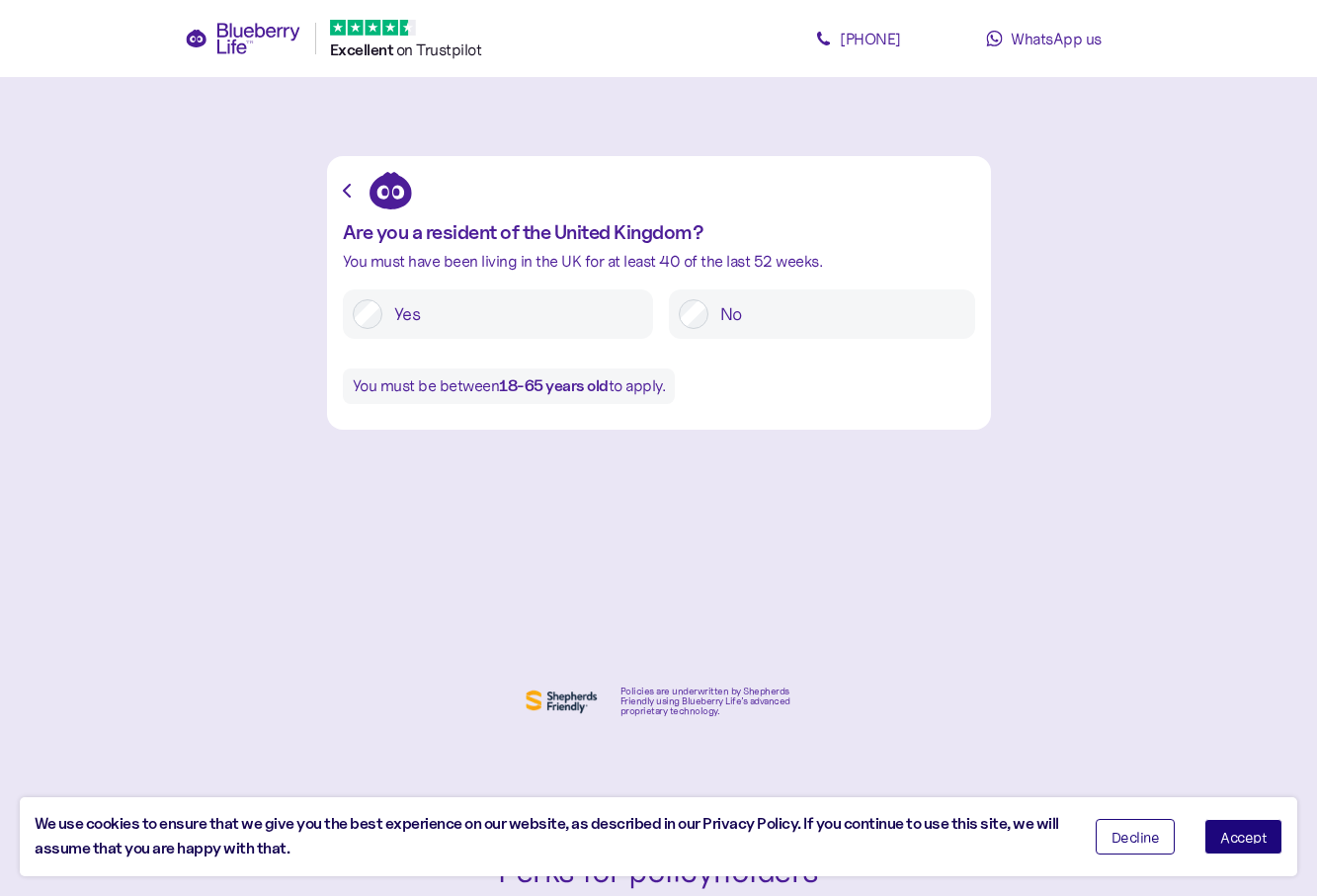 click on "Decline" at bounding box center [1135, 837] 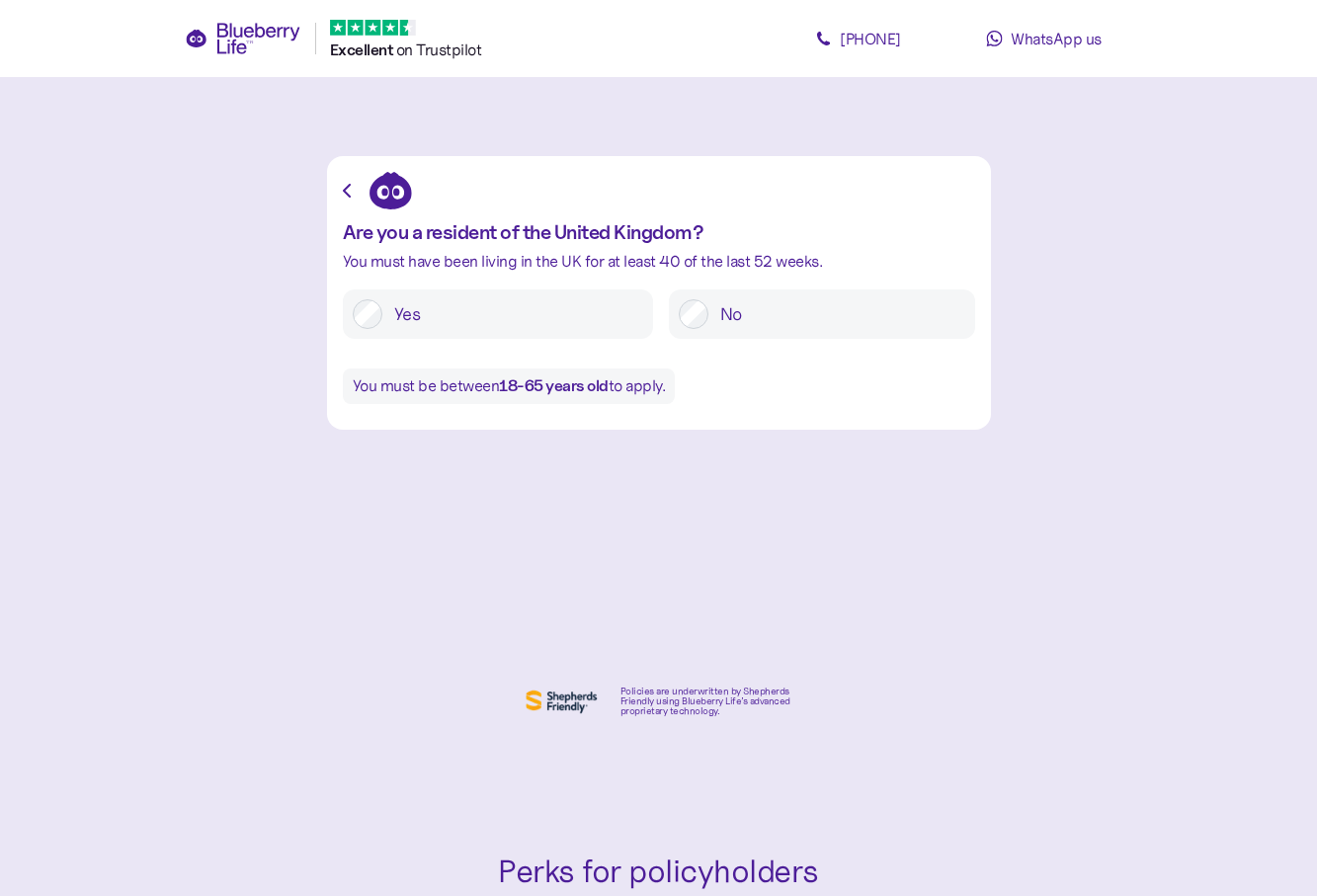 click on "Yes" at bounding box center (498, 314) 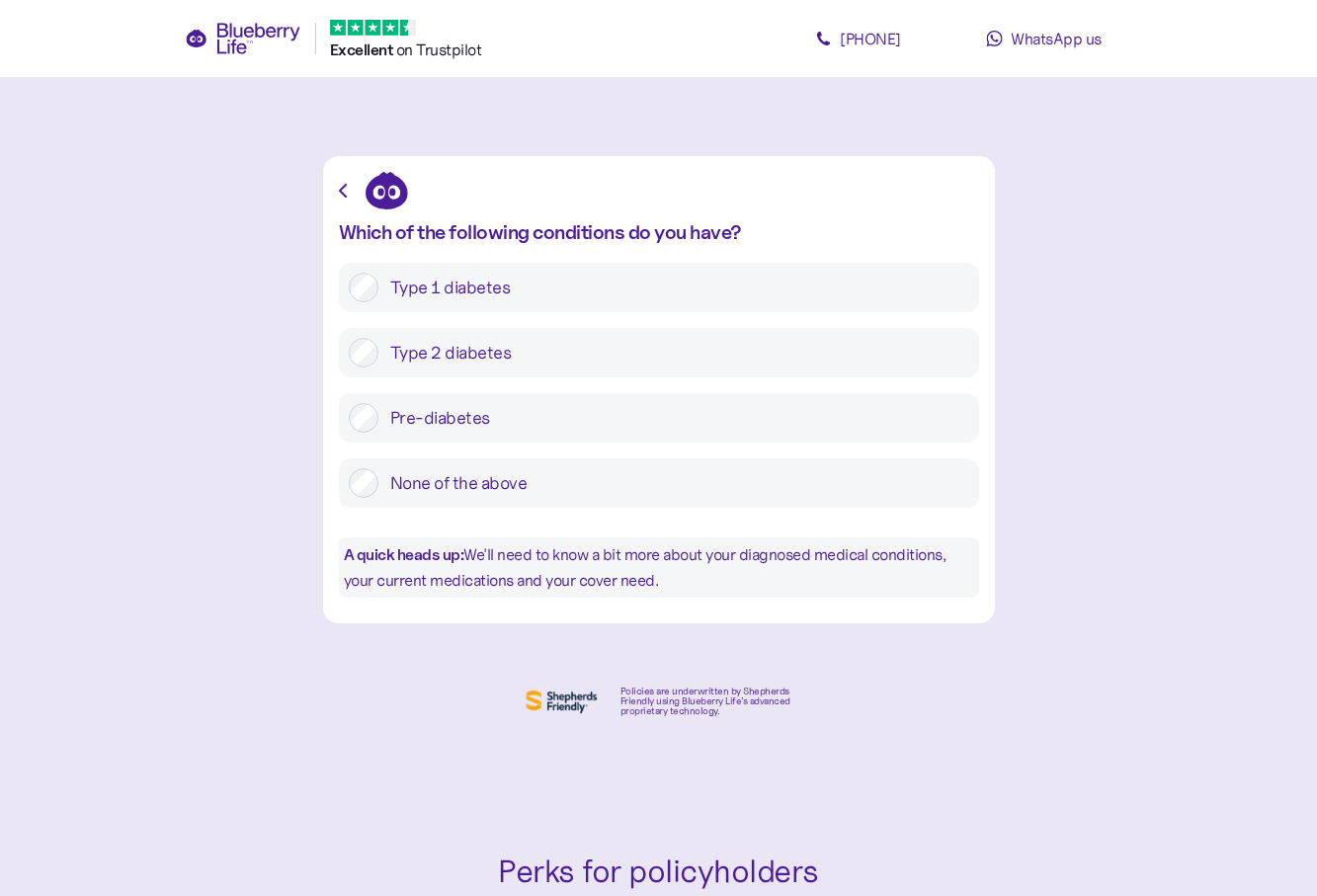 click on "Type 2 diabetes" at bounding box center [674, 353] 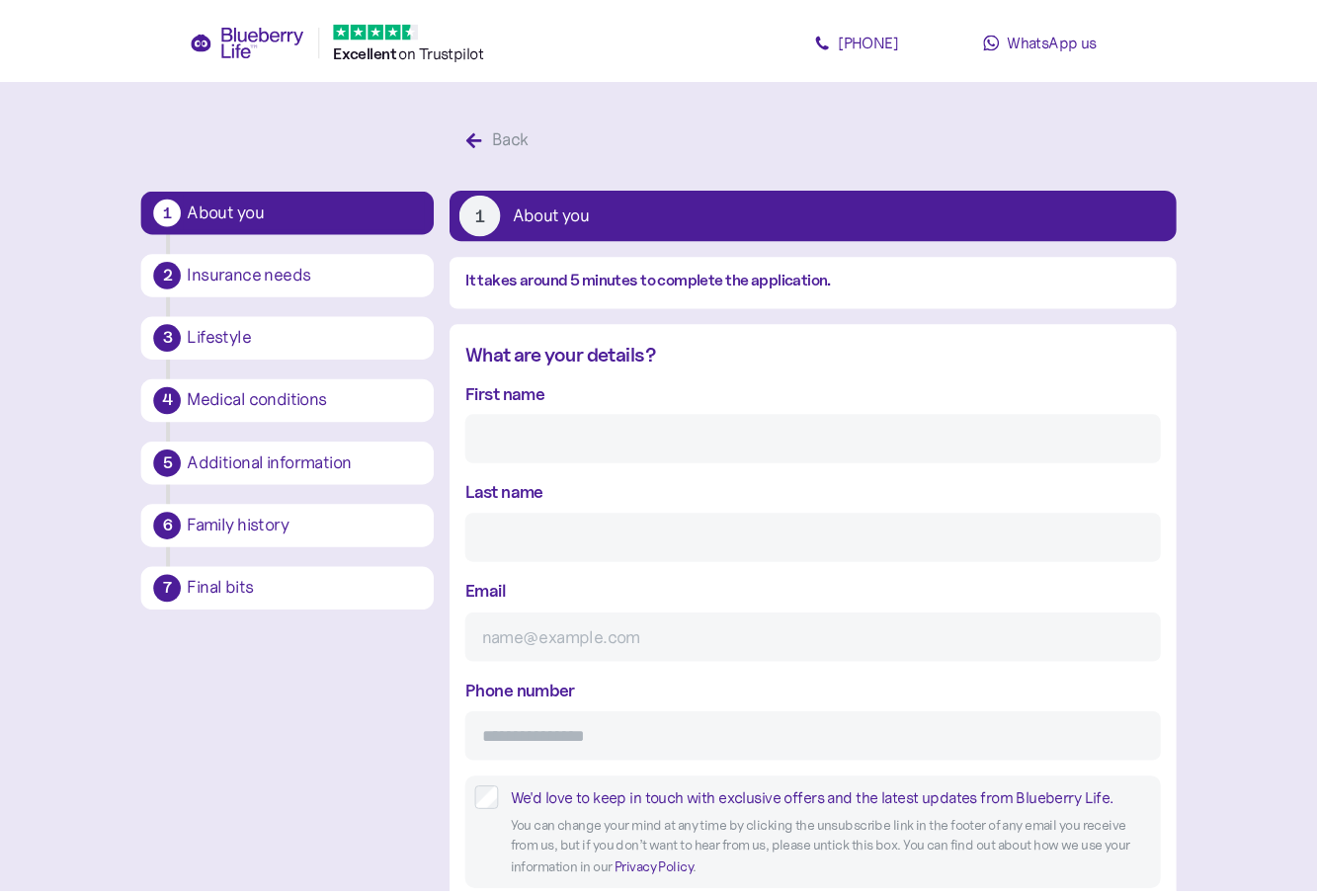 scroll, scrollTop: 38, scrollLeft: 0, axis: vertical 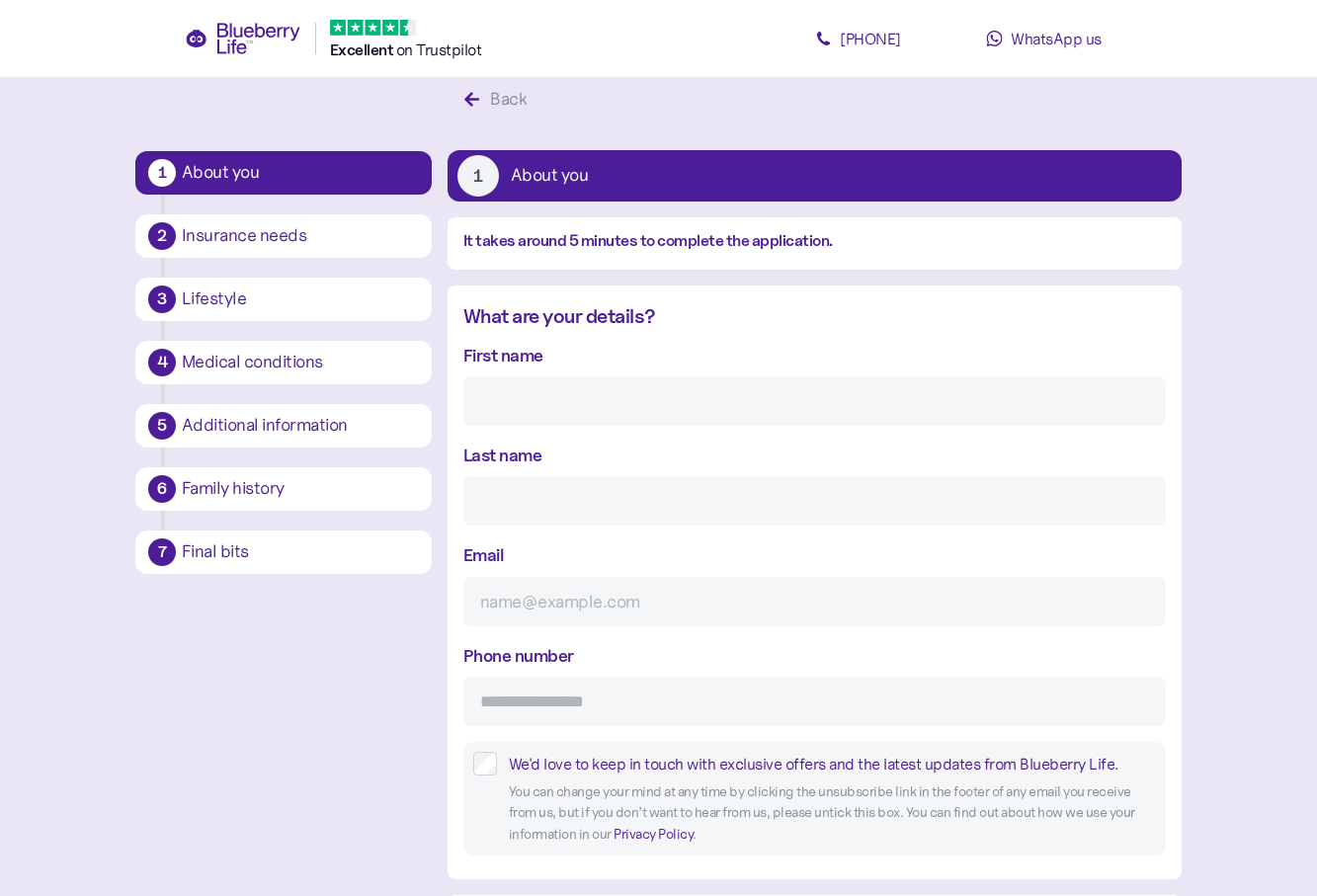 click on "First name" at bounding box center [814, 401] 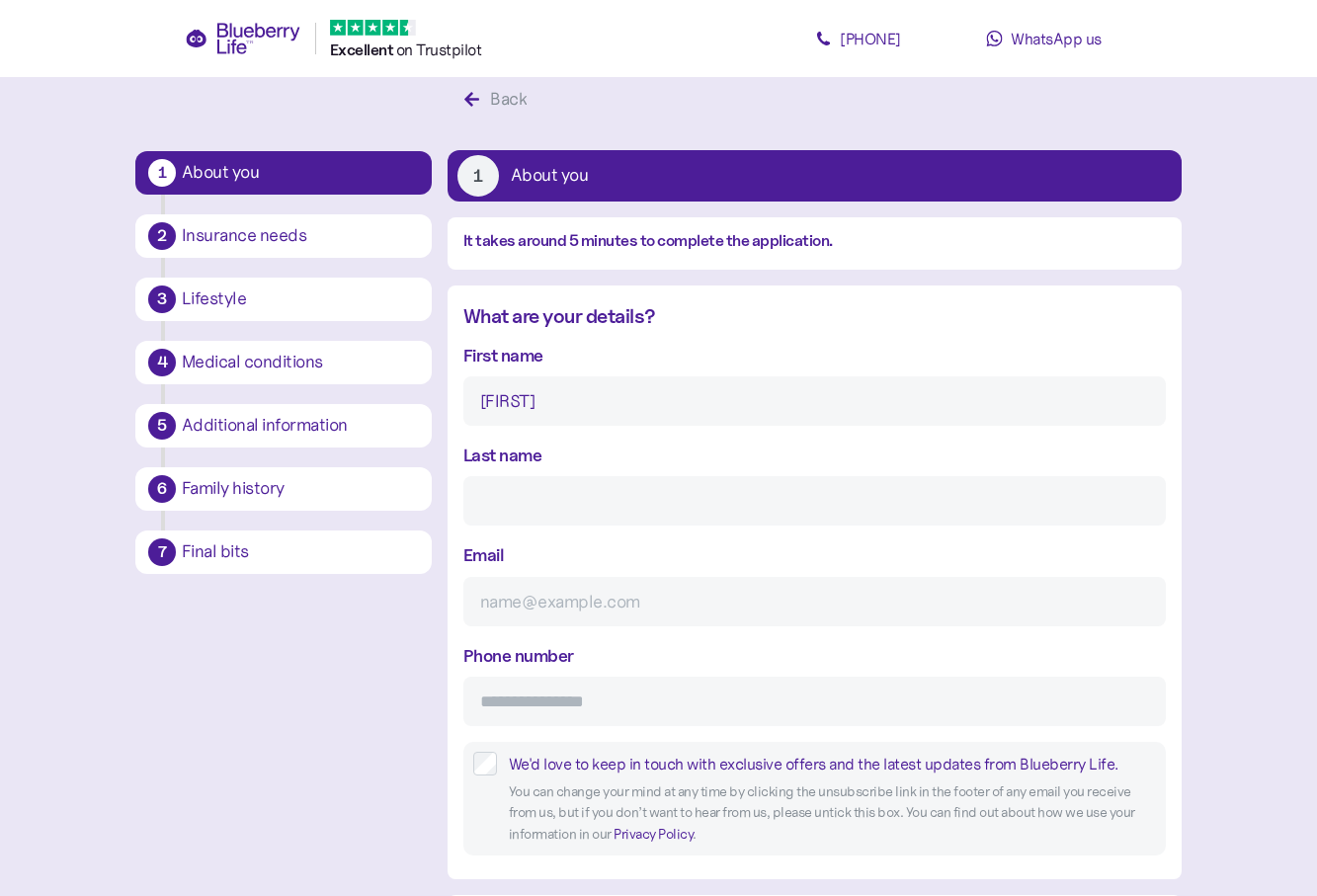 type on "Bhatti" 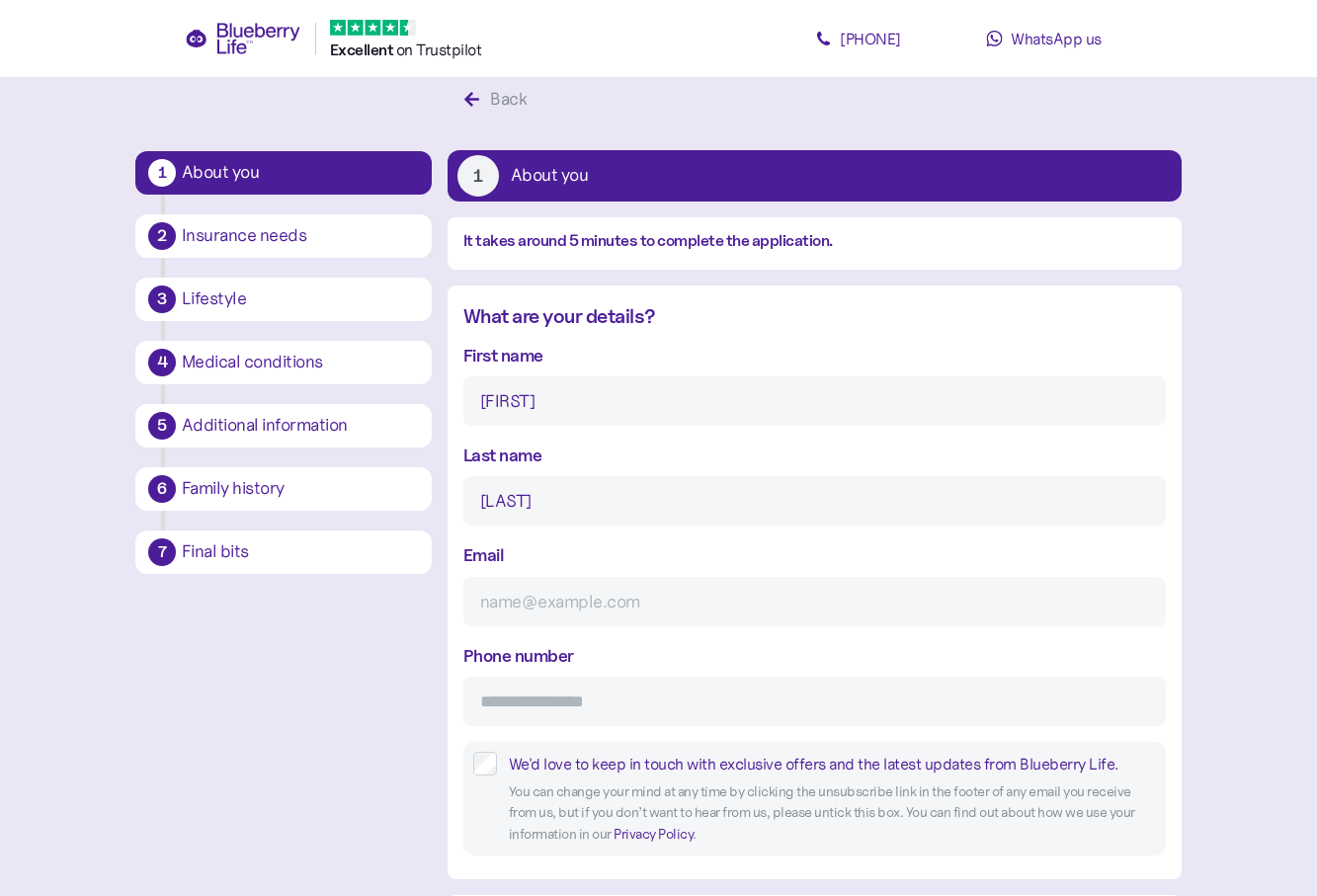 type on "faisal_bhatti@hotmail.com" 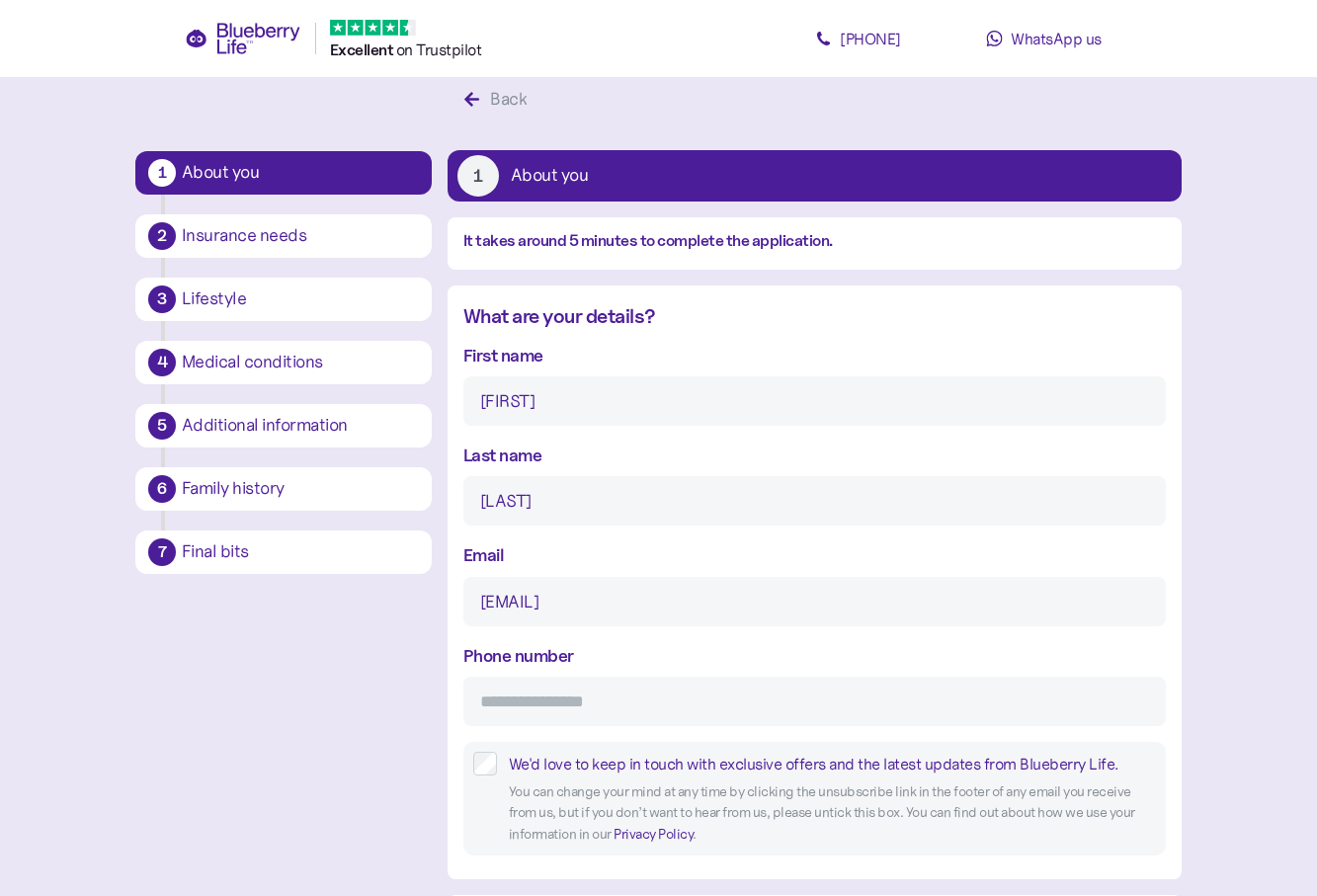 type on "**********" 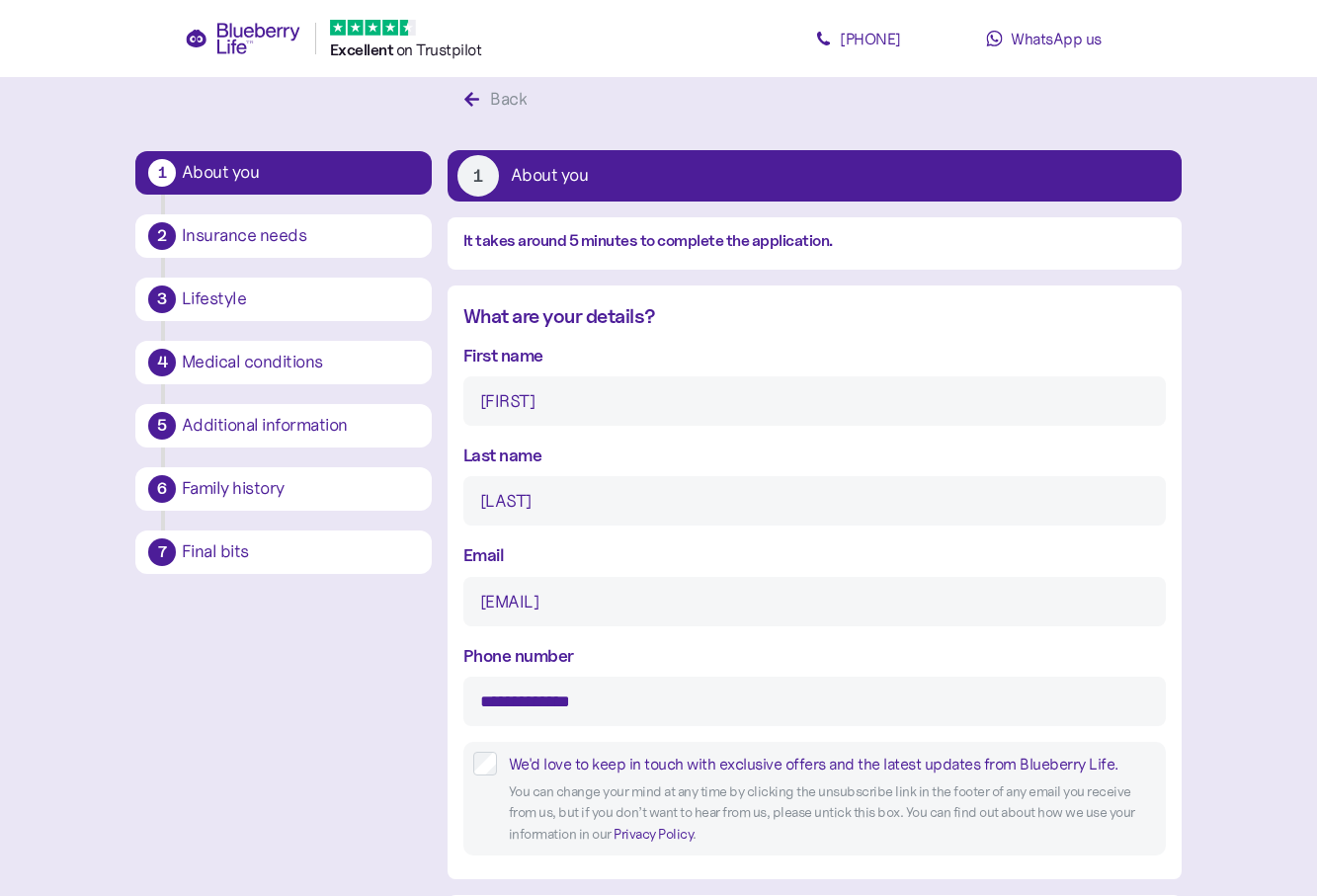 type on "**********" 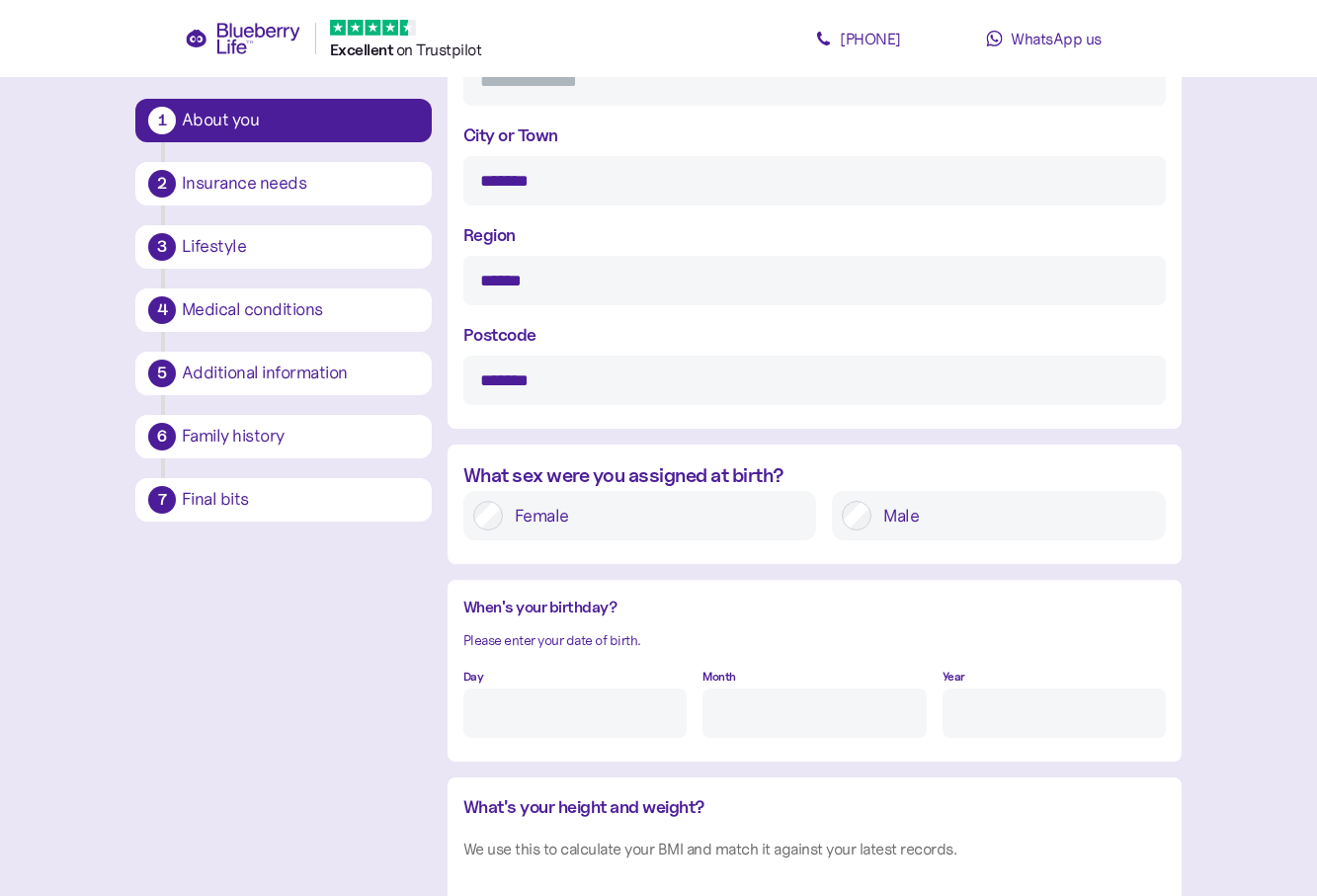 scroll, scrollTop: 1223, scrollLeft: 0, axis: vertical 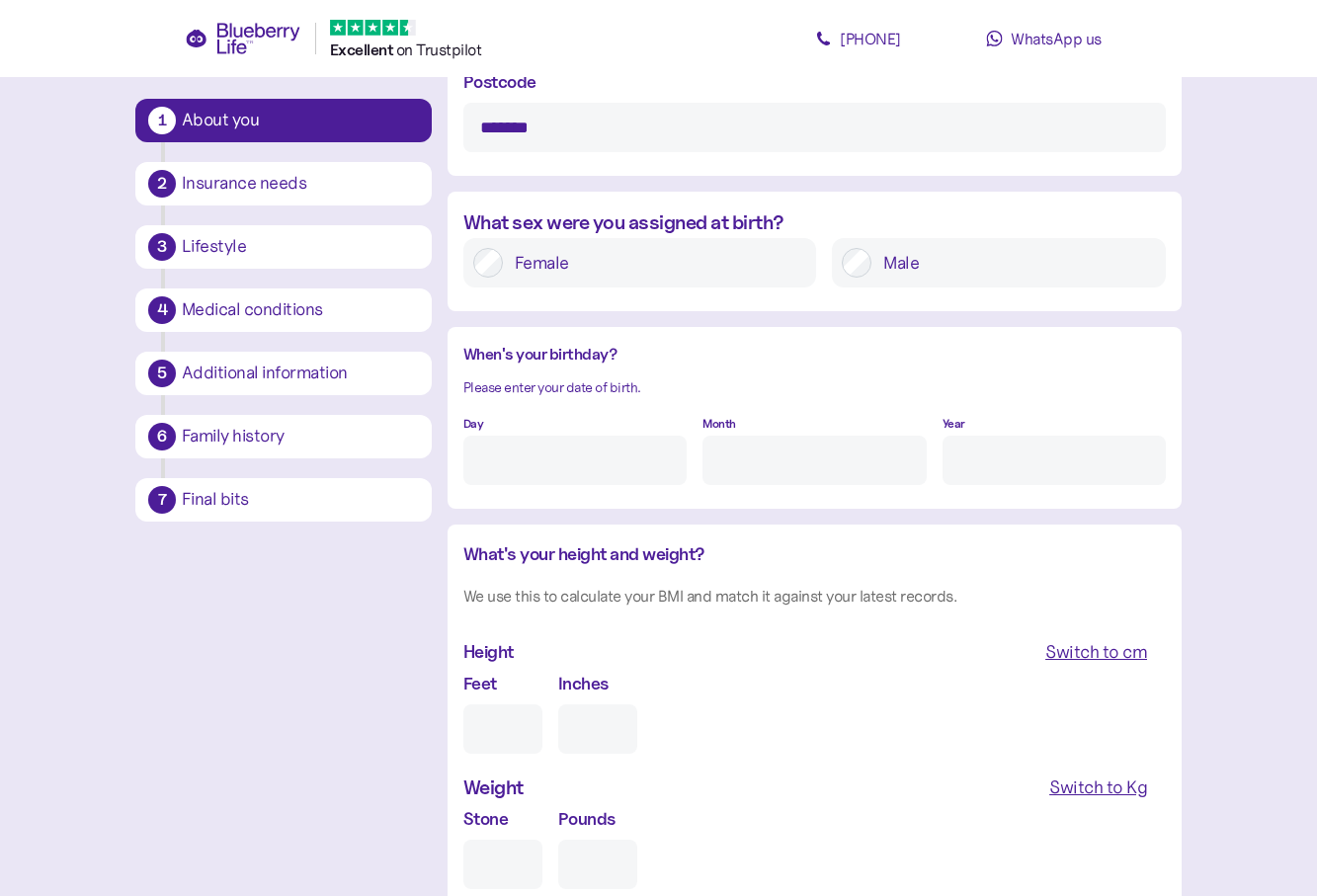 click on "Day" at bounding box center [575, 460] 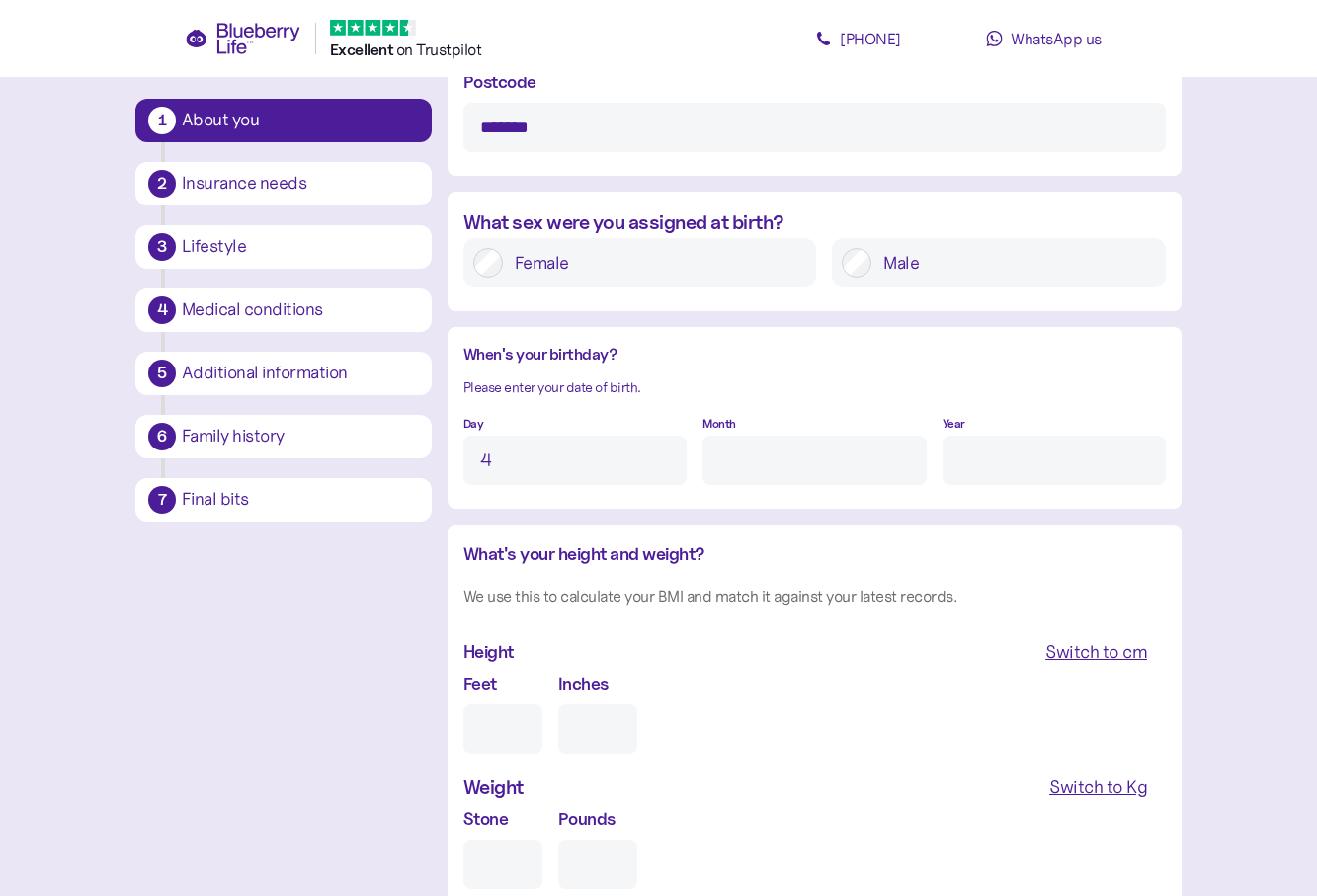 type on "4" 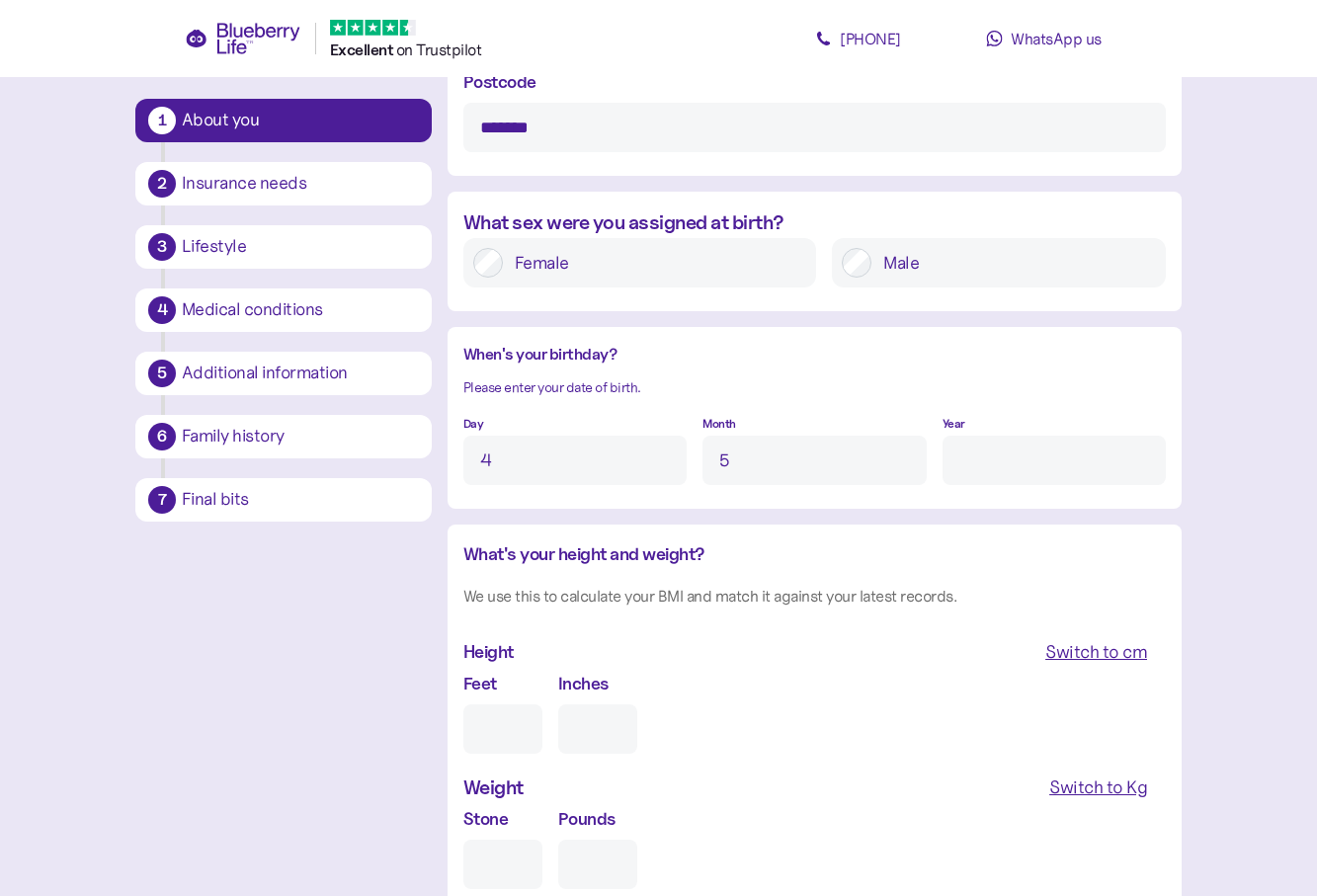 click on "5" at bounding box center (814, 460) 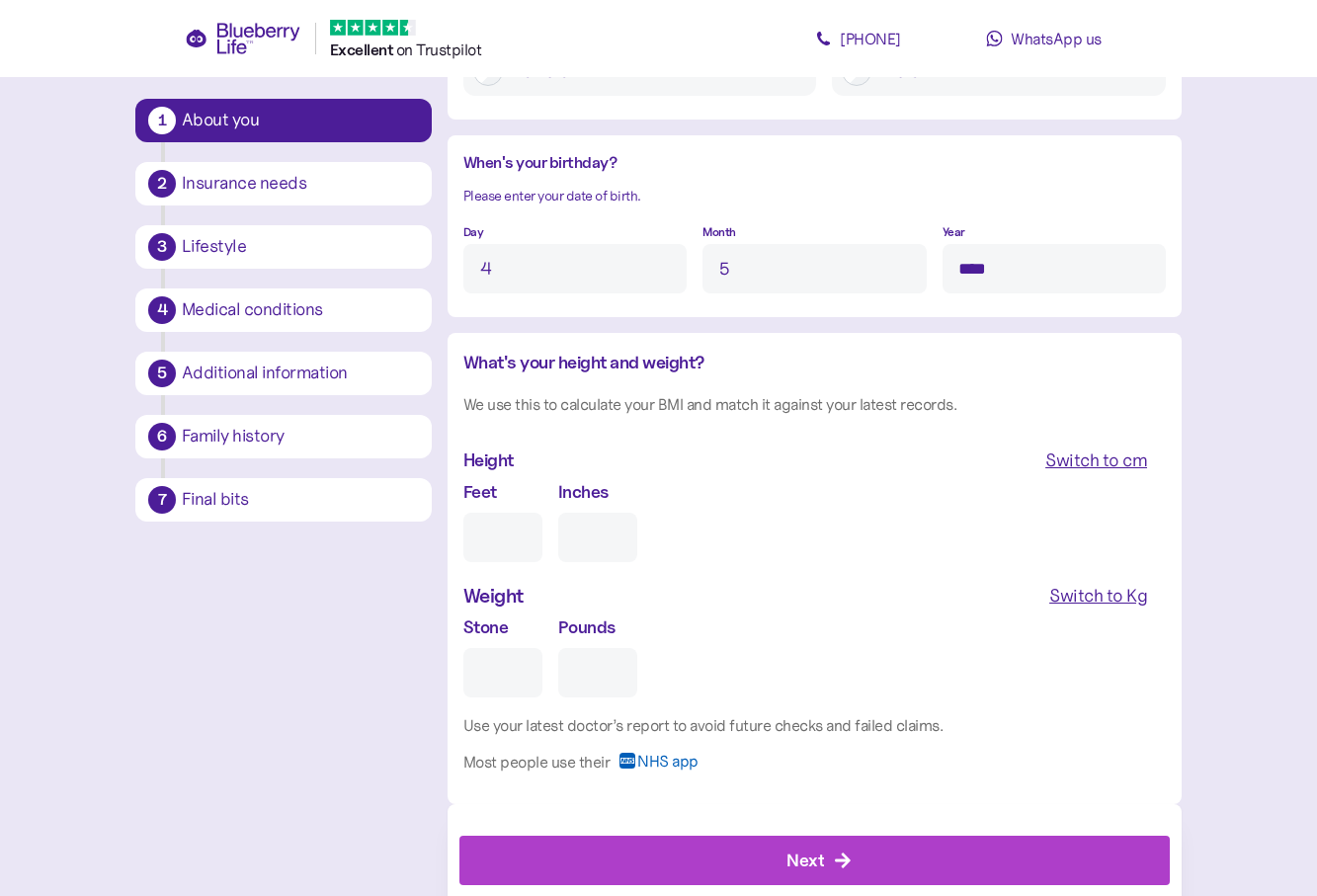scroll, scrollTop: 1618, scrollLeft: 0, axis: vertical 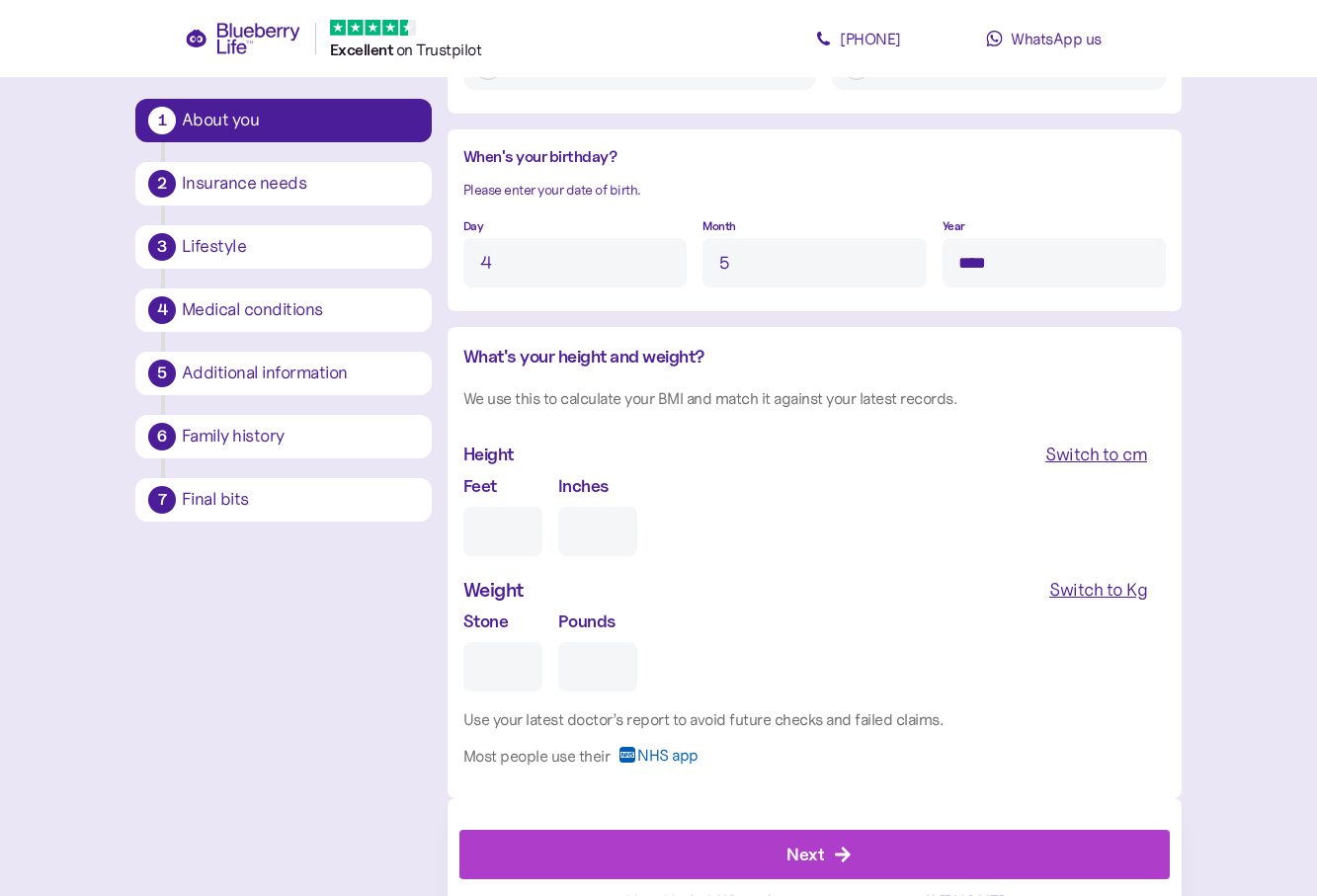 type on "****" 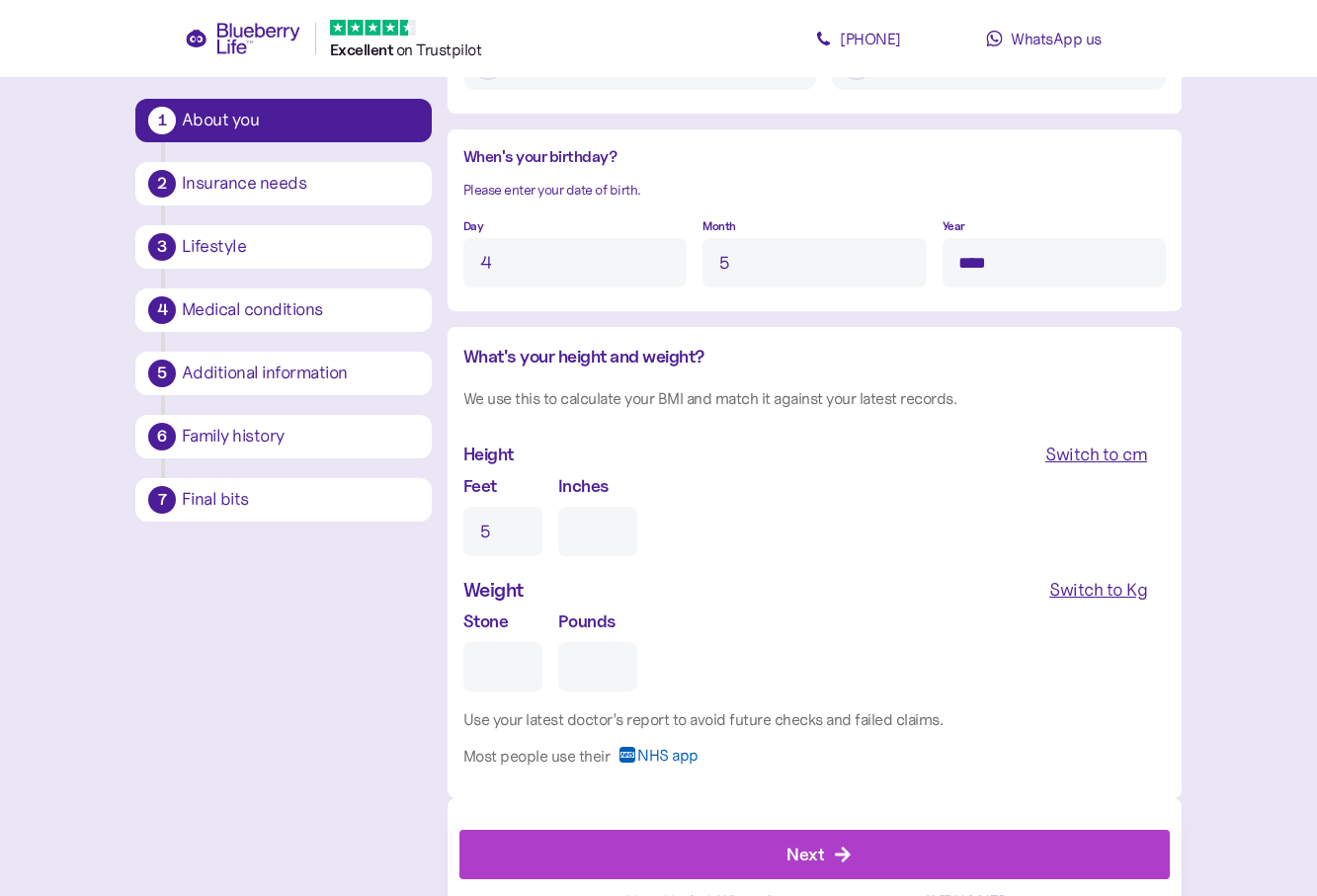 type on "0" 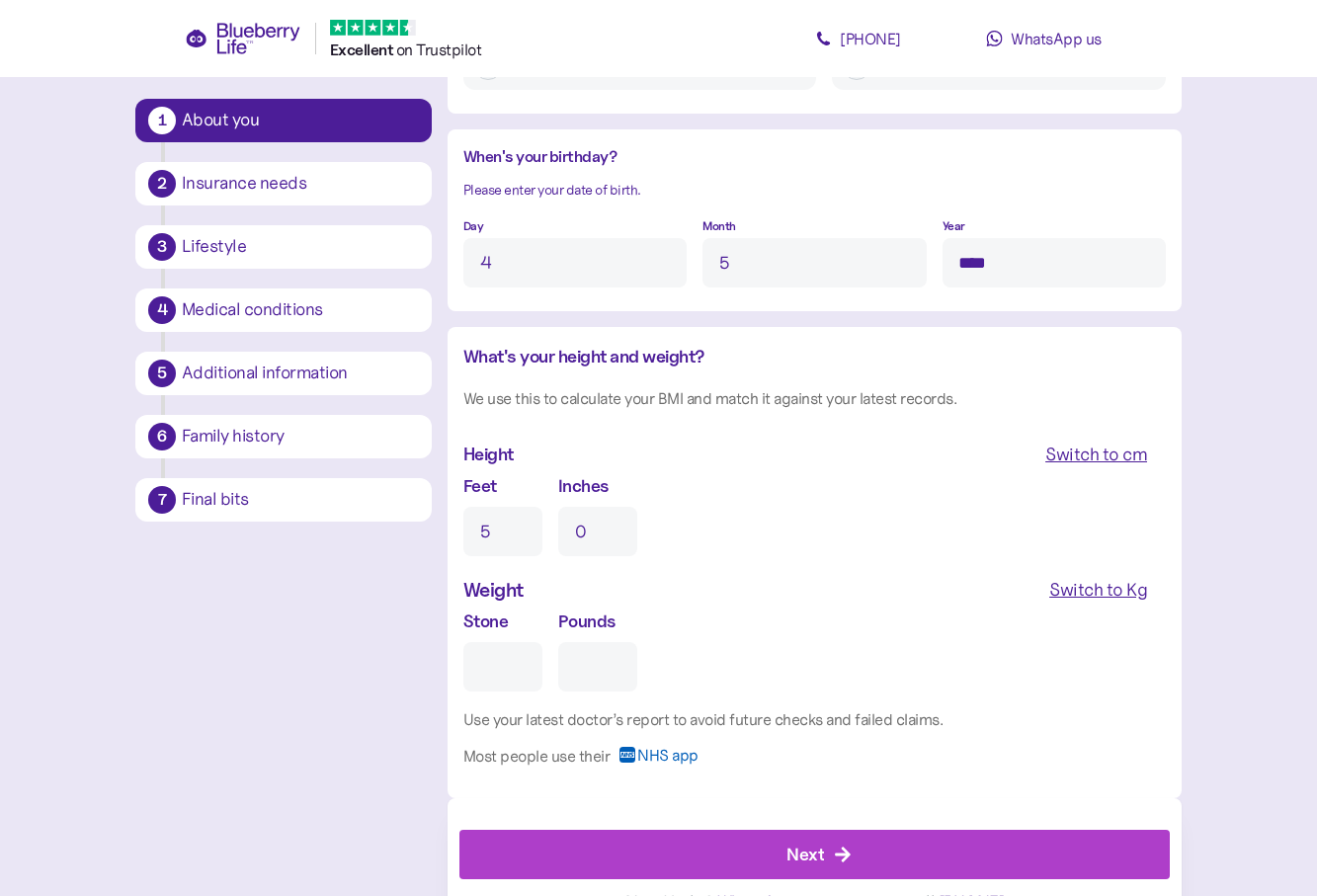 type on "5" 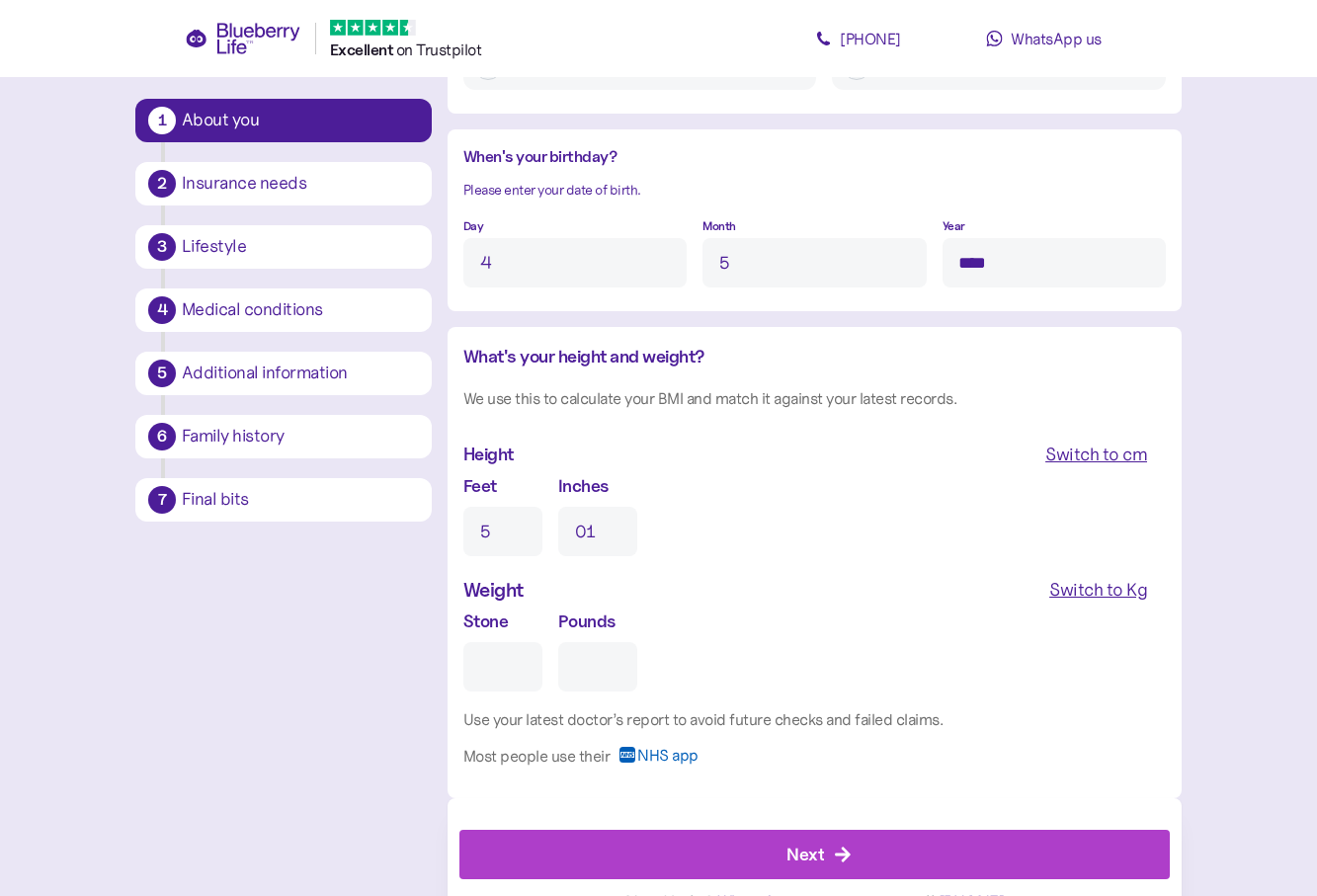 drag, startPoint x: 598, startPoint y: 531, endPoint x: 567, endPoint y: 537, distance: 31.575307 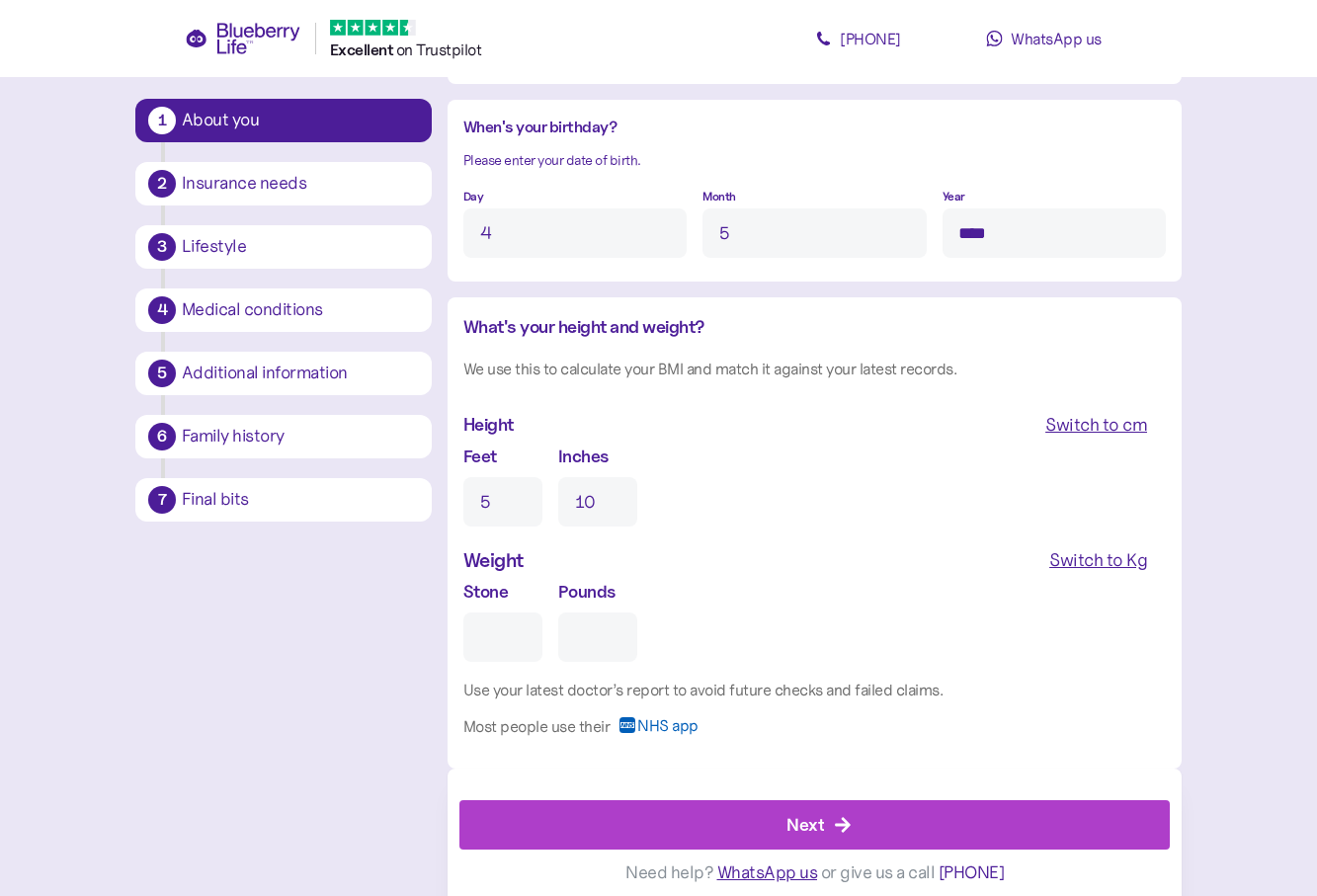 scroll, scrollTop: 1660, scrollLeft: 0, axis: vertical 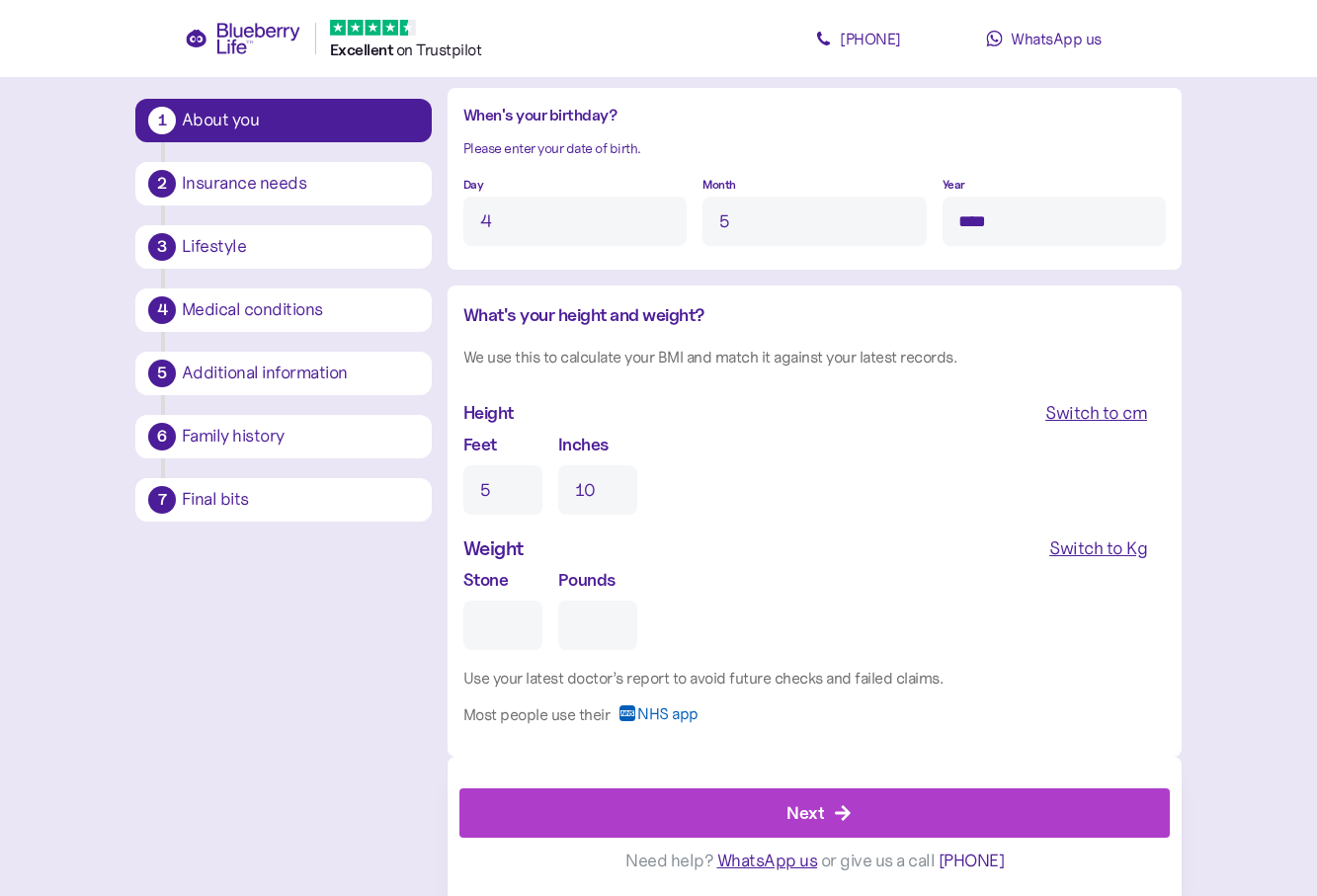type on "10" 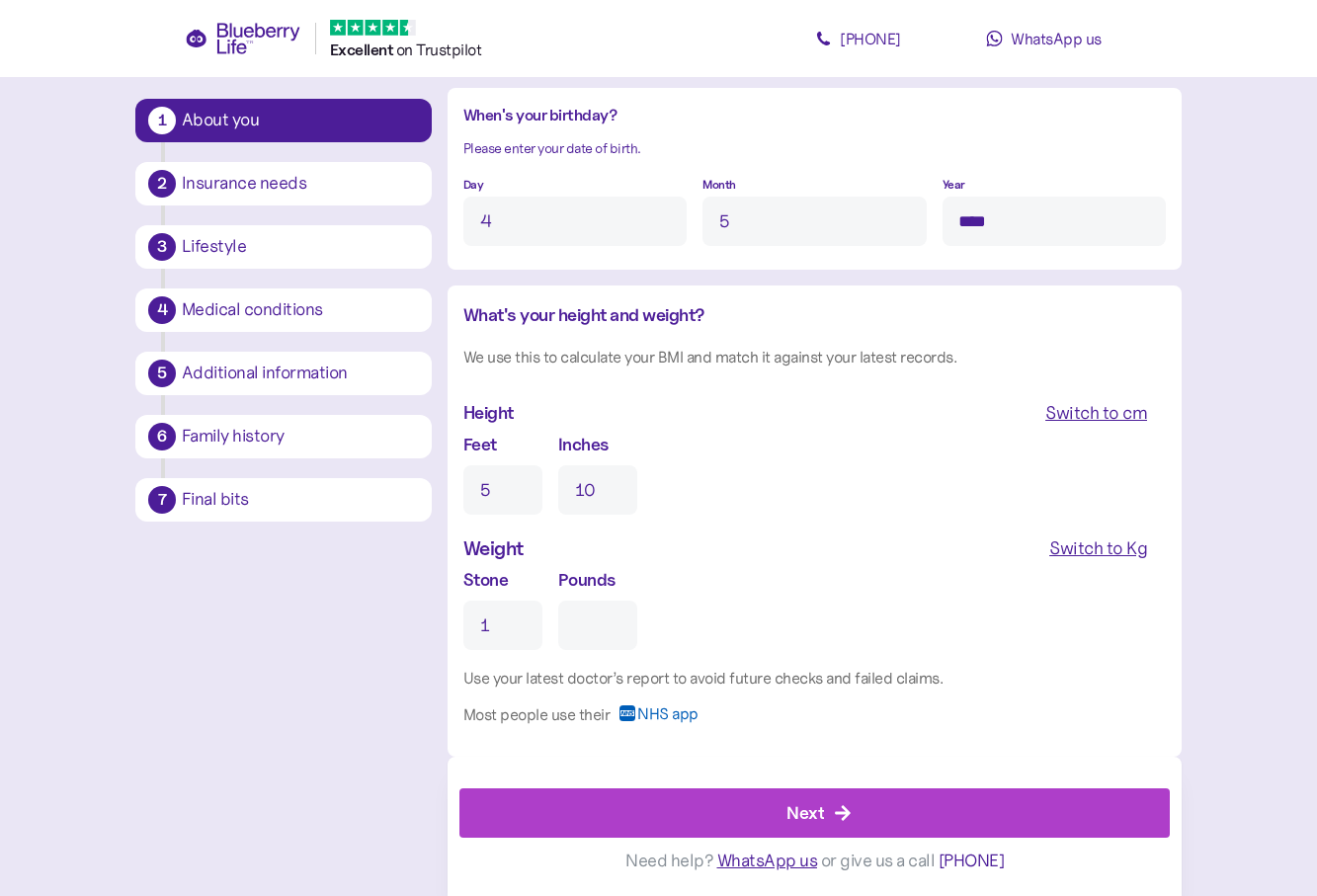 type on "0" 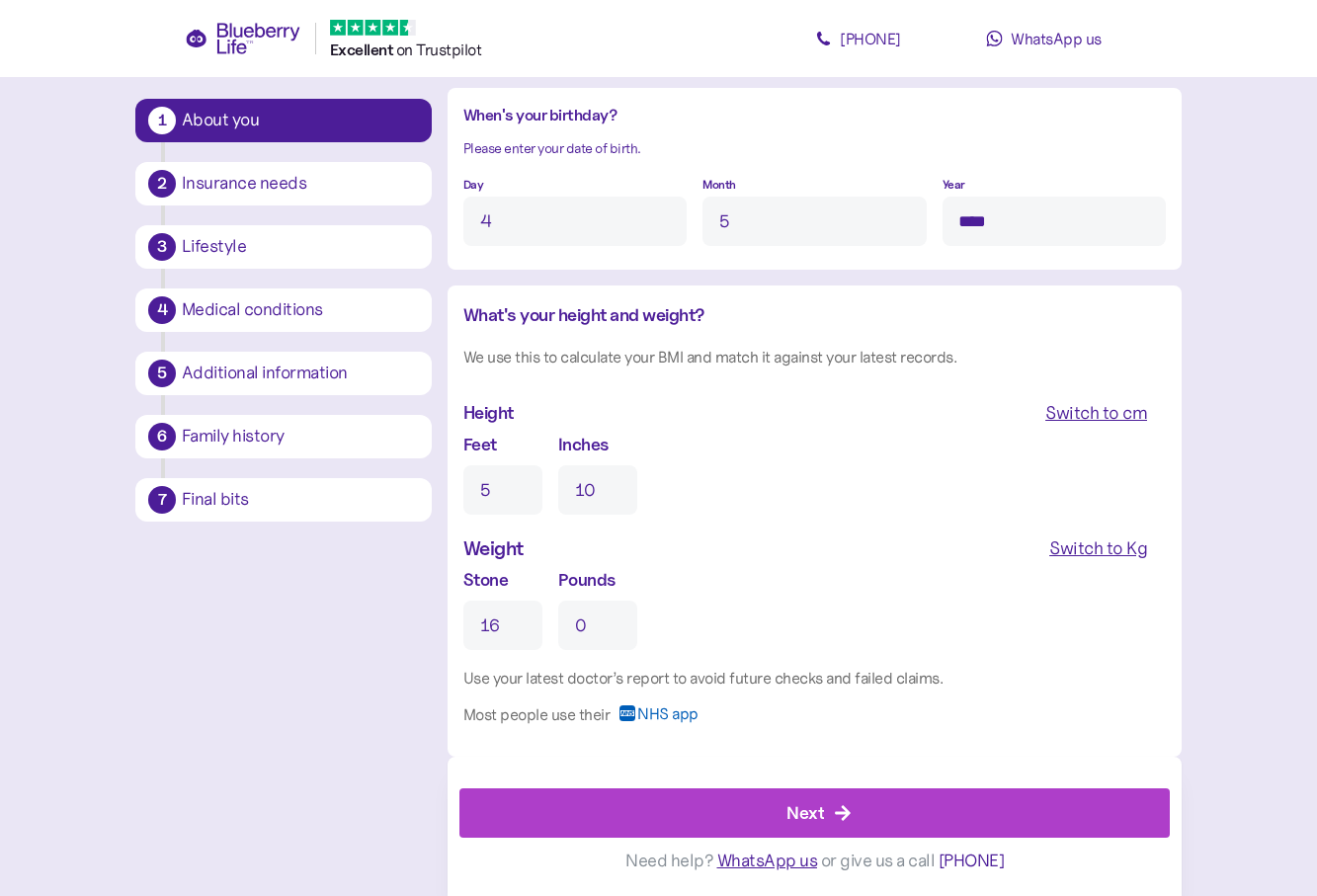type on "16" 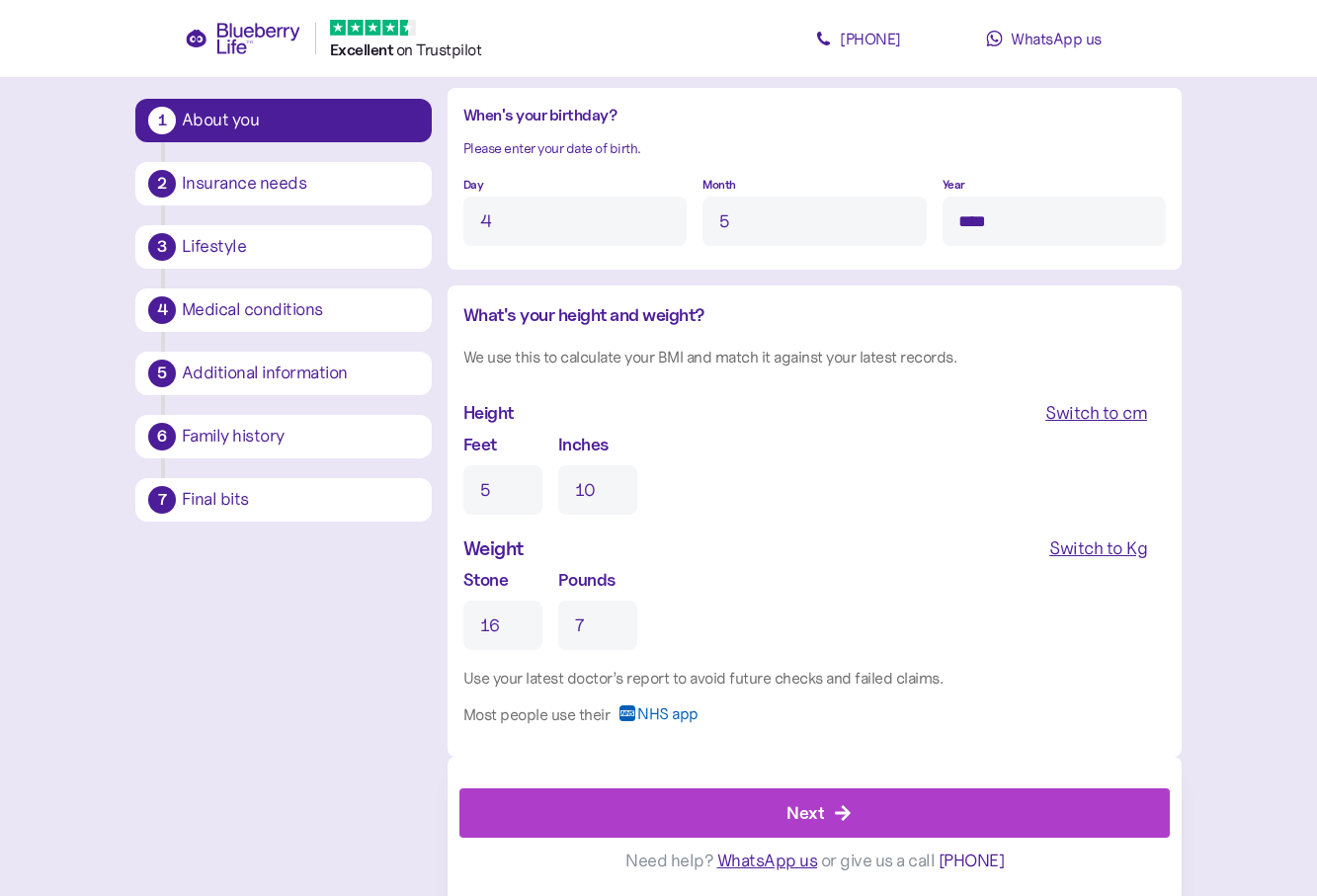 type on "7" 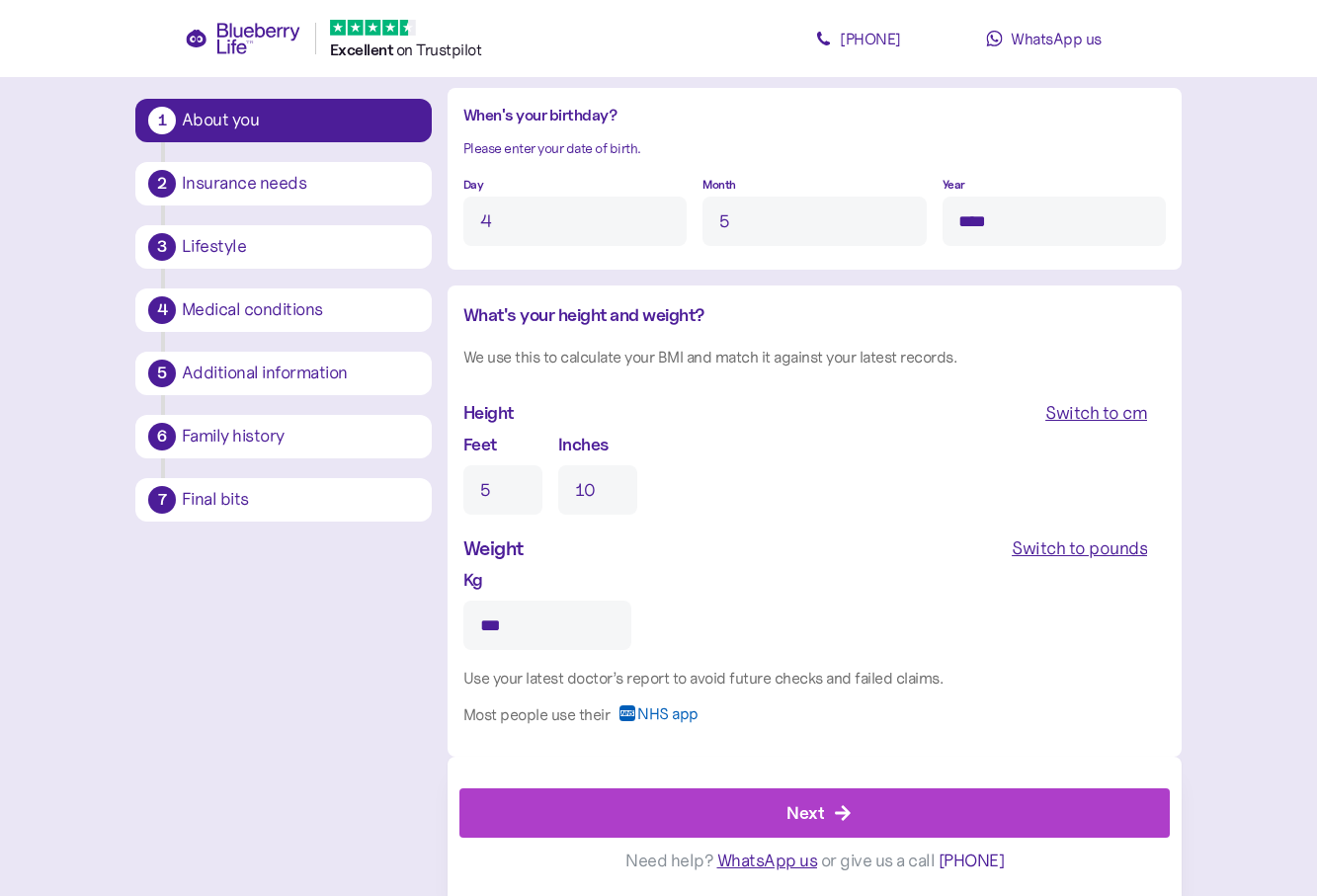 click on "Switch to pounds" at bounding box center [1079, 548] 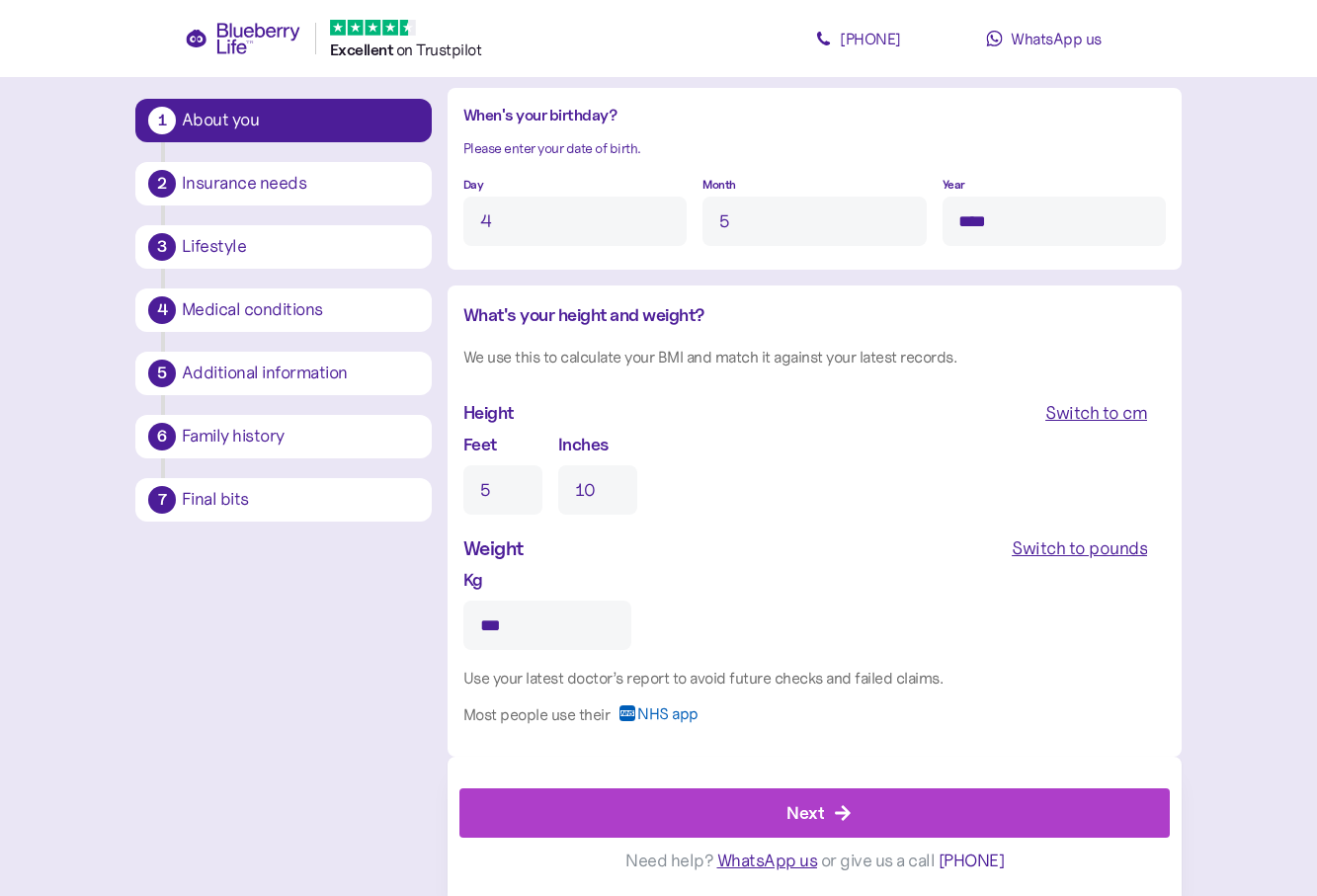 type on "**" 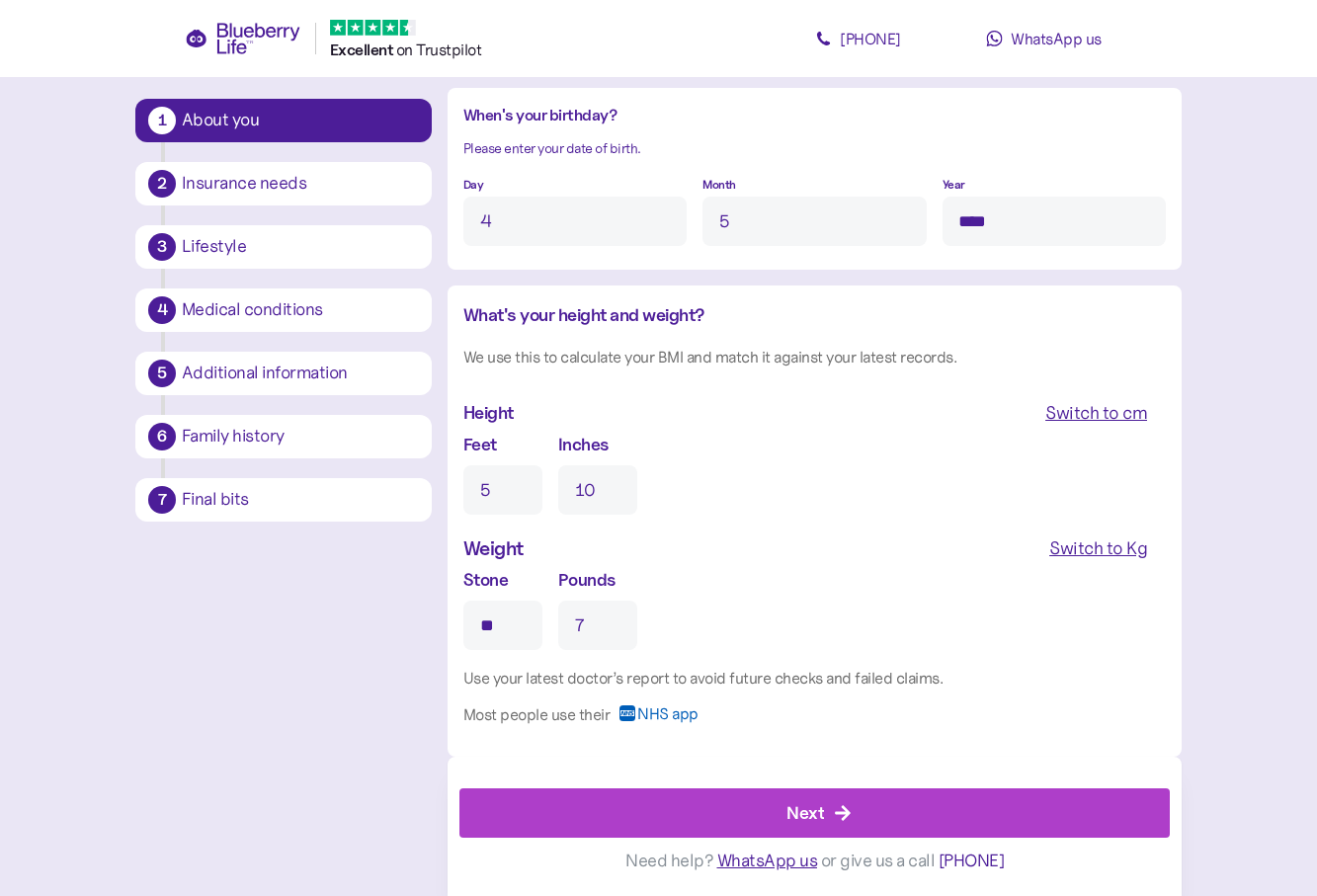 click on "Next" at bounding box center (805, 812) 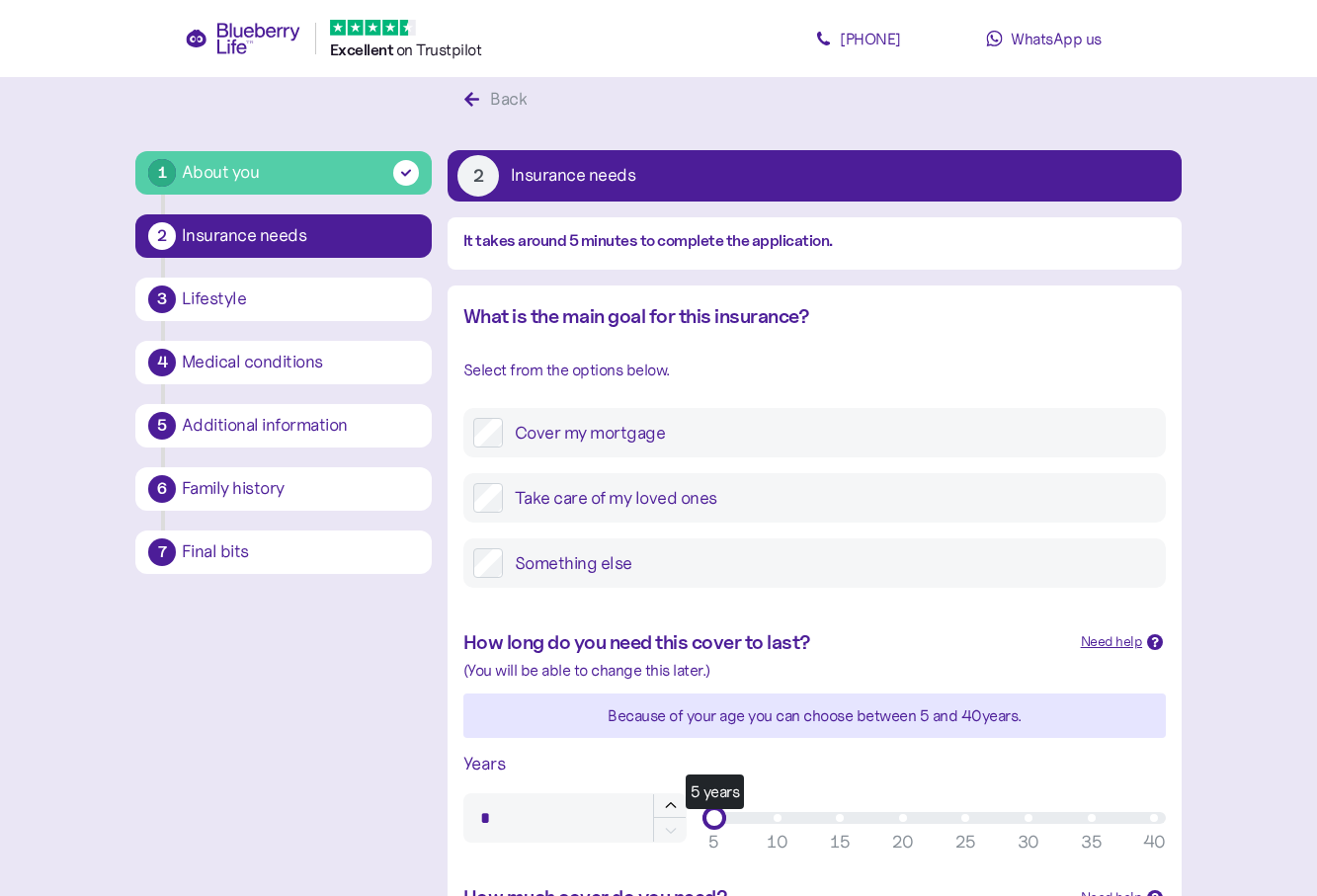 scroll, scrollTop: 0, scrollLeft: 0, axis: both 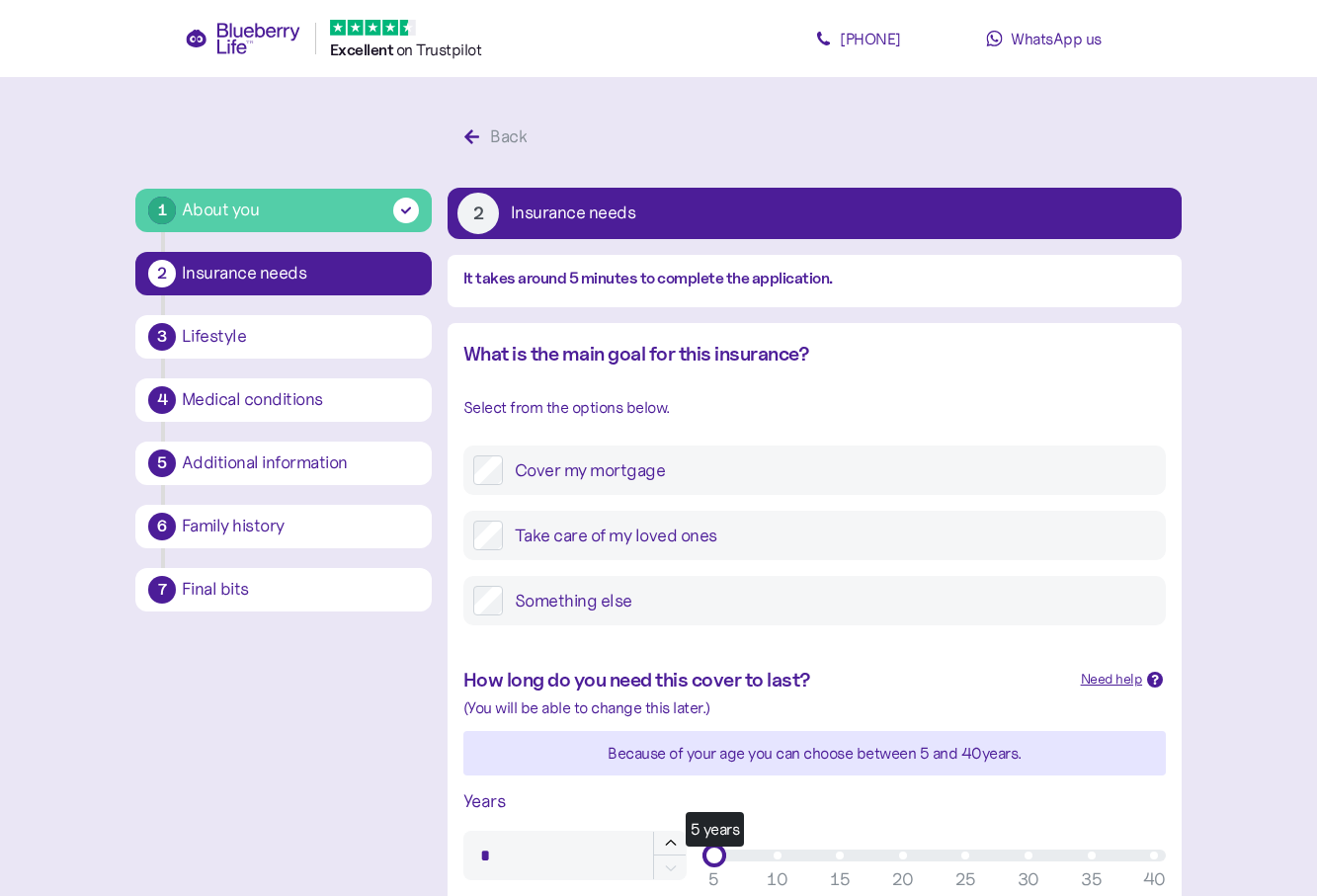 click on "Take care of my loved ones" at bounding box center [829, 535] 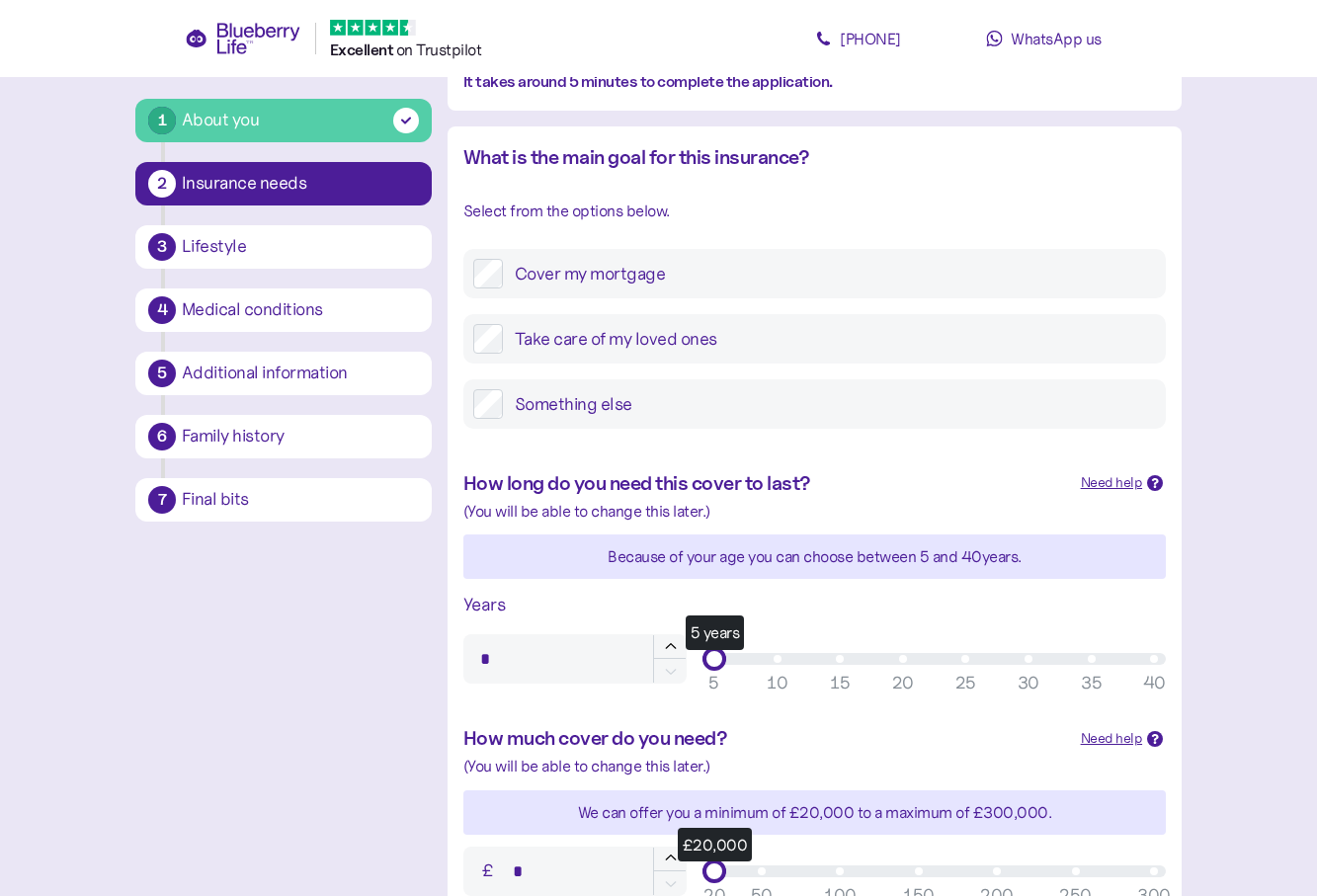 scroll, scrollTop: 198, scrollLeft: 0, axis: vertical 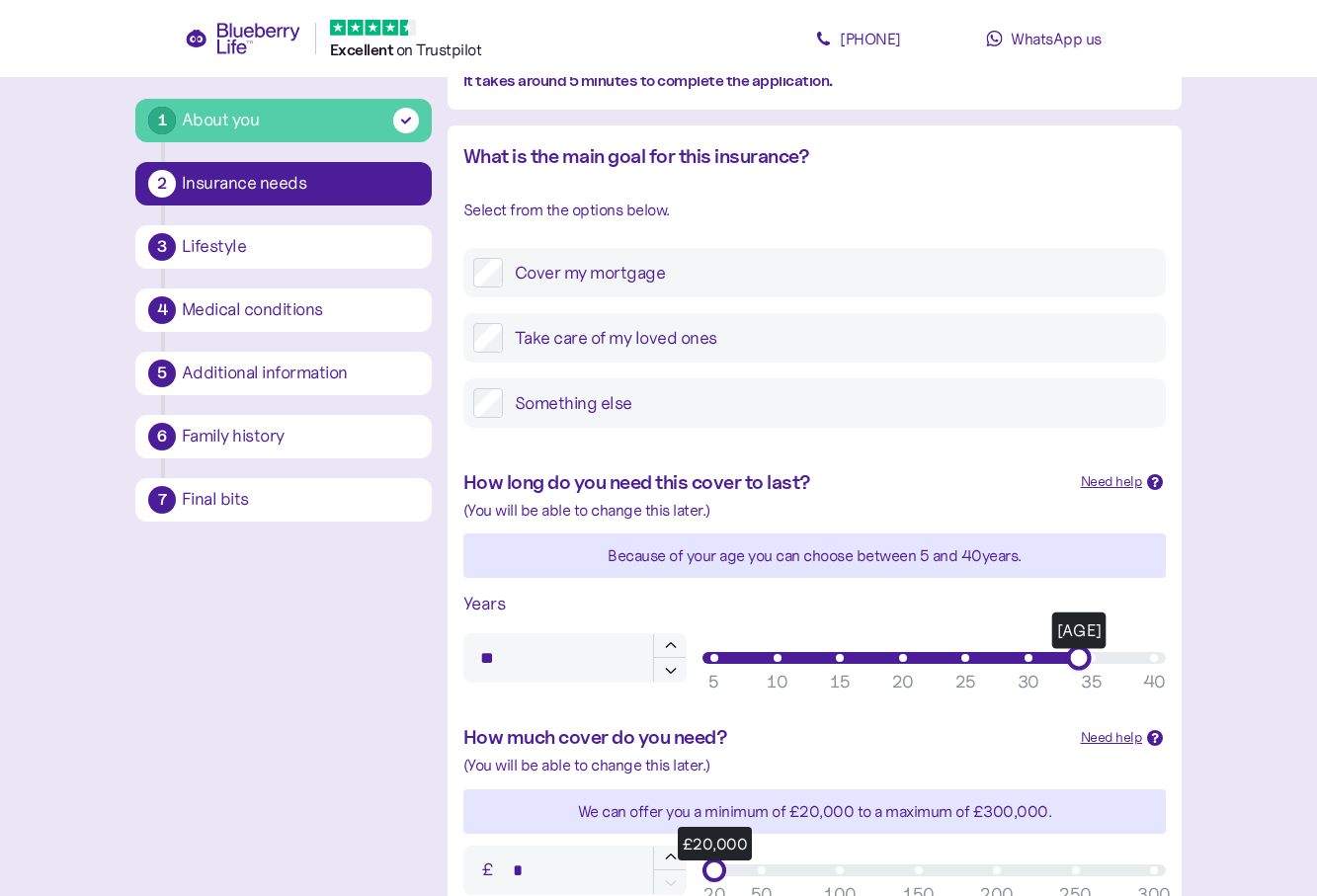 type on "**" 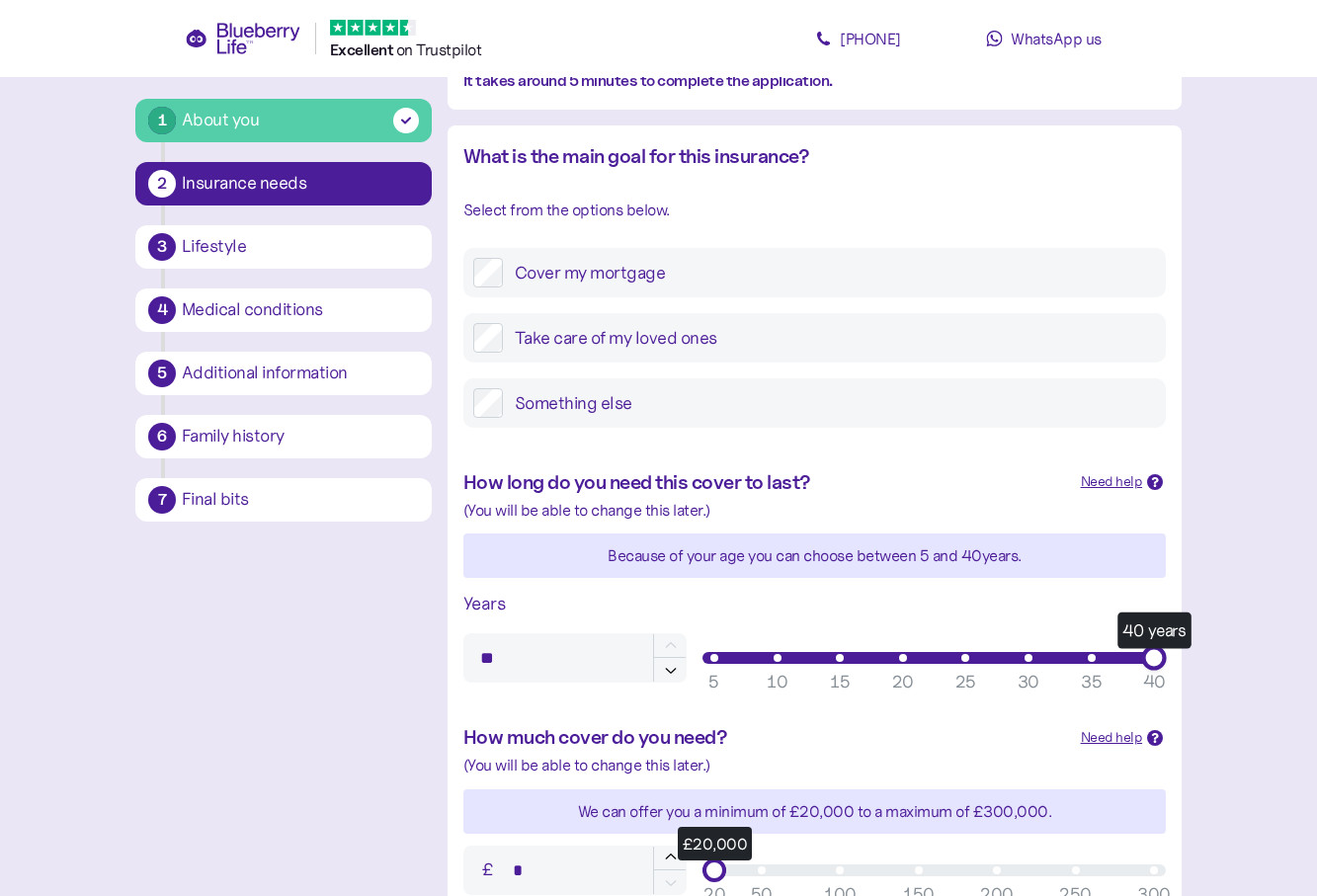 drag, startPoint x: 717, startPoint y: 658, endPoint x: 1239, endPoint y: 727, distance: 526.5406 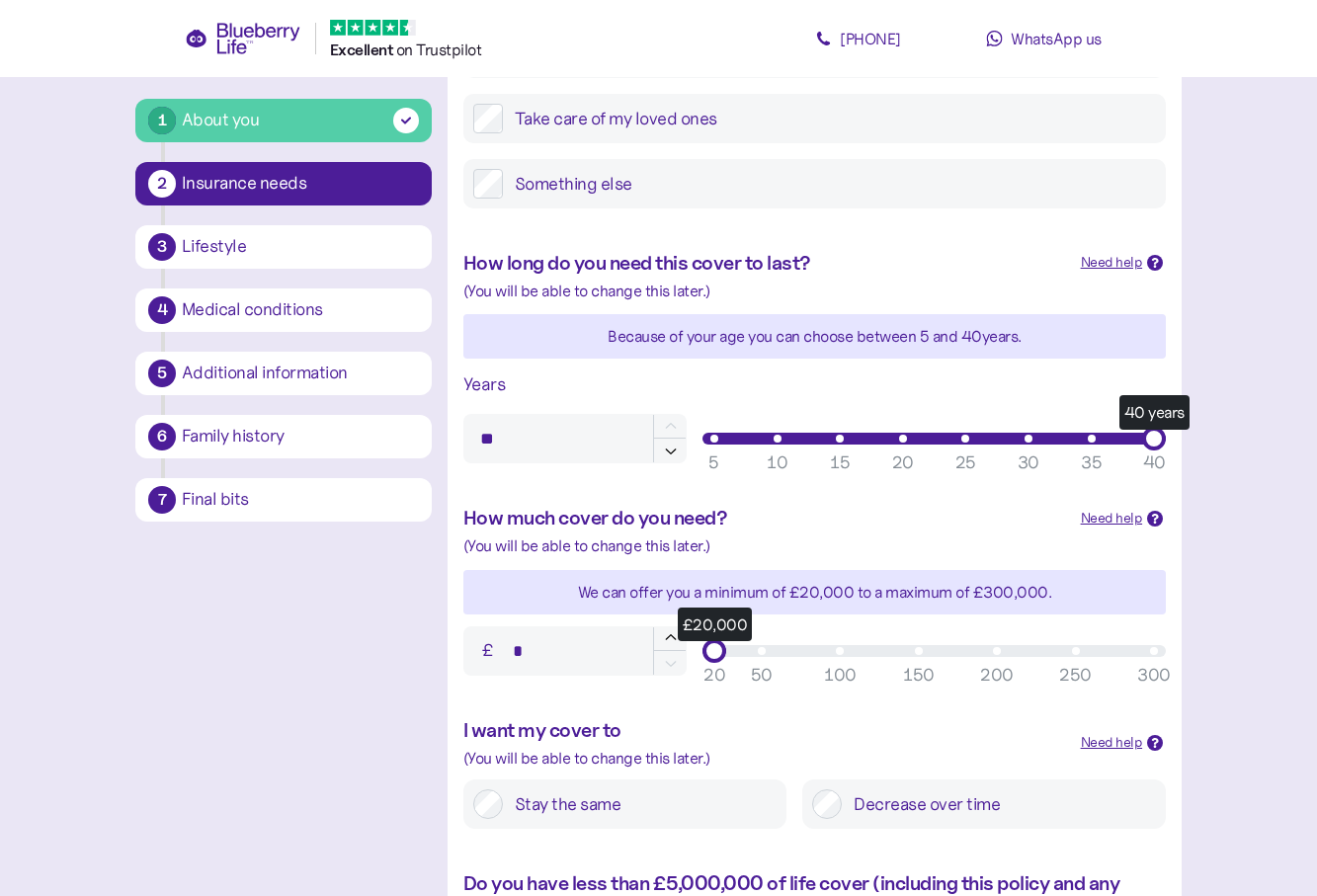 scroll, scrollTop: 494, scrollLeft: 0, axis: vertical 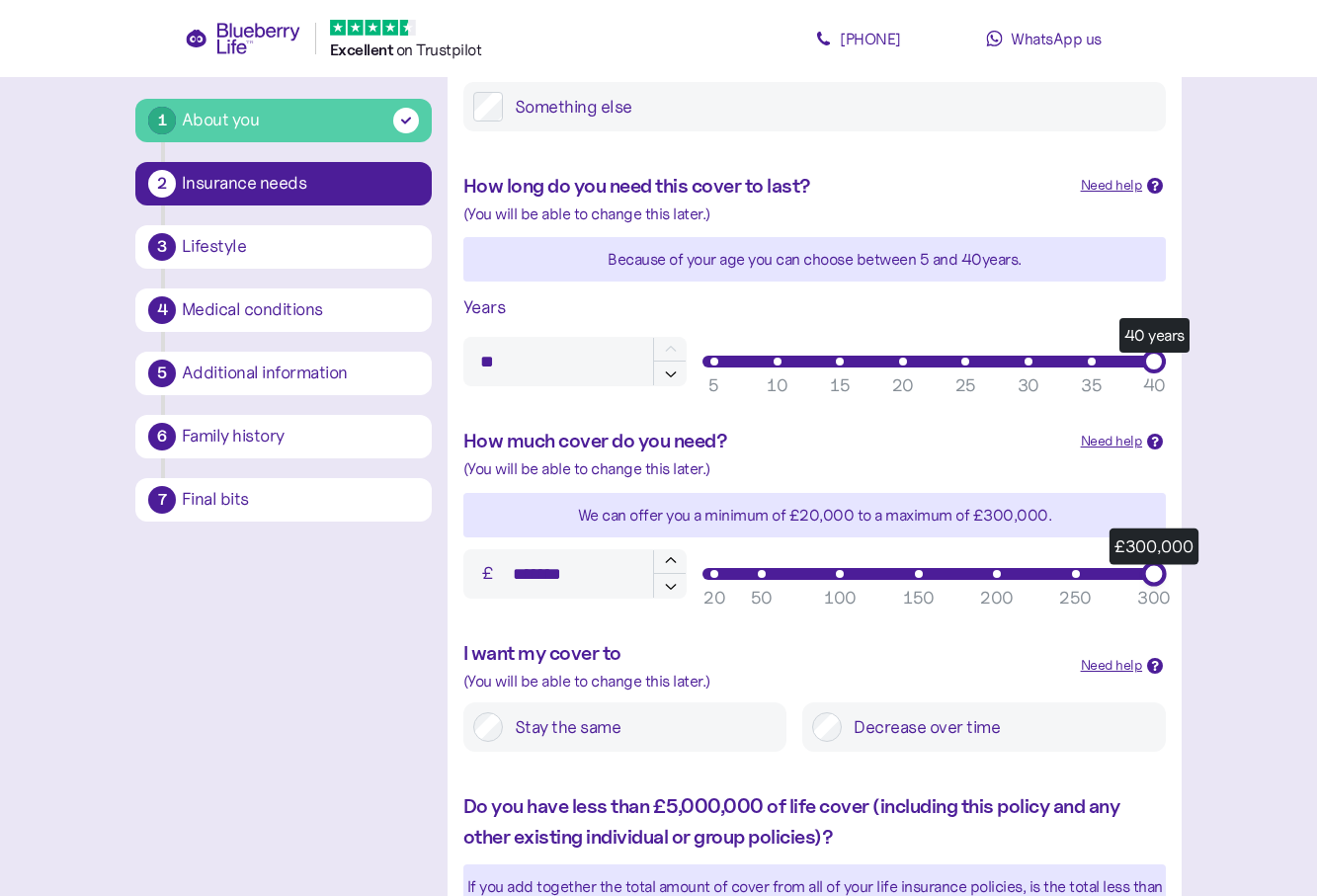 type on "*******" 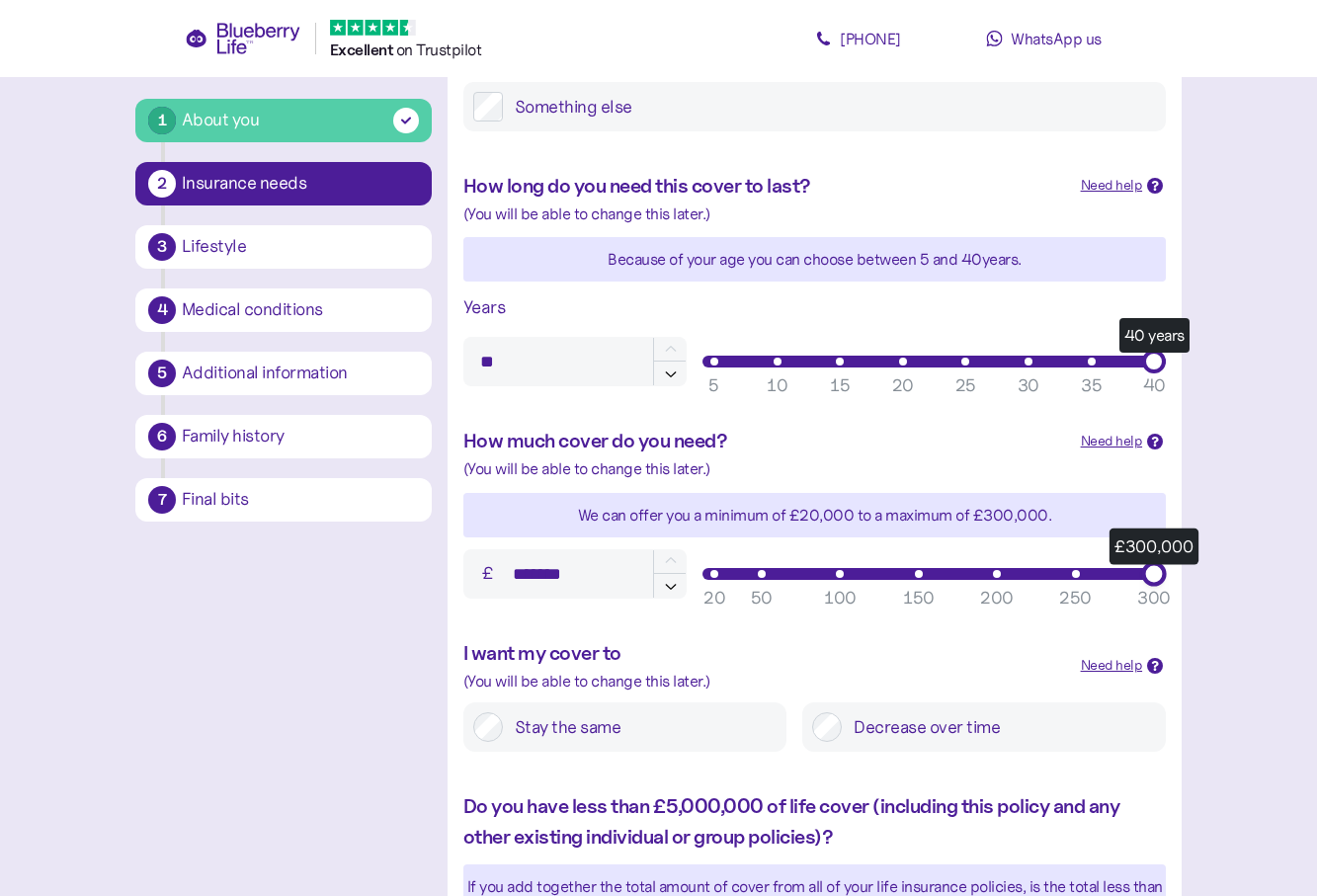 drag, startPoint x: 720, startPoint y: 575, endPoint x: 1303, endPoint y: 611, distance: 584.11043 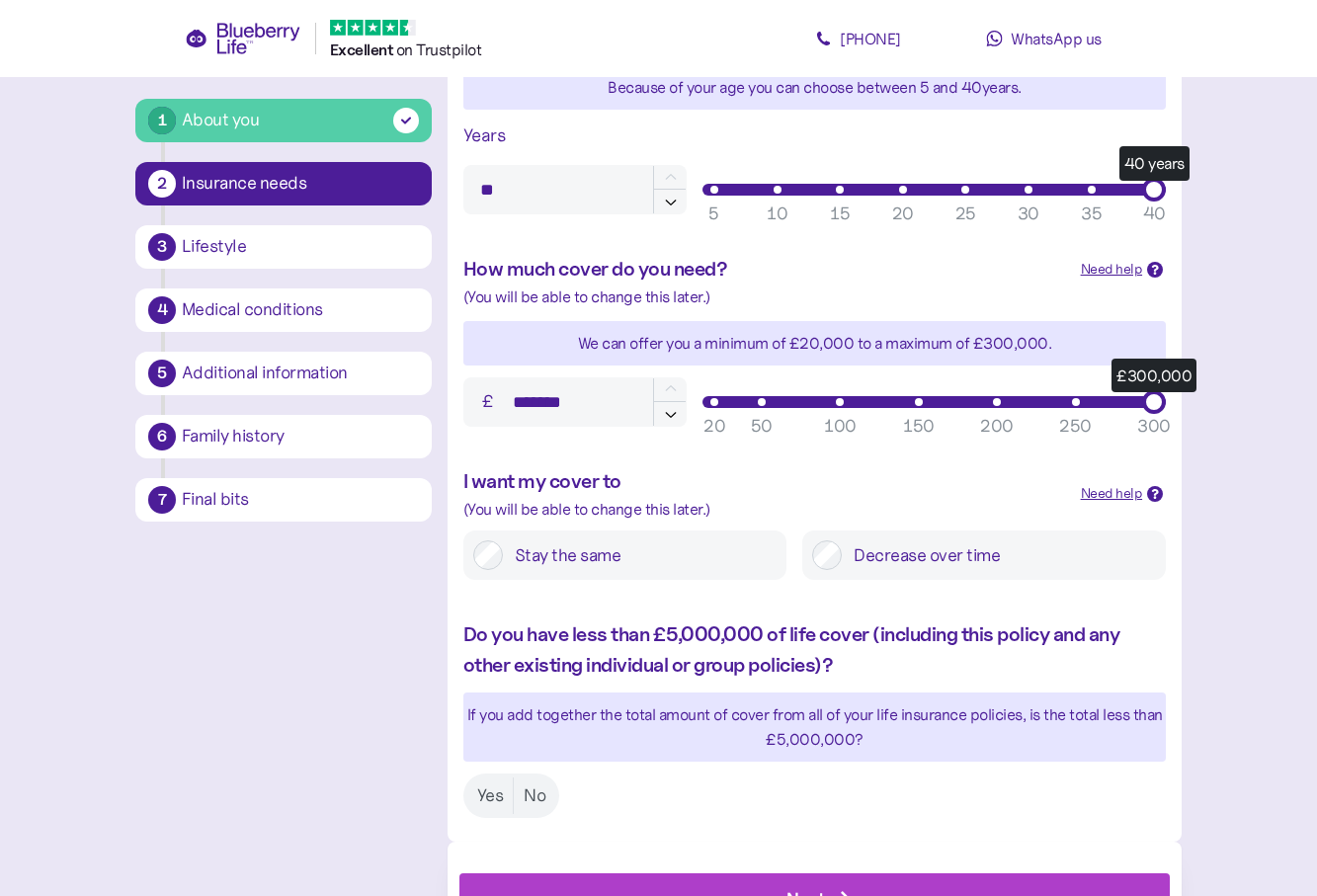 scroll, scrollTop: 692, scrollLeft: 0, axis: vertical 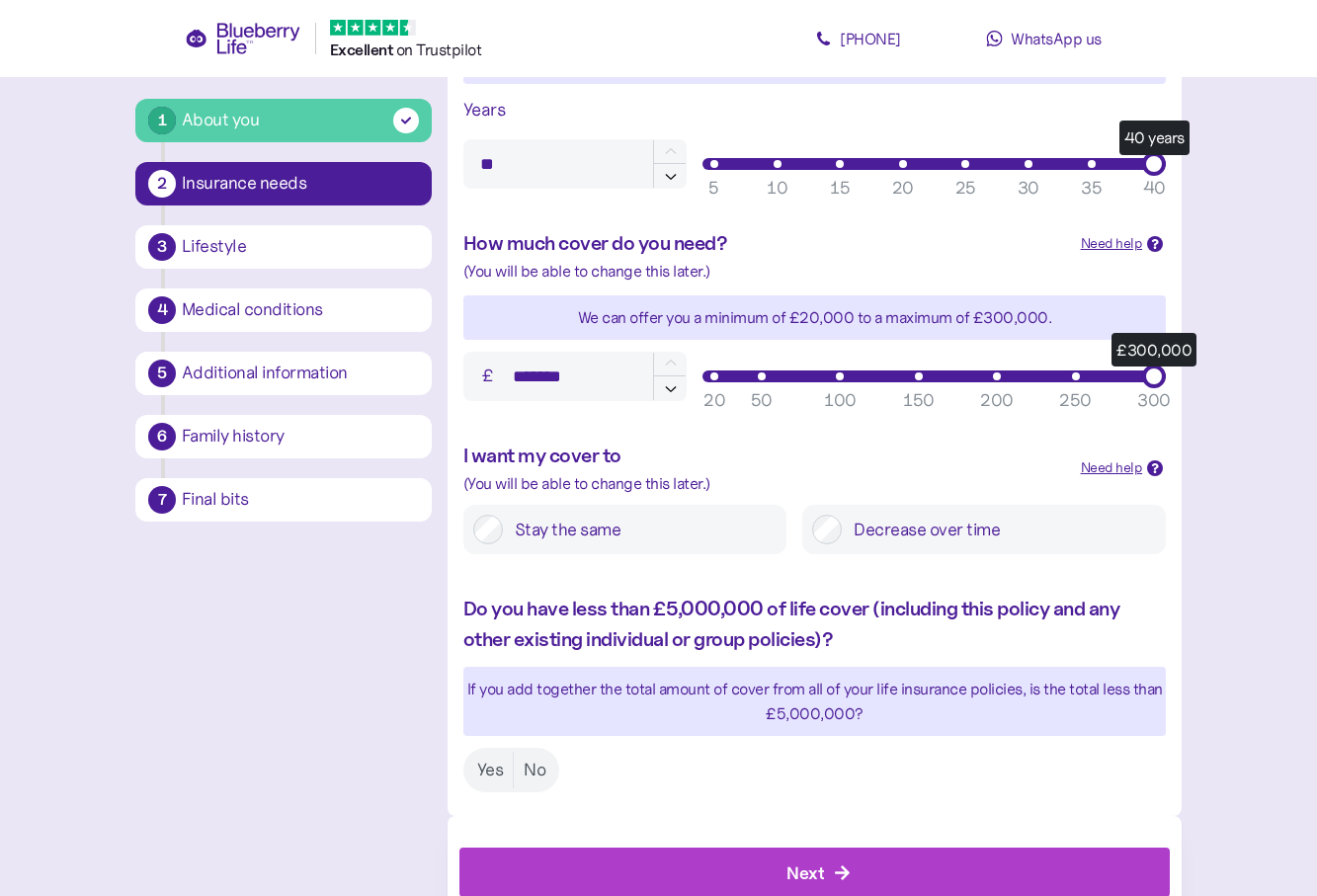 click on "Stay the same" at bounding box center (639, 529) 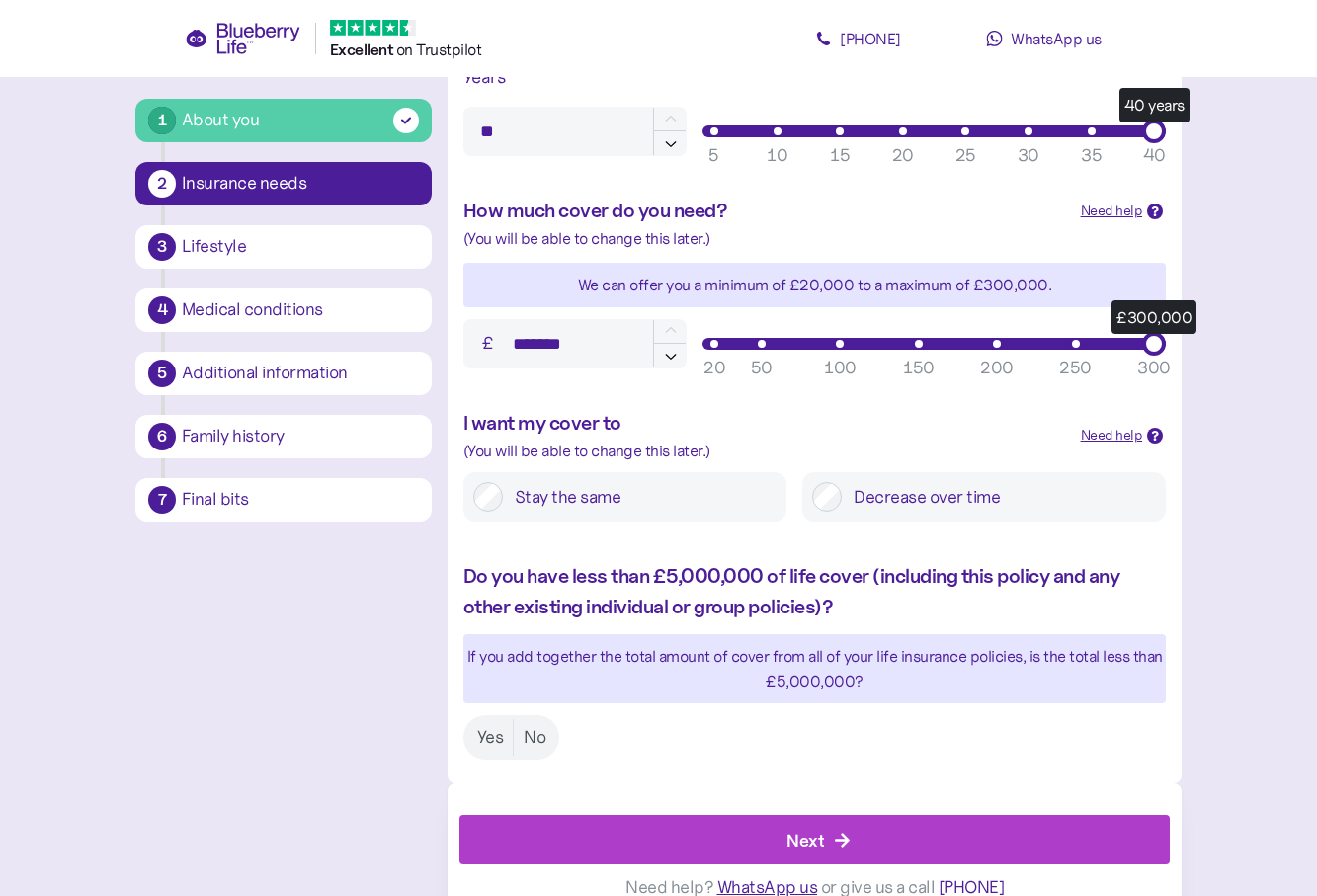 scroll, scrollTop: 752, scrollLeft: 0, axis: vertical 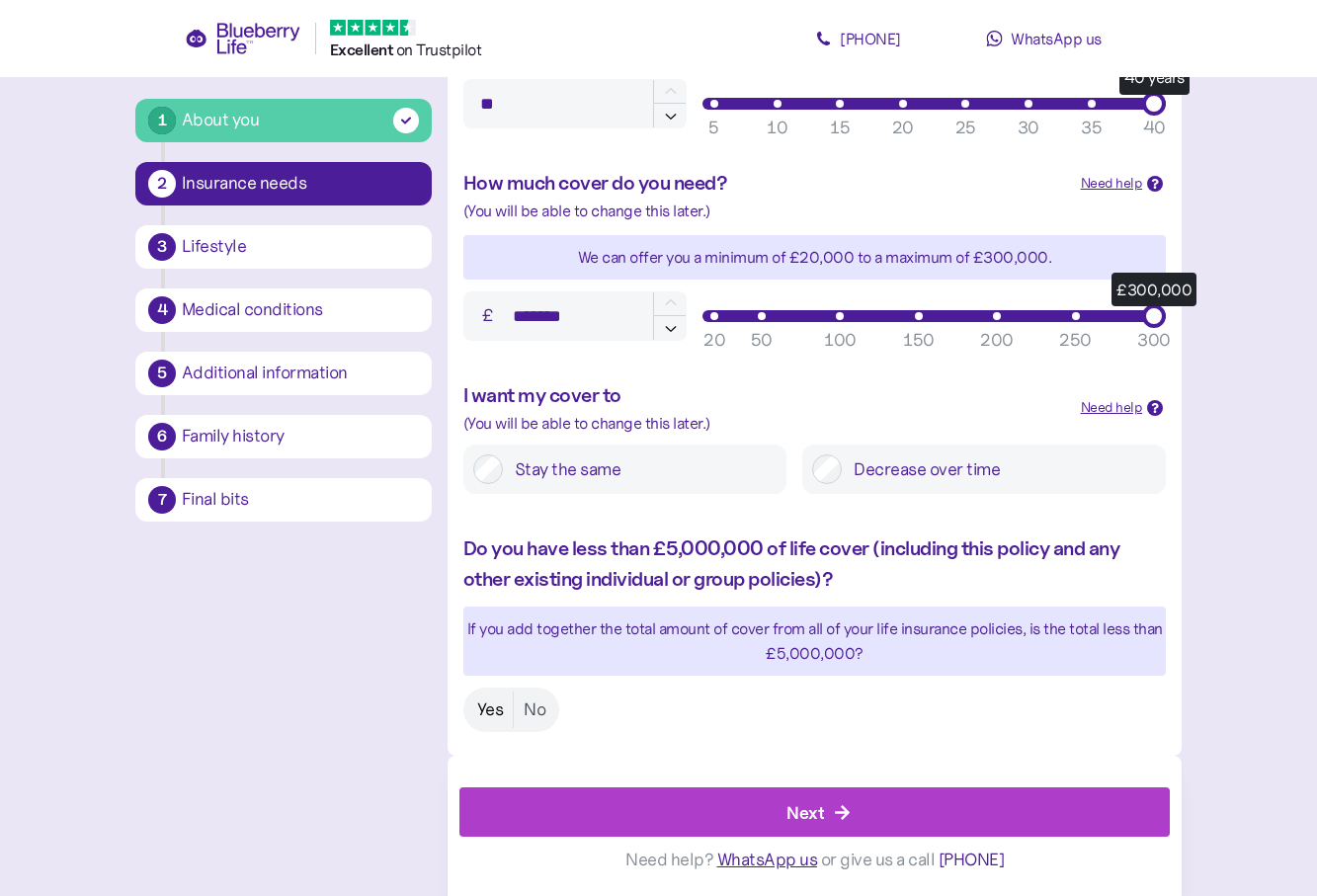 click on "Yes" at bounding box center (490, 709) 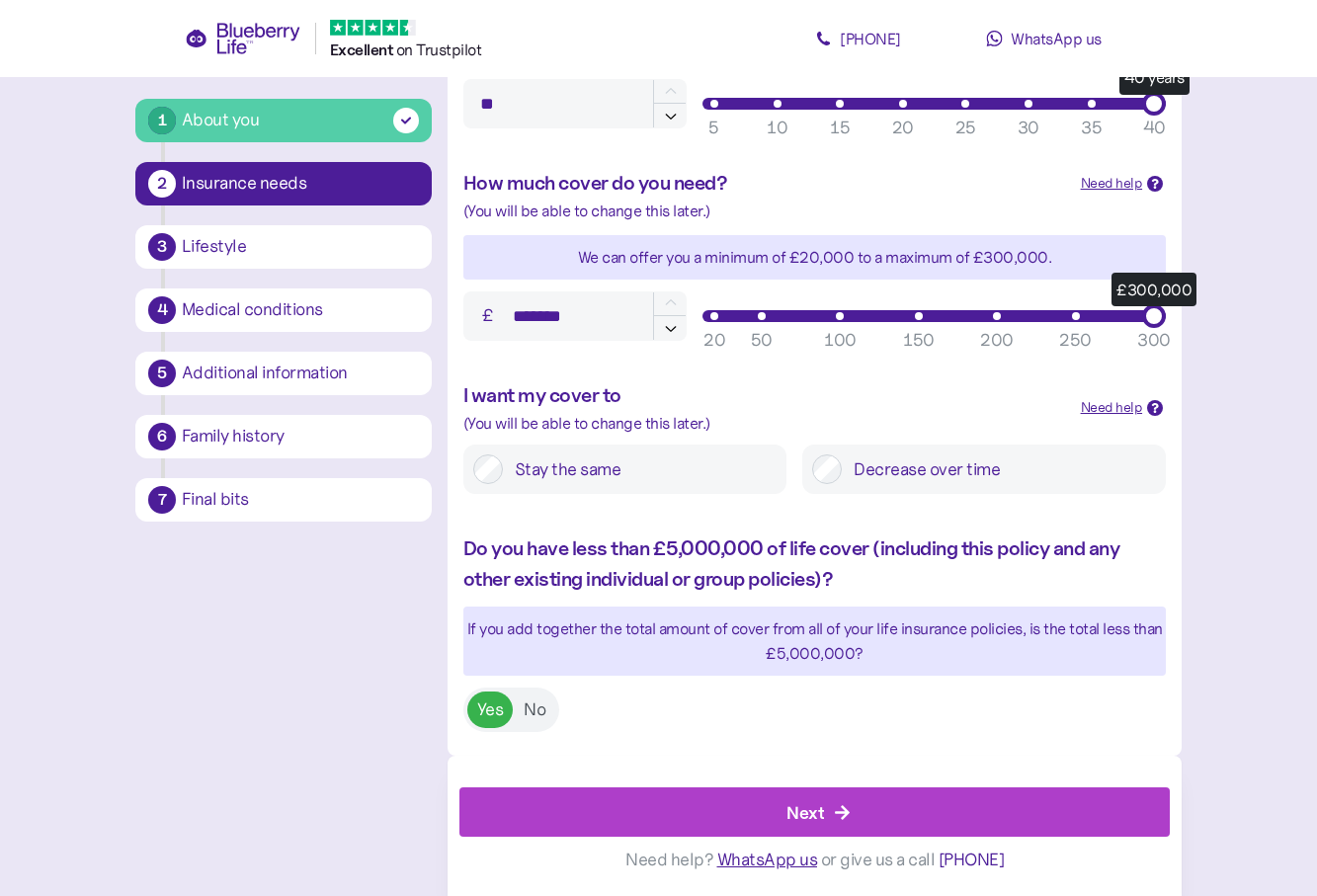 click on "Next" at bounding box center (805, 812) 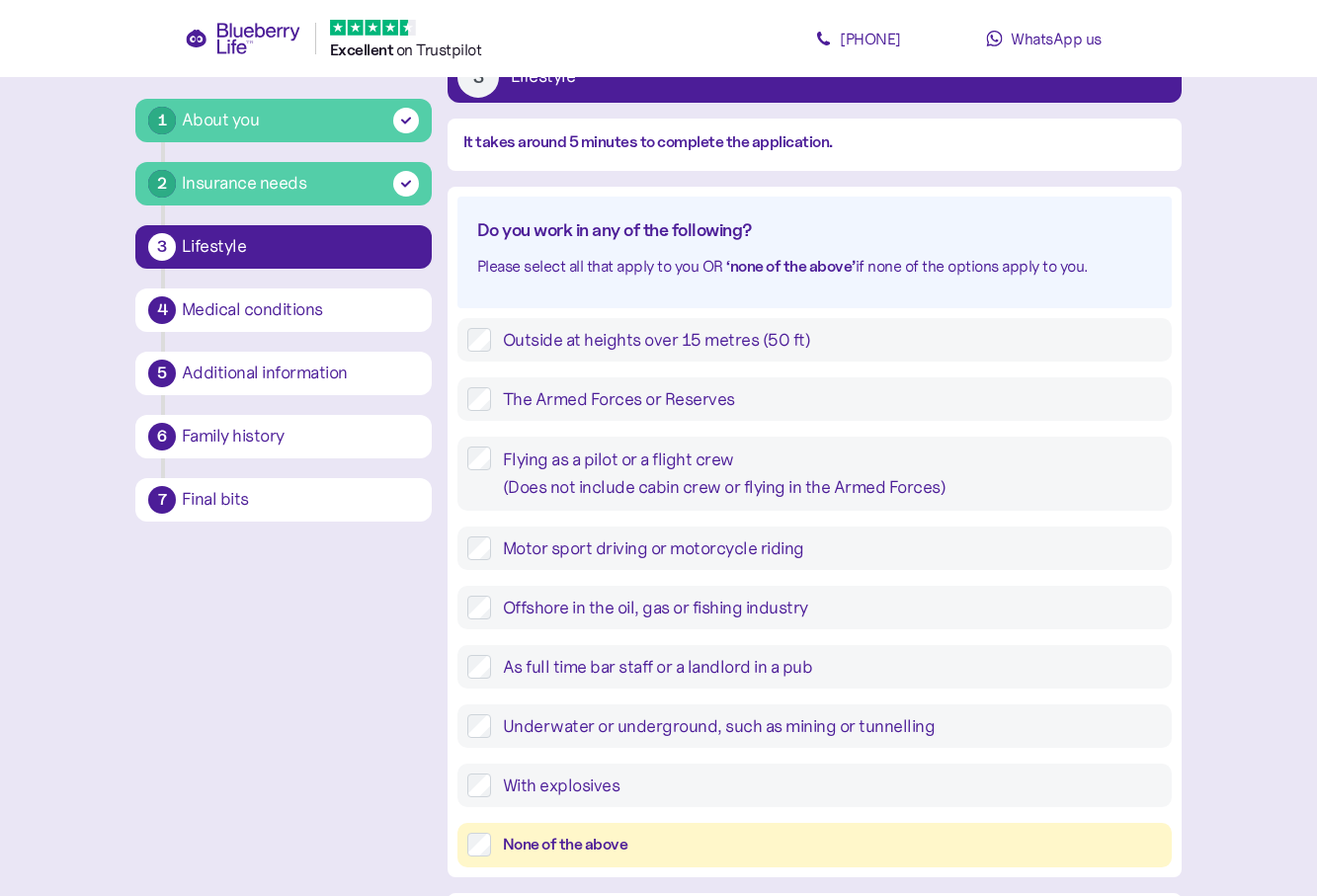 scroll, scrollTop: 235, scrollLeft: 0, axis: vertical 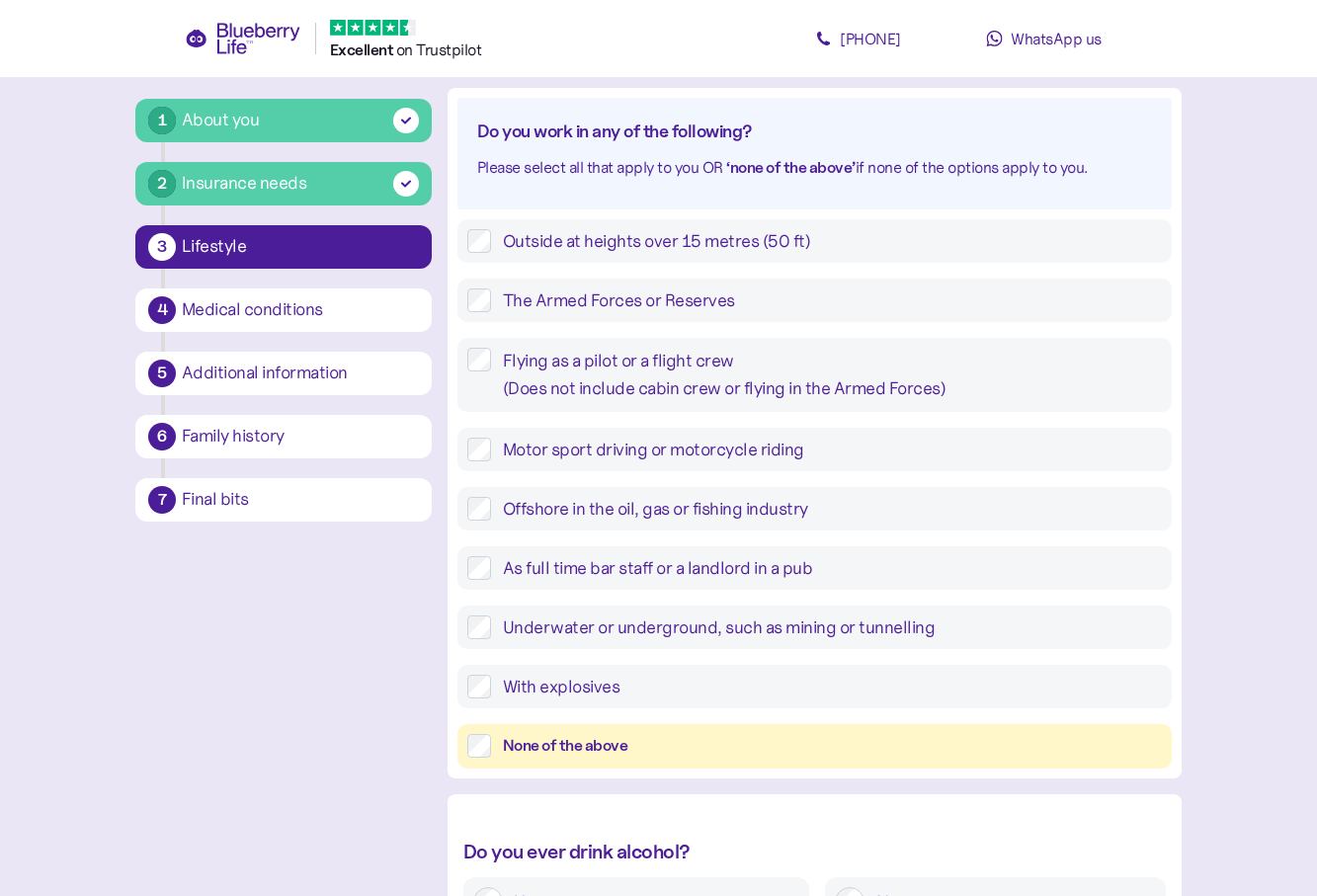 click on "None of the above" at bounding box center [832, 746] 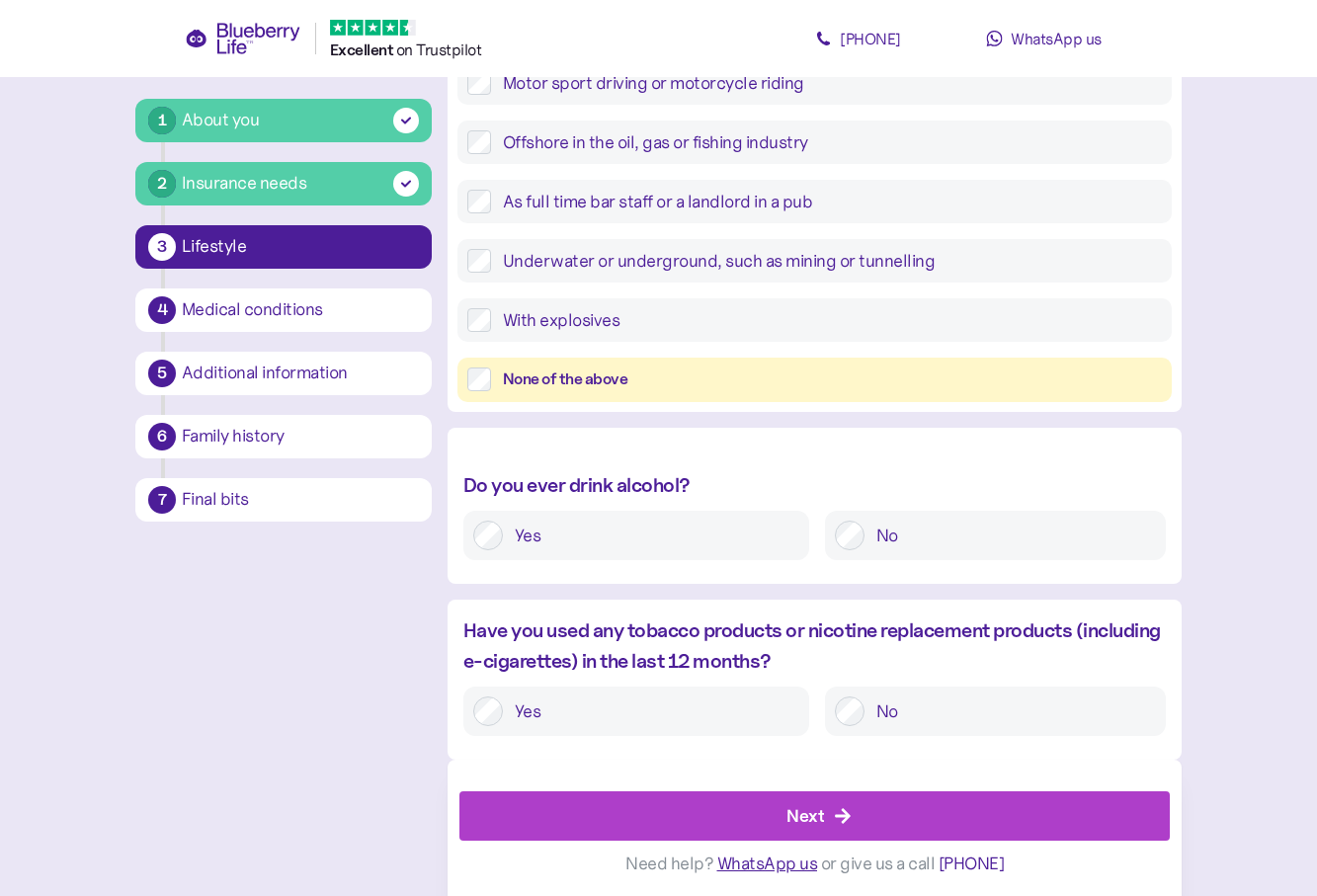 scroll, scrollTop: 605, scrollLeft: 0, axis: vertical 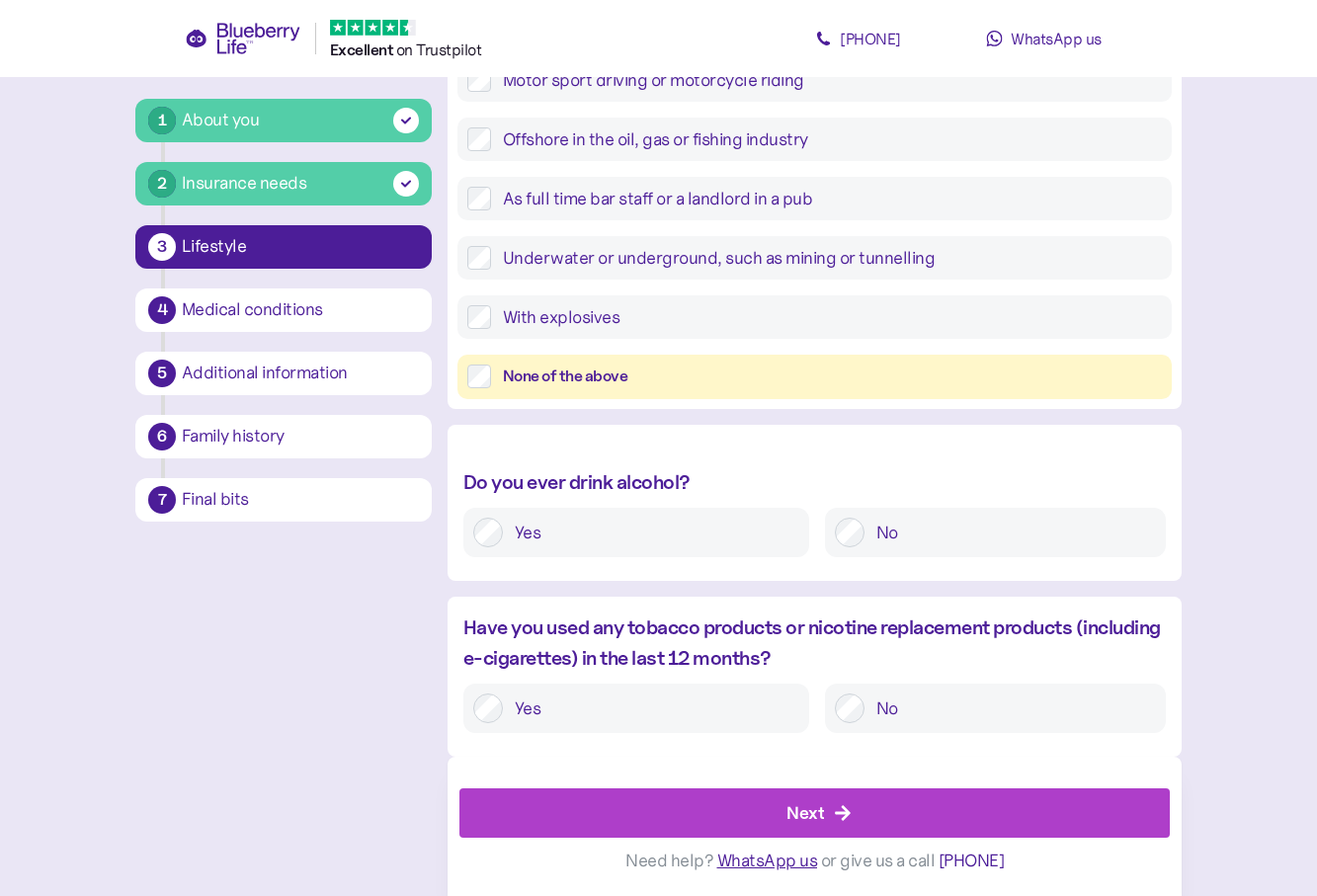 click on "No" at bounding box center (1010, 532) 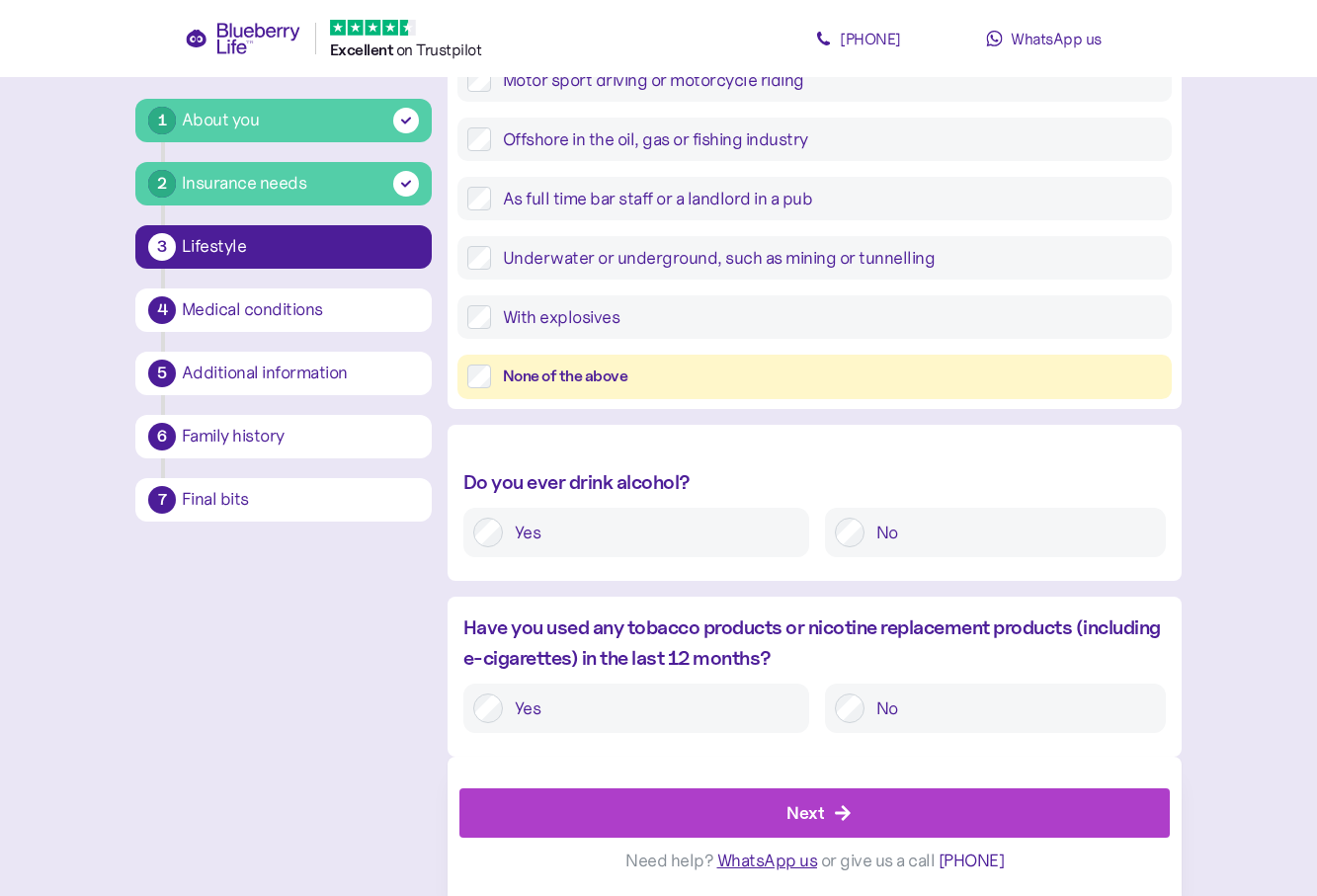 click on "Yes" at bounding box center (651, 708) 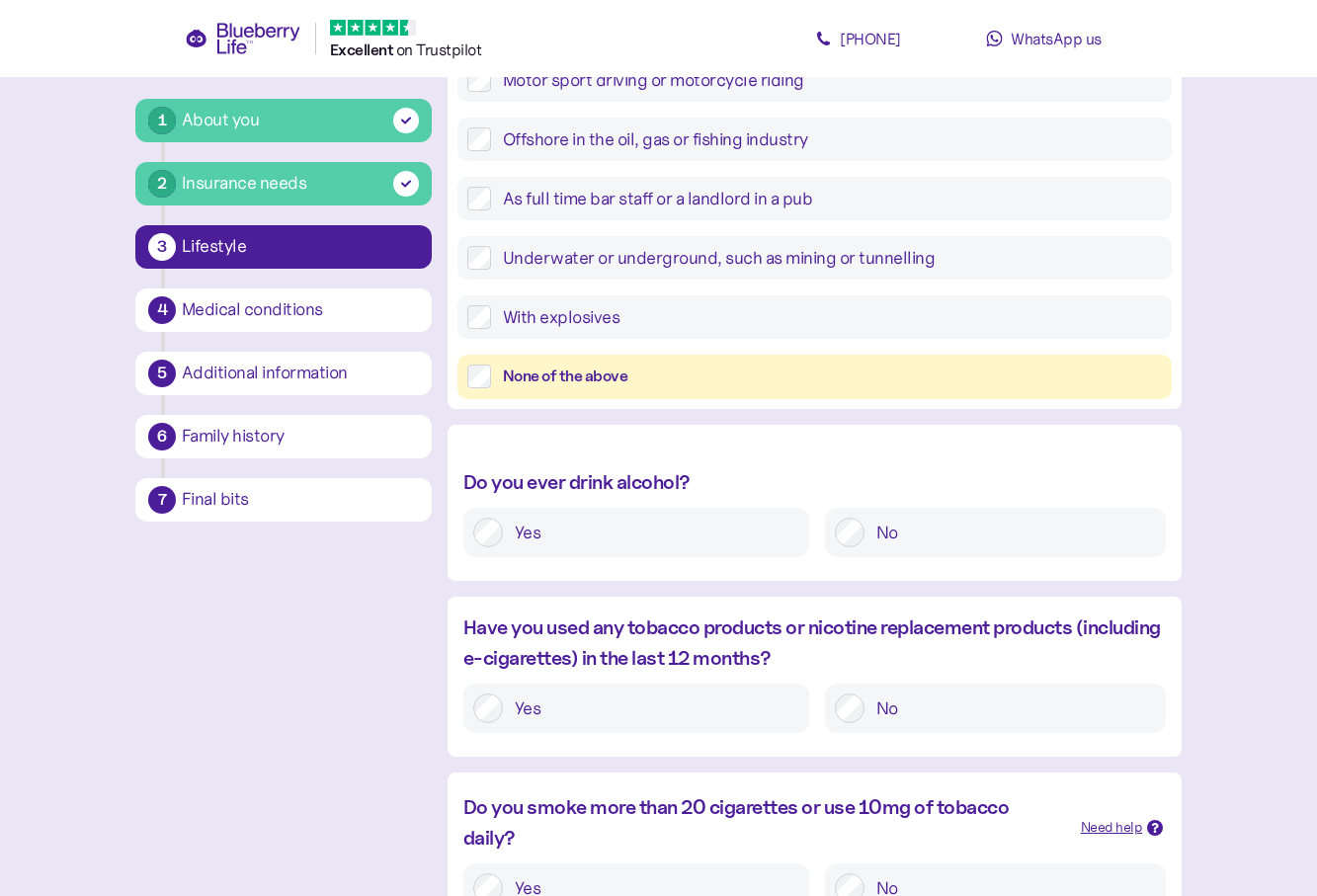 scroll, scrollTop: 784, scrollLeft: 0, axis: vertical 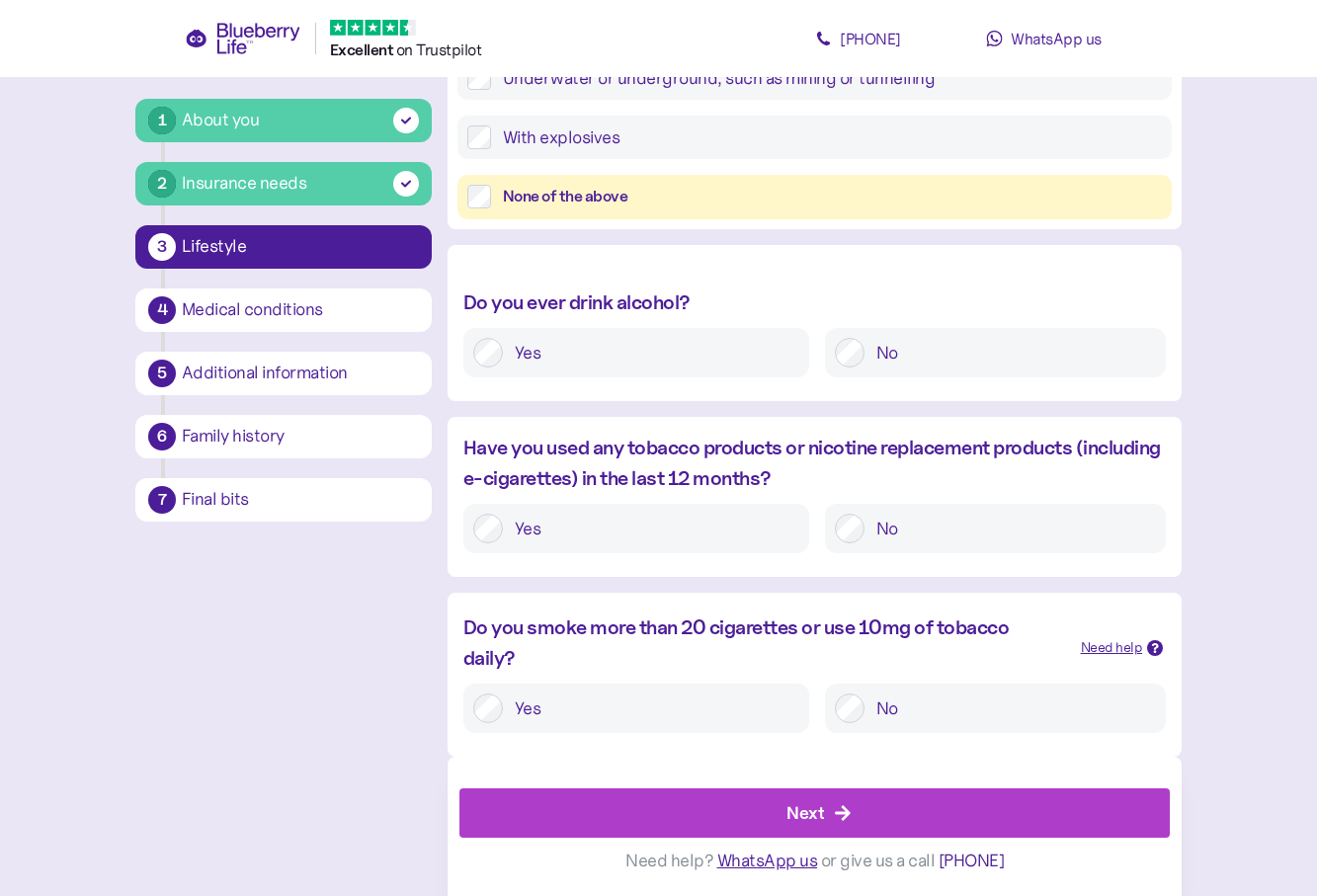 click on "No" at bounding box center (1010, 708) 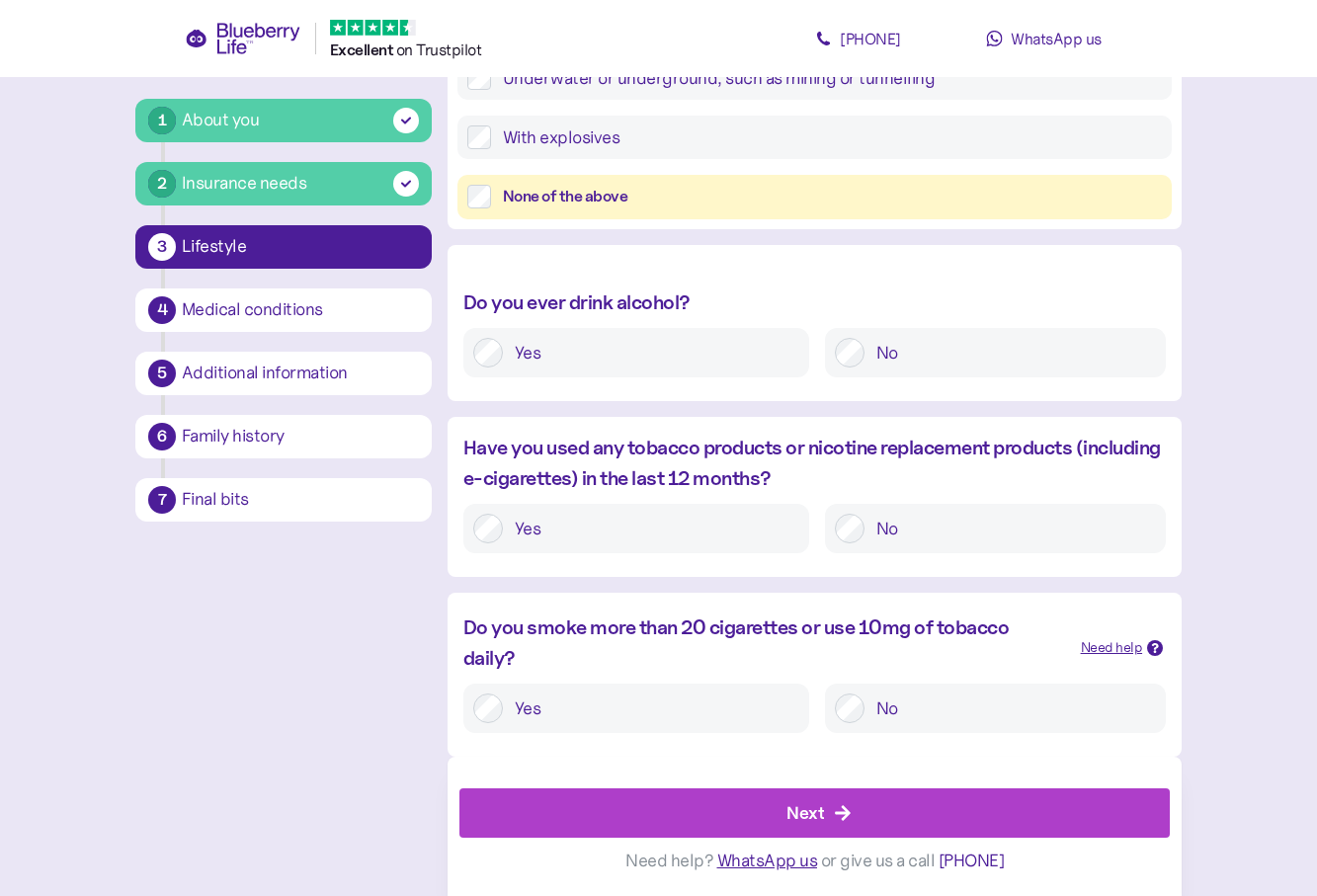 click on "Next" at bounding box center (805, 812) 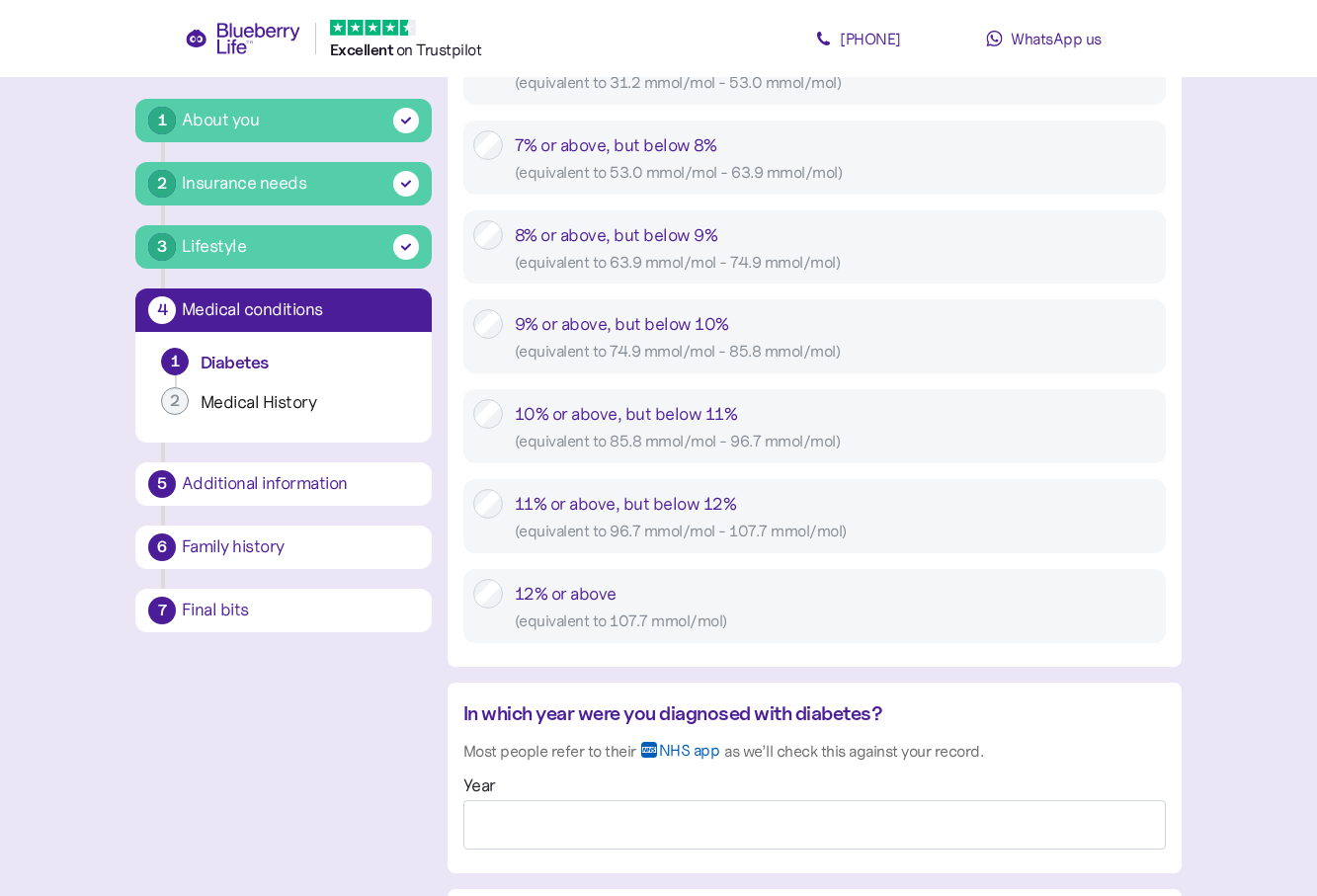 scroll, scrollTop: 38, scrollLeft: 0, axis: vertical 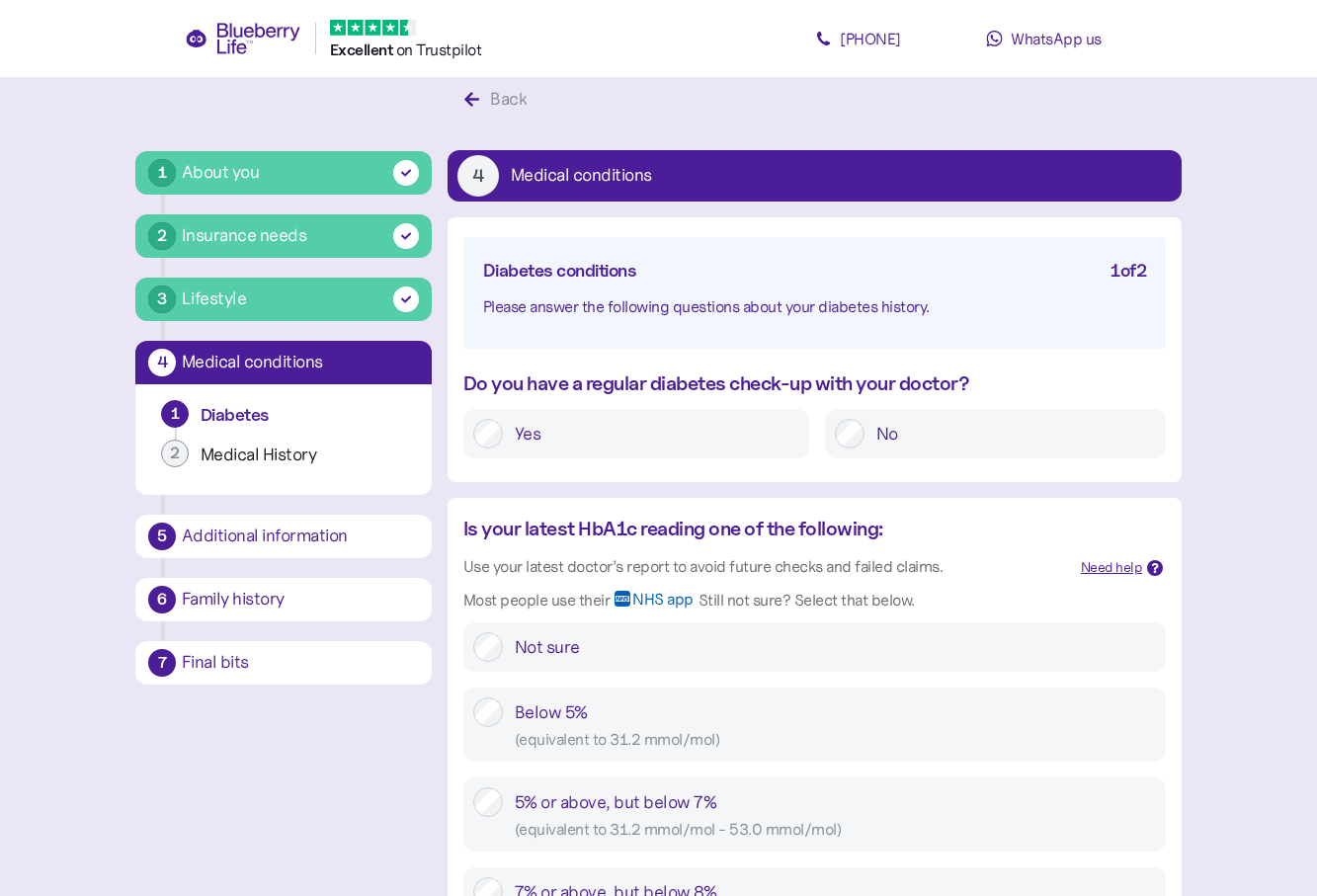 click on "Yes" at bounding box center (651, 434) 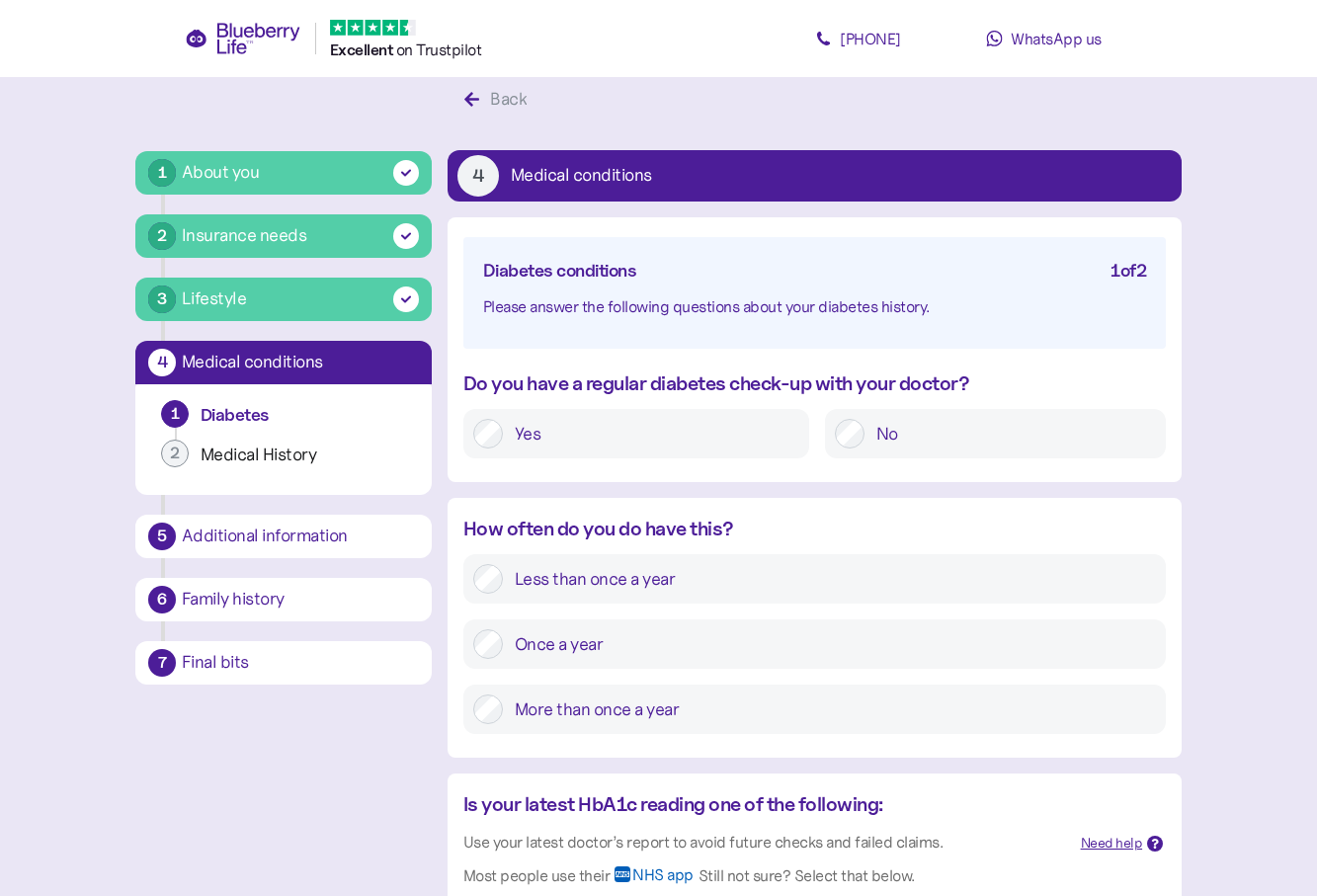 click on "Once a year" at bounding box center [829, 644] 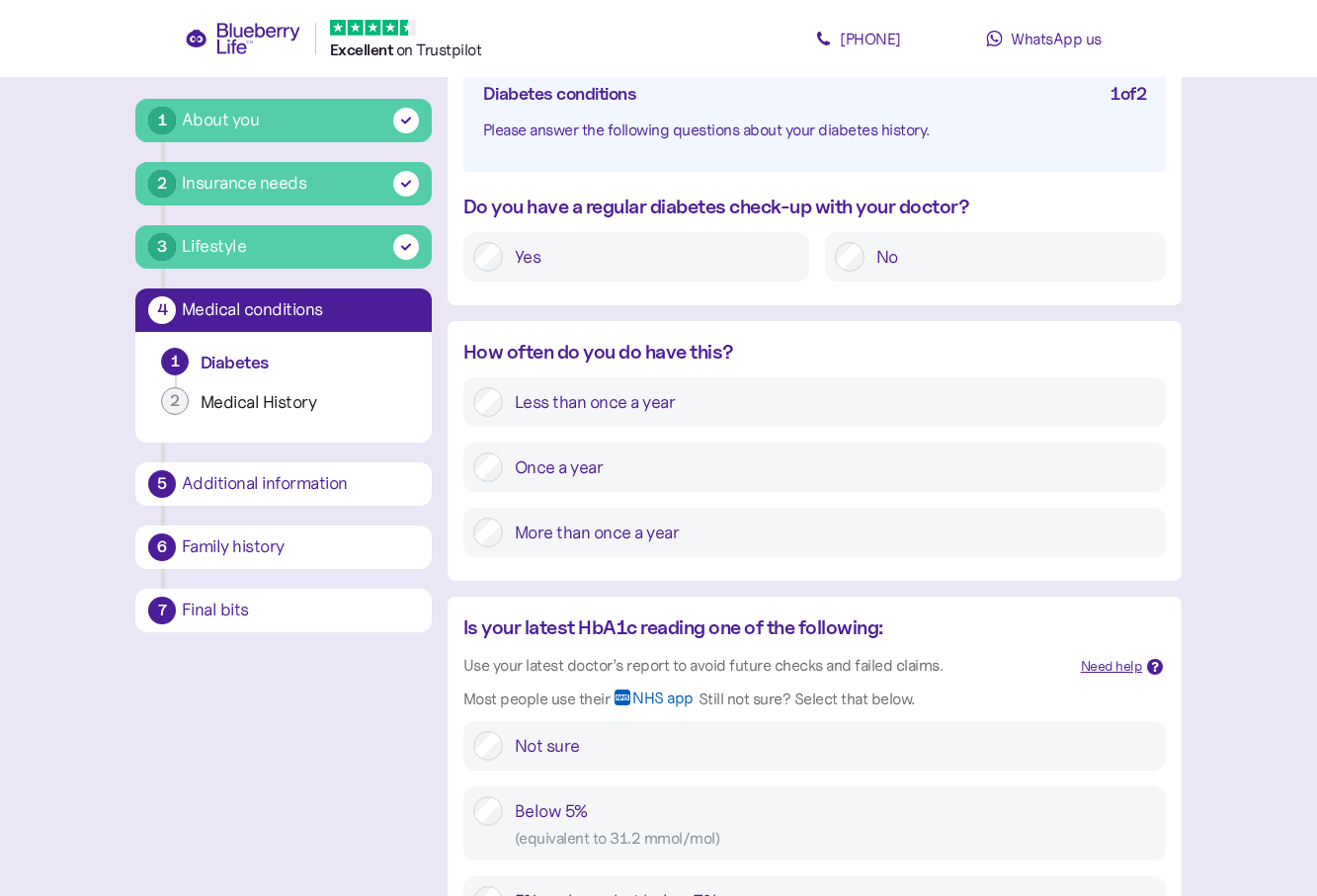 scroll, scrollTop: 235, scrollLeft: 0, axis: vertical 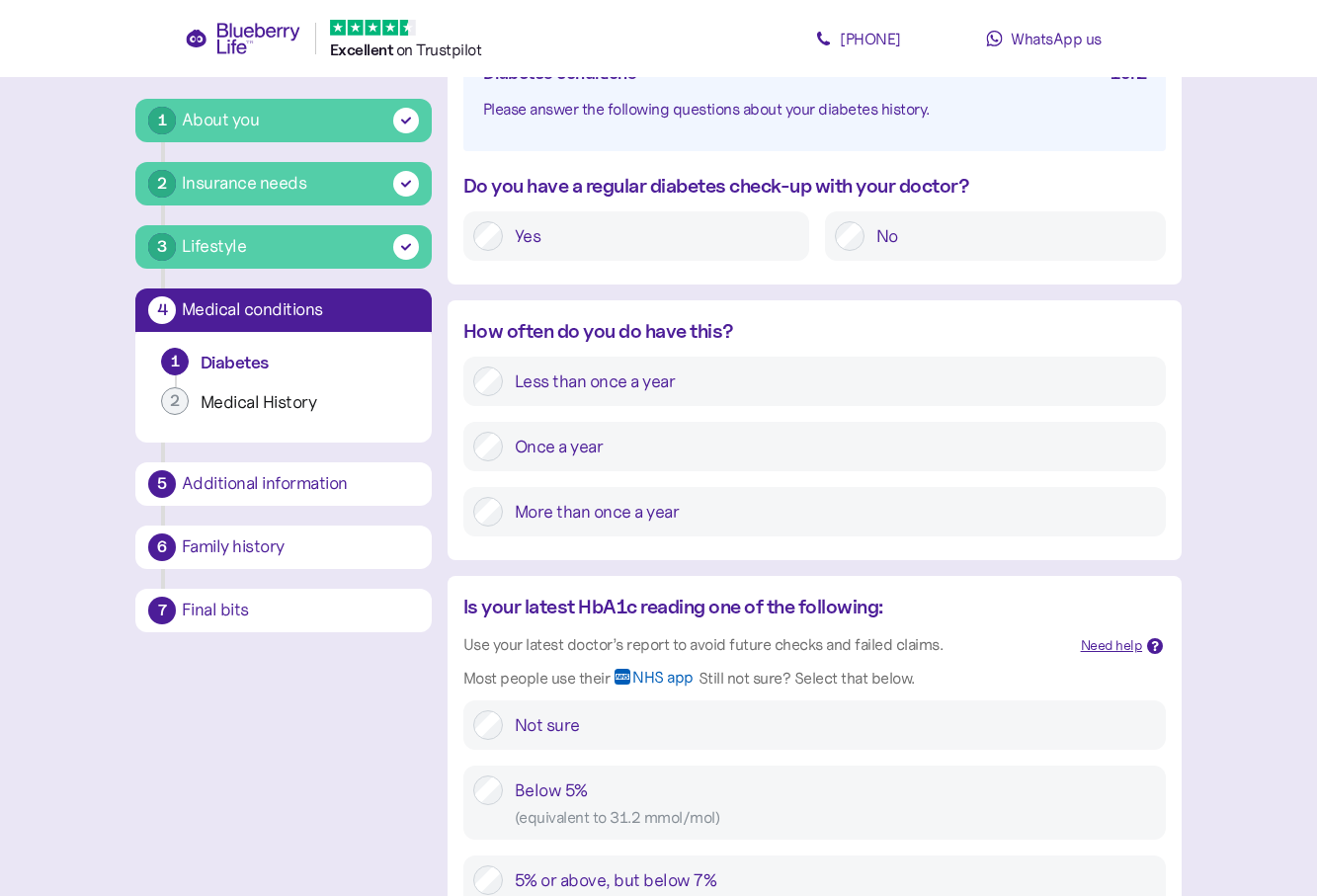 click on "More than once a year" at bounding box center [829, 512] 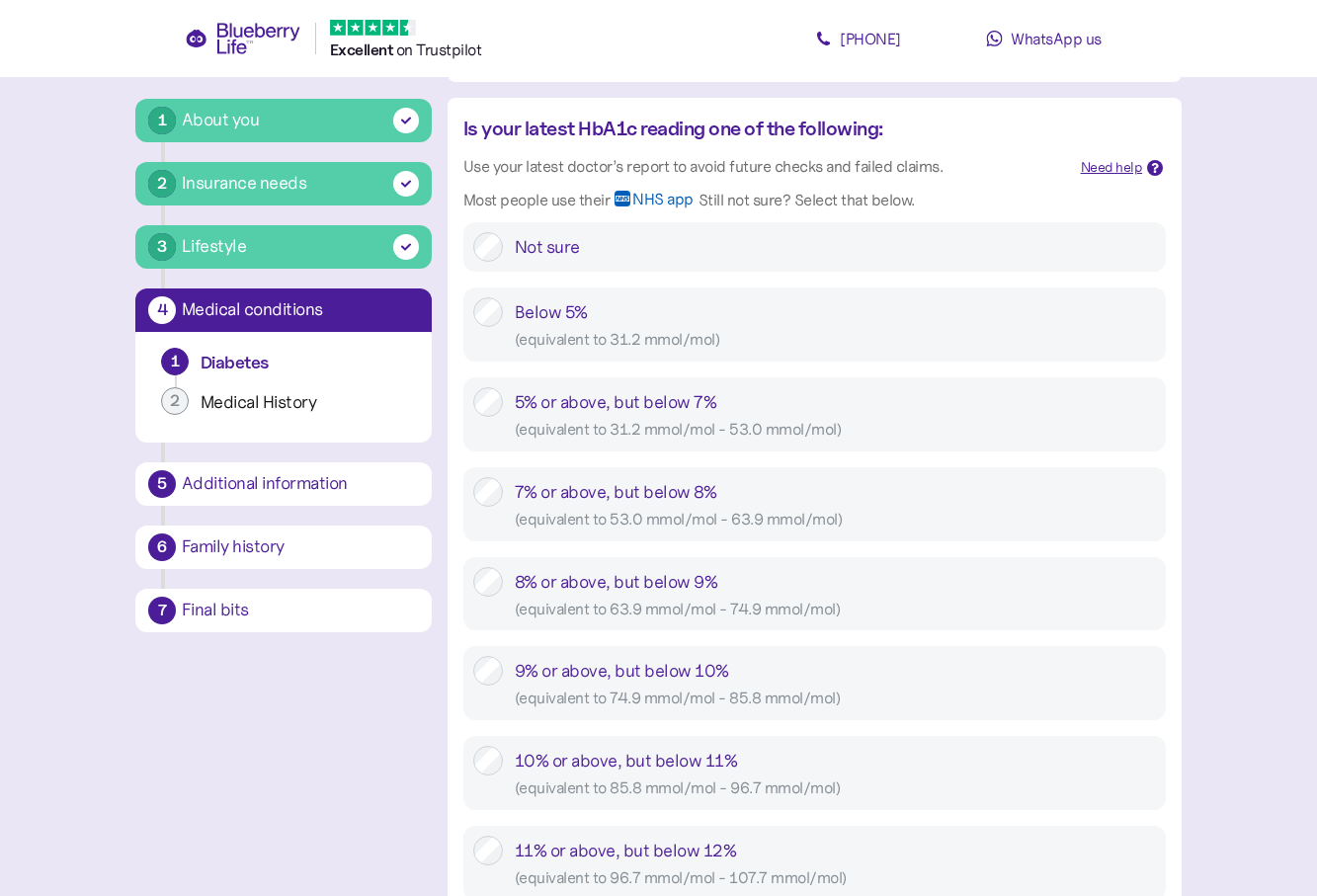 scroll, scrollTop: 729, scrollLeft: 0, axis: vertical 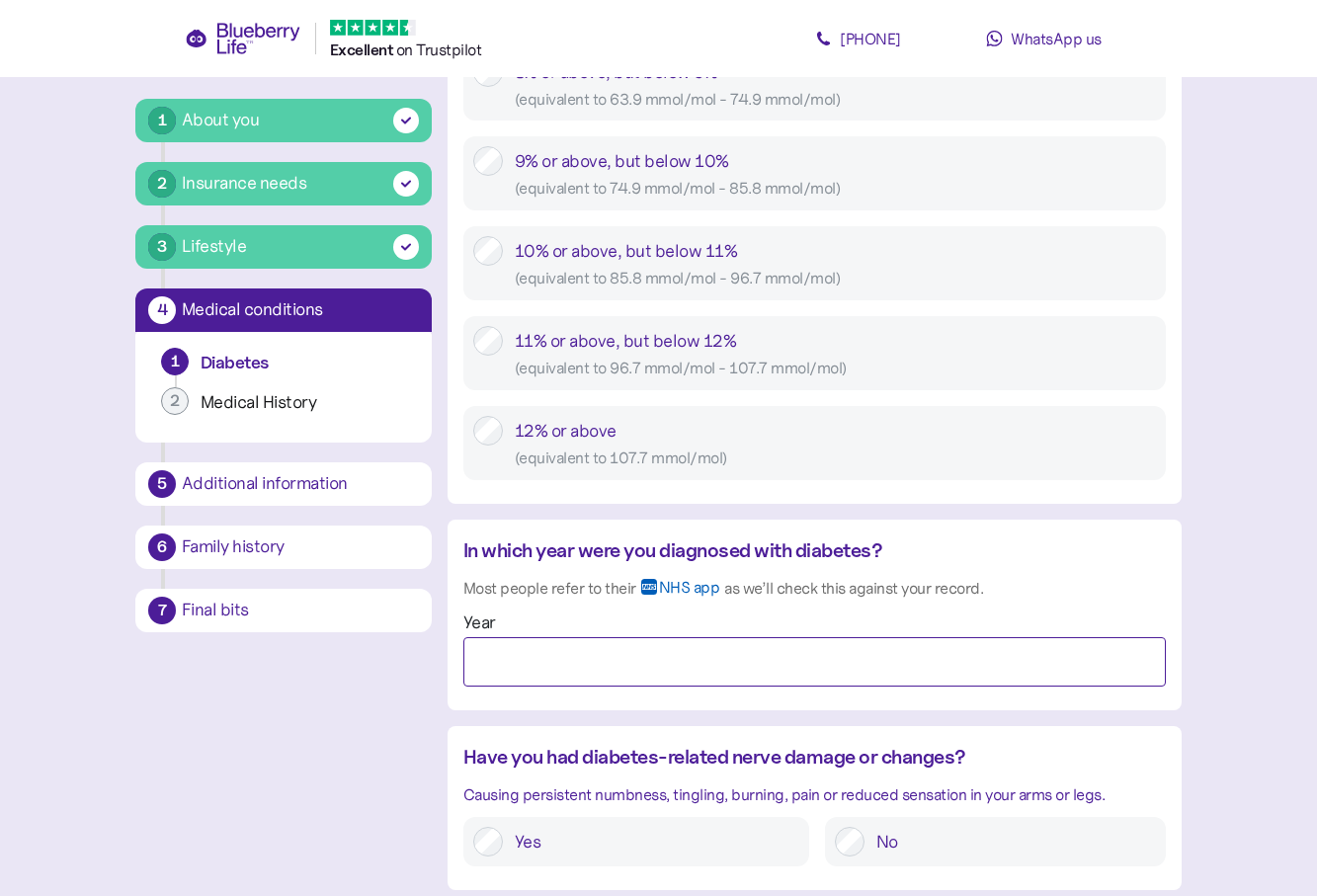 click on "Year" at bounding box center (814, 662) 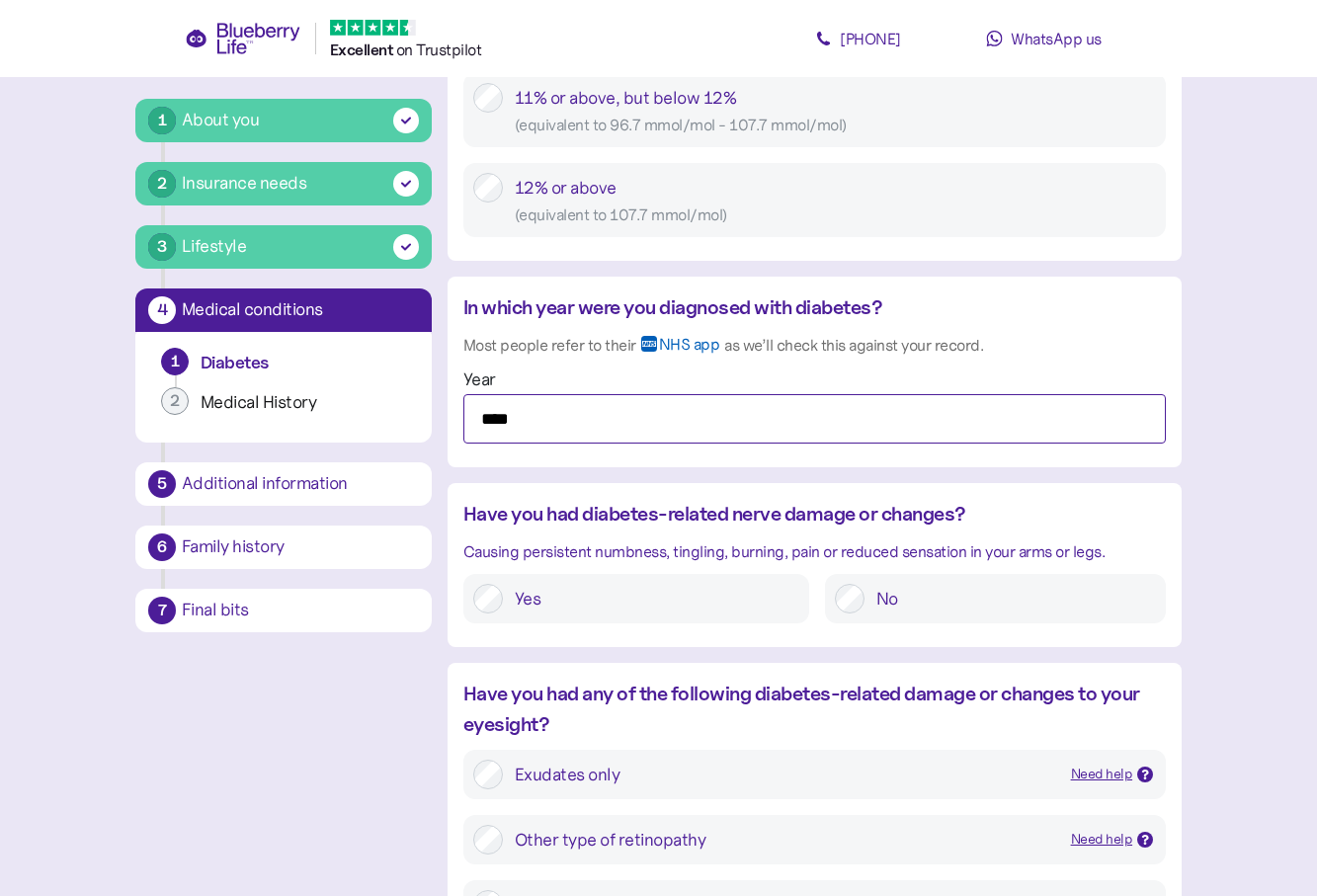 scroll, scrollTop: 1519, scrollLeft: 0, axis: vertical 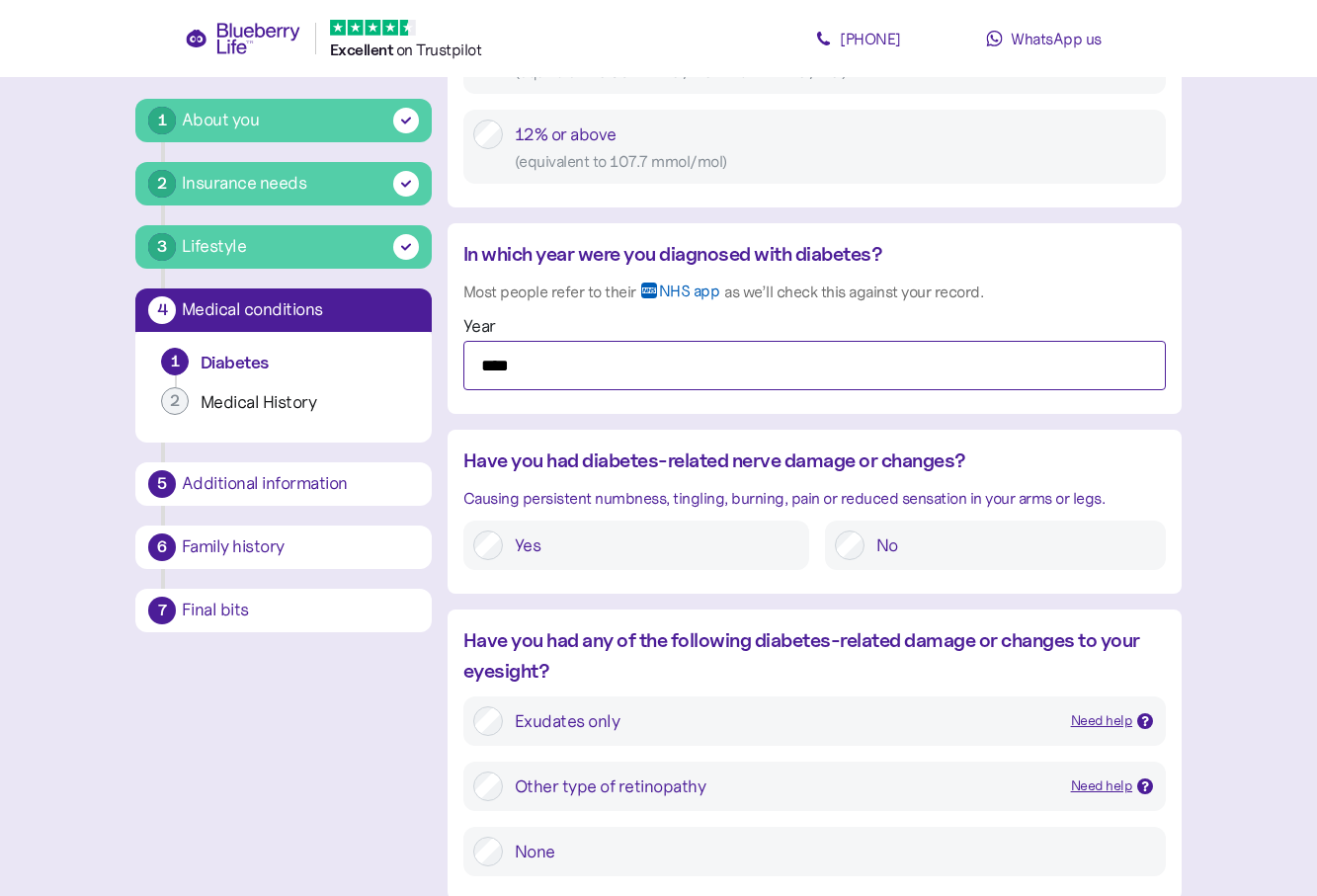 type on "****" 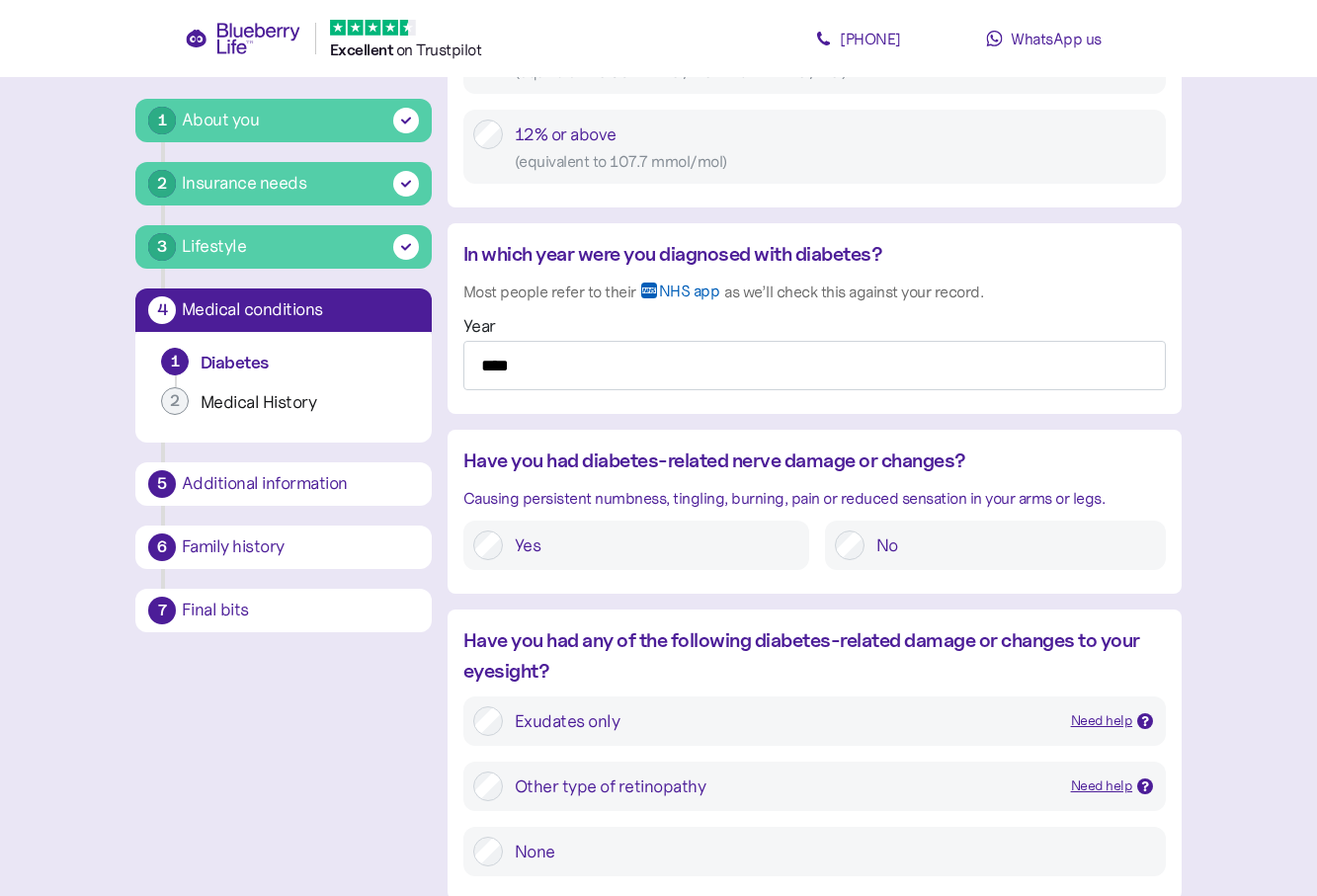 click on "No" at bounding box center (1010, 545) 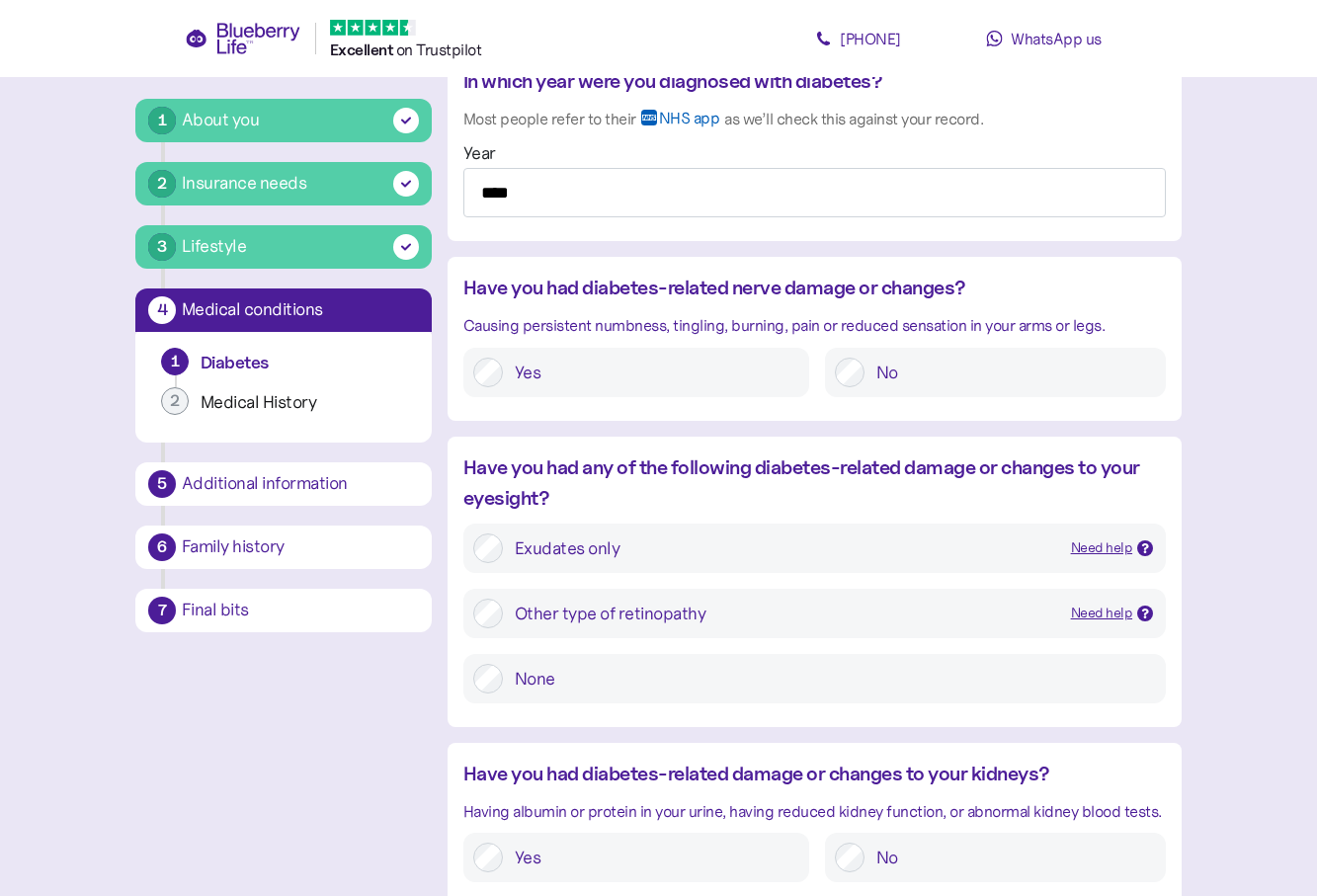 scroll, scrollTop: 1717, scrollLeft: 0, axis: vertical 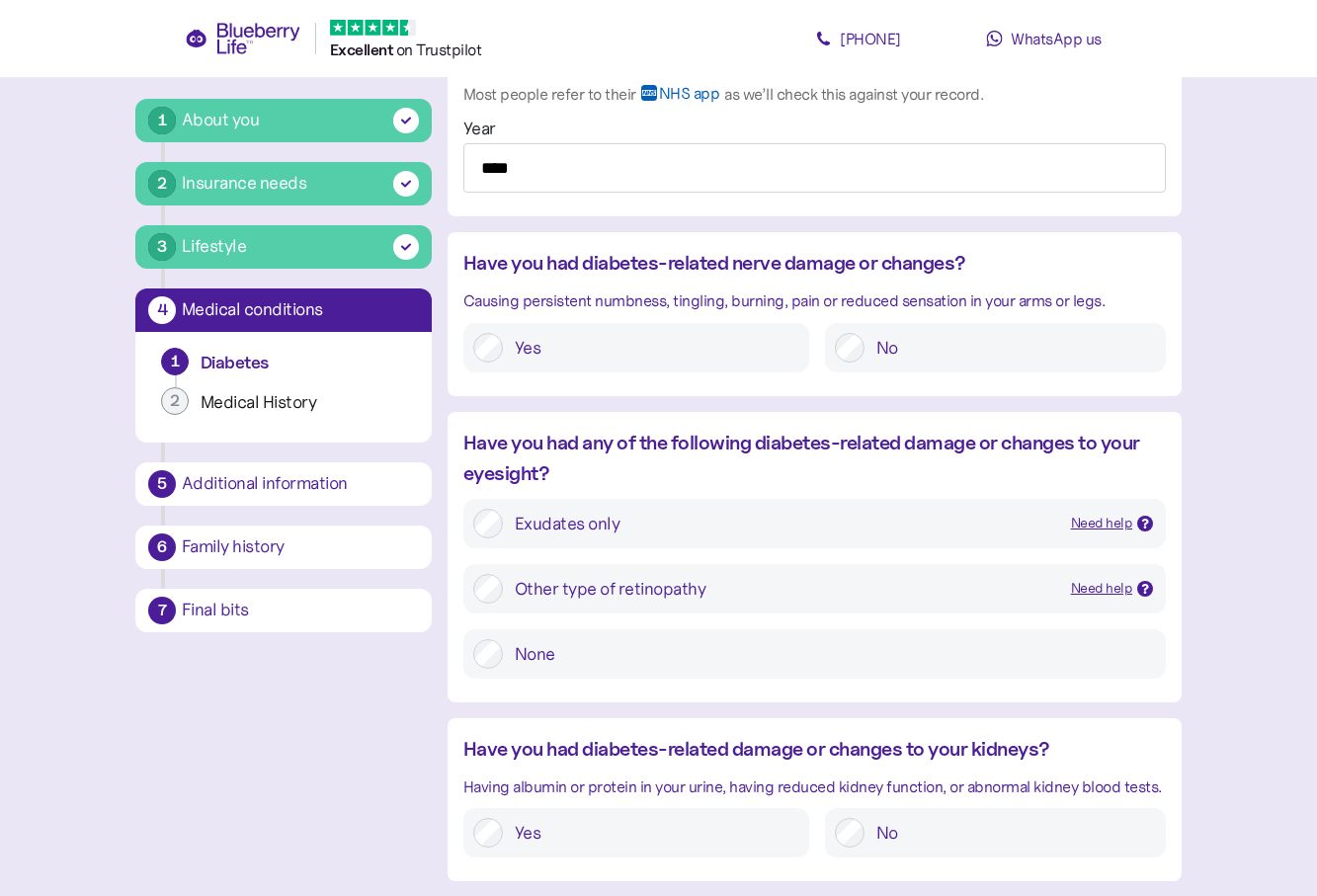 click on "None" at bounding box center [829, 654] 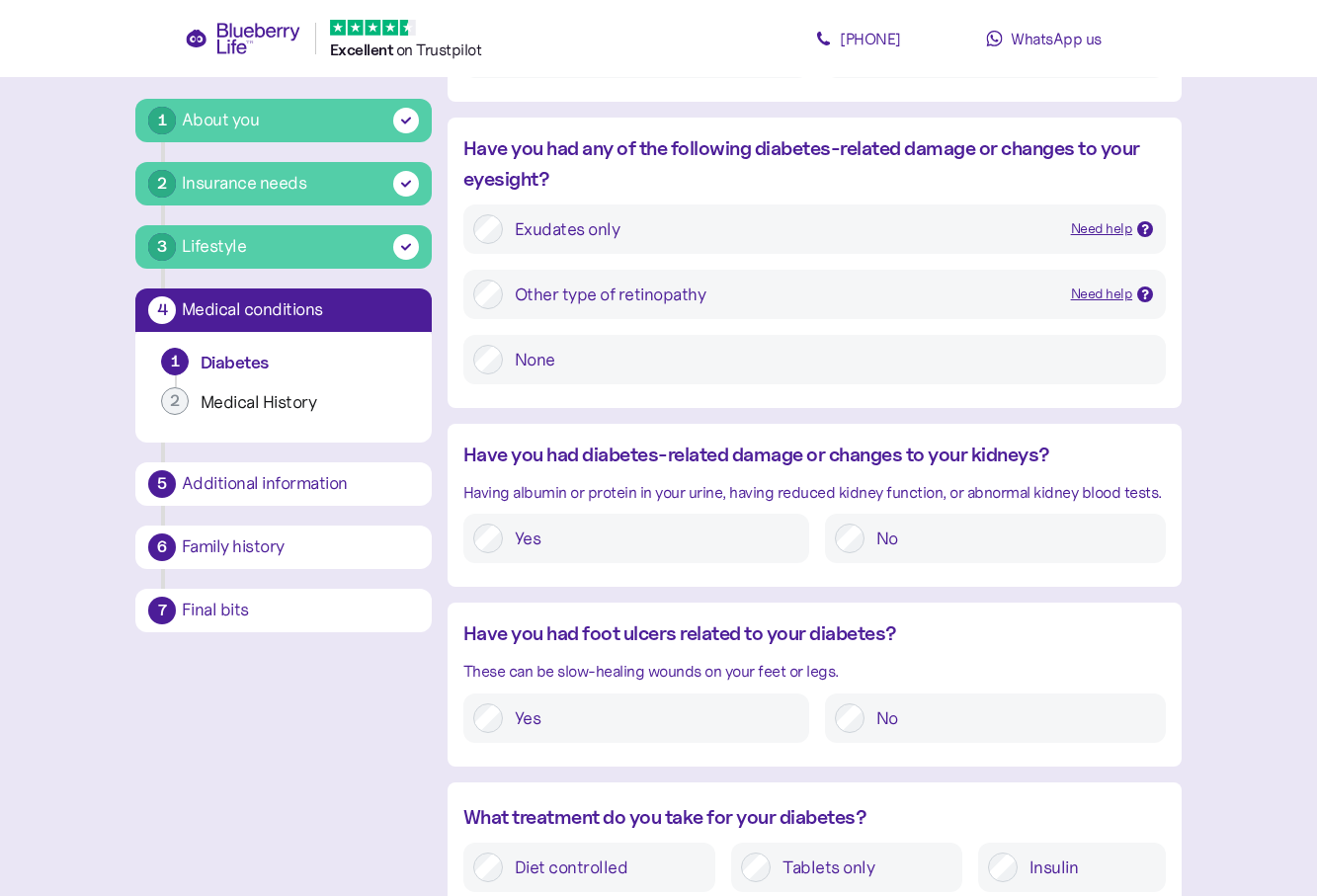 scroll, scrollTop: 2013, scrollLeft: 0, axis: vertical 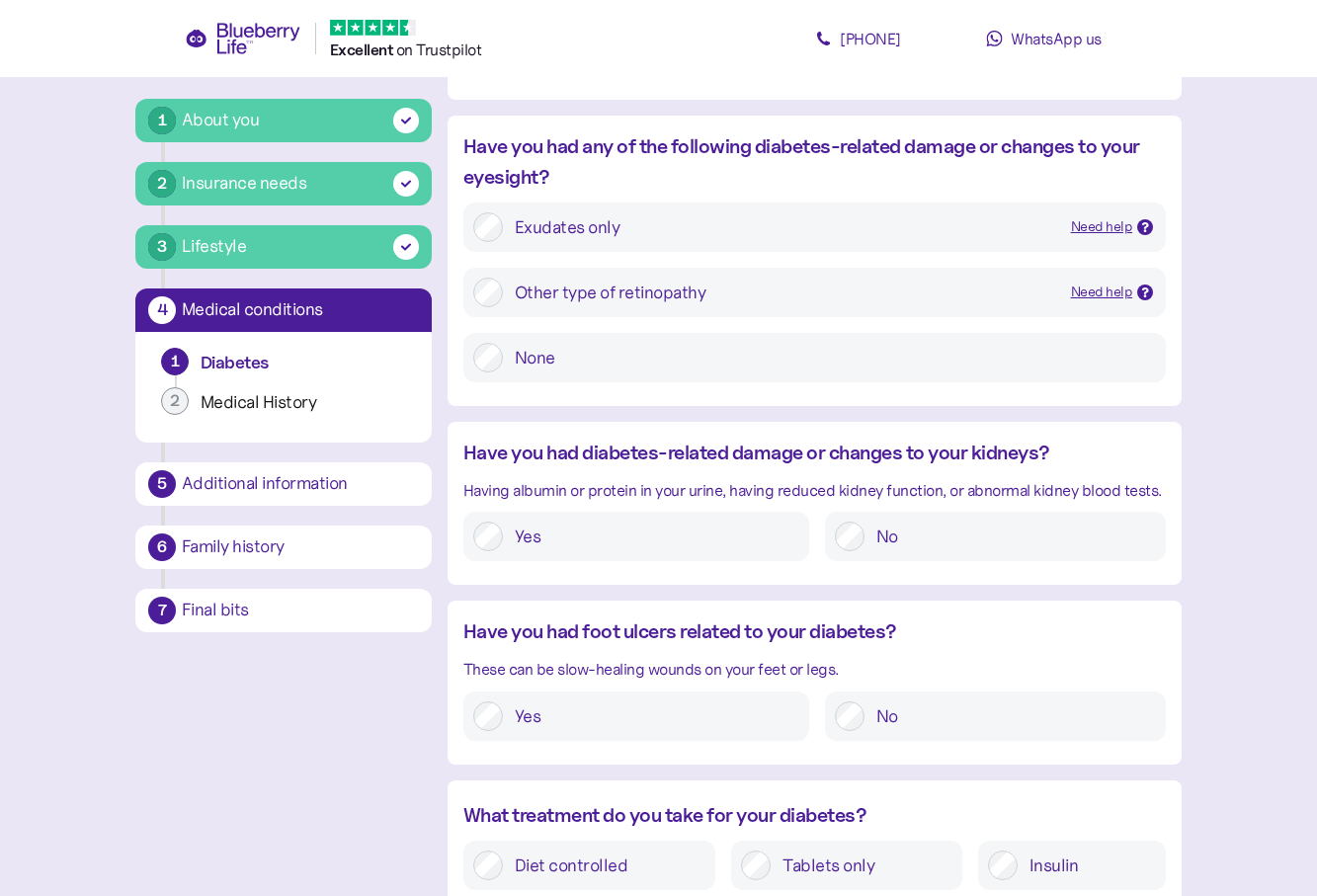 click on "No" at bounding box center (1010, 536) 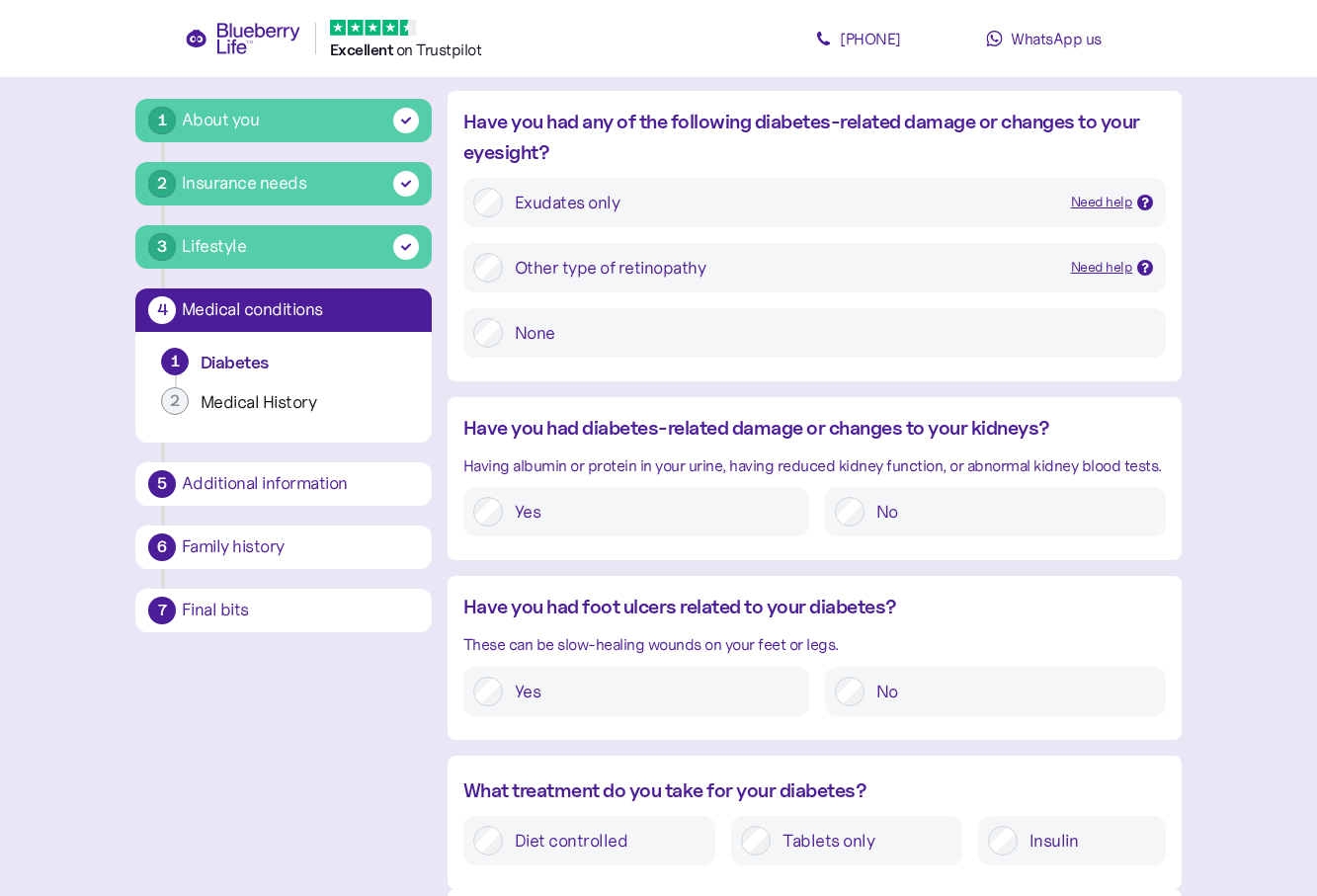 scroll, scrollTop: 2112, scrollLeft: 0, axis: vertical 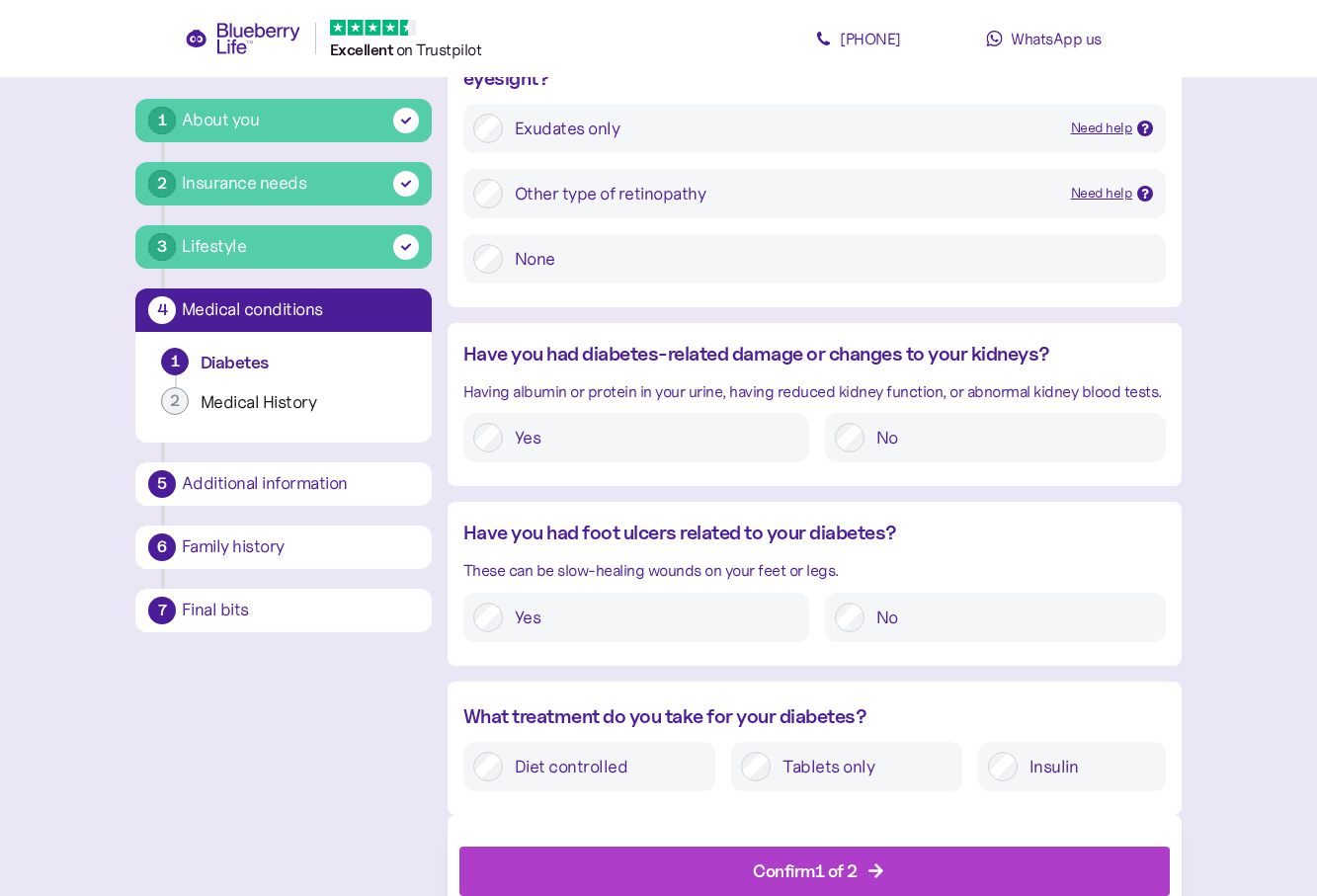click on "No" at bounding box center (1010, 617) 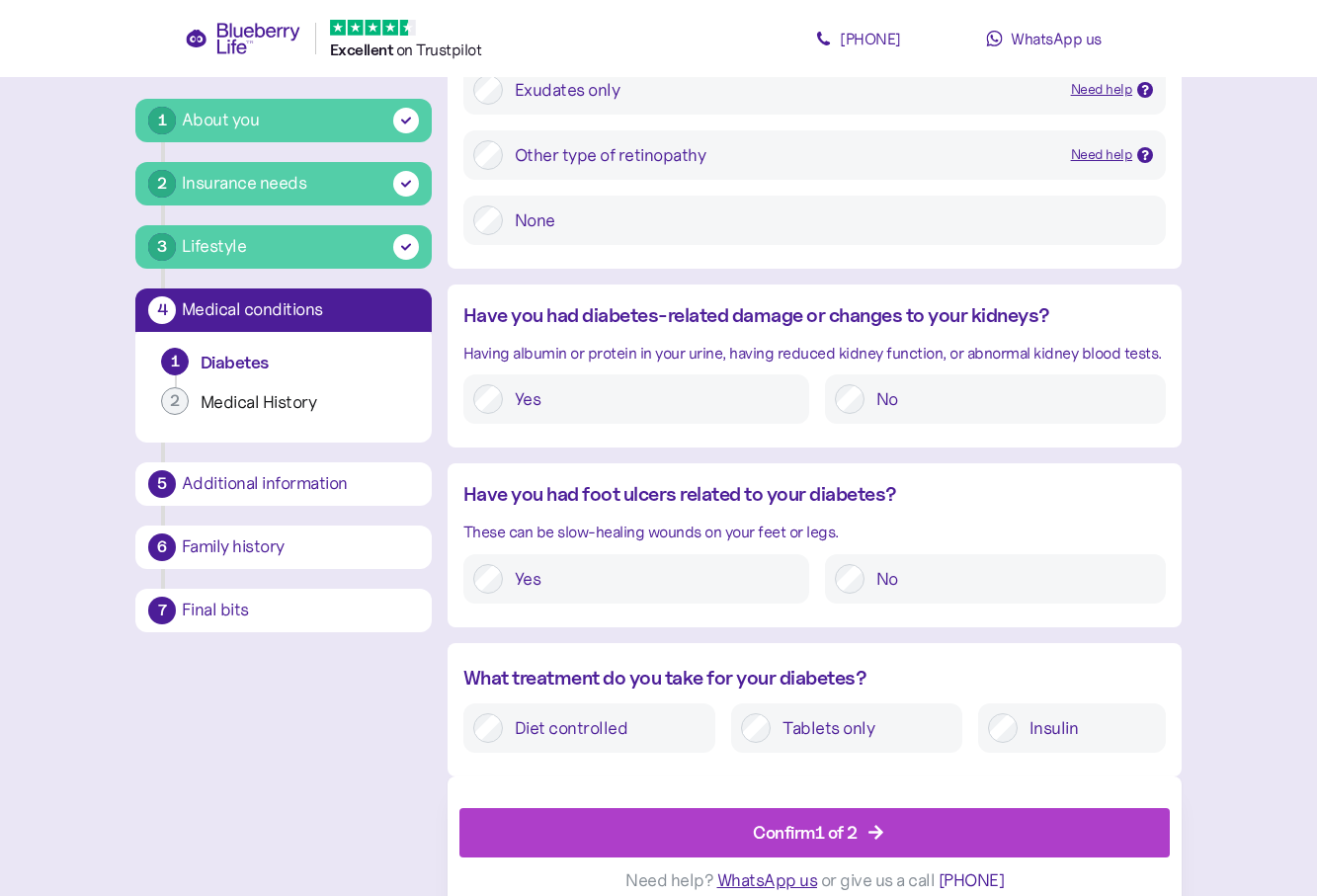 scroll, scrollTop: 2170, scrollLeft: 0, axis: vertical 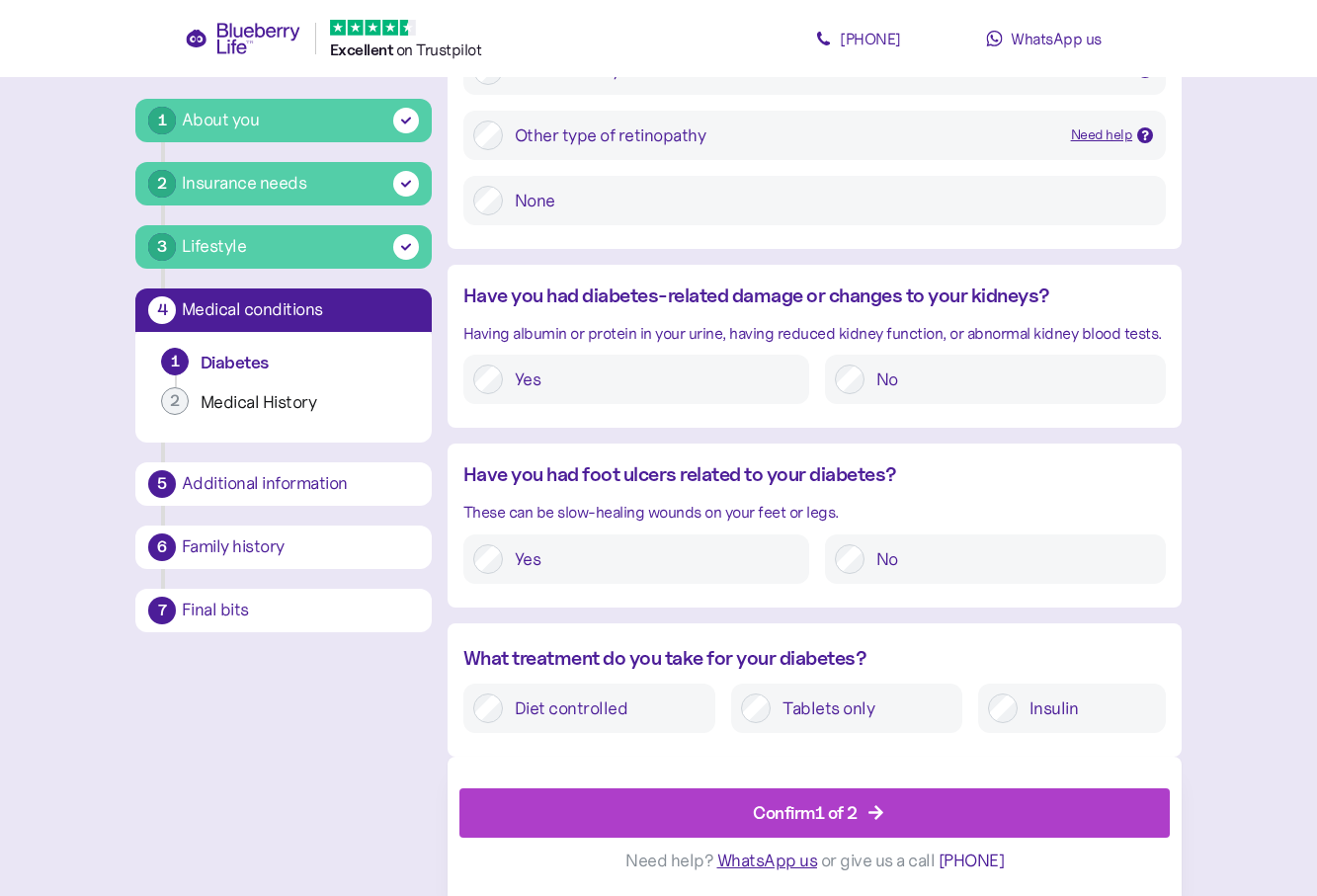click on "Confirm  1 of 2" at bounding box center [805, 812] 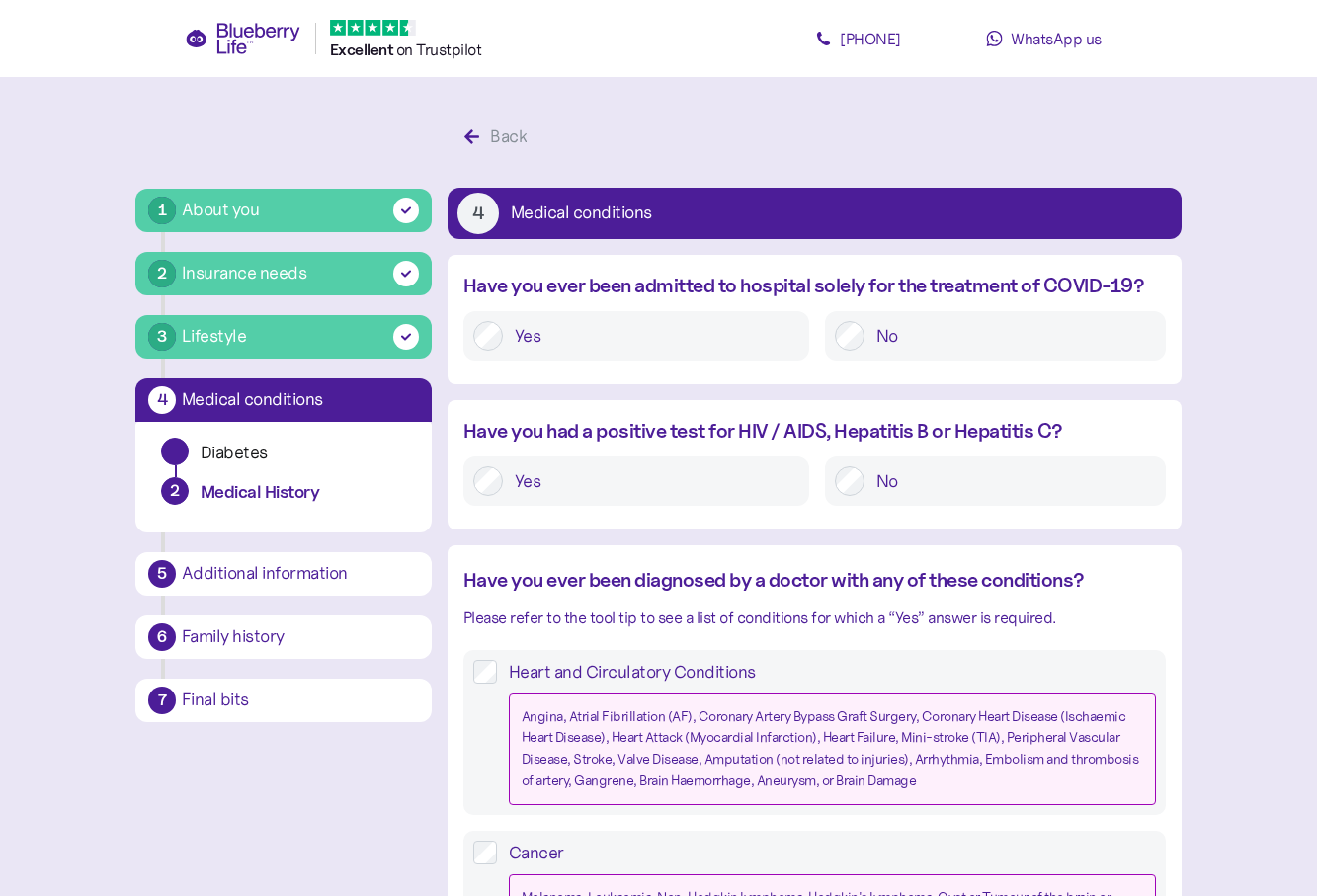 scroll, scrollTop: 38, scrollLeft: 0, axis: vertical 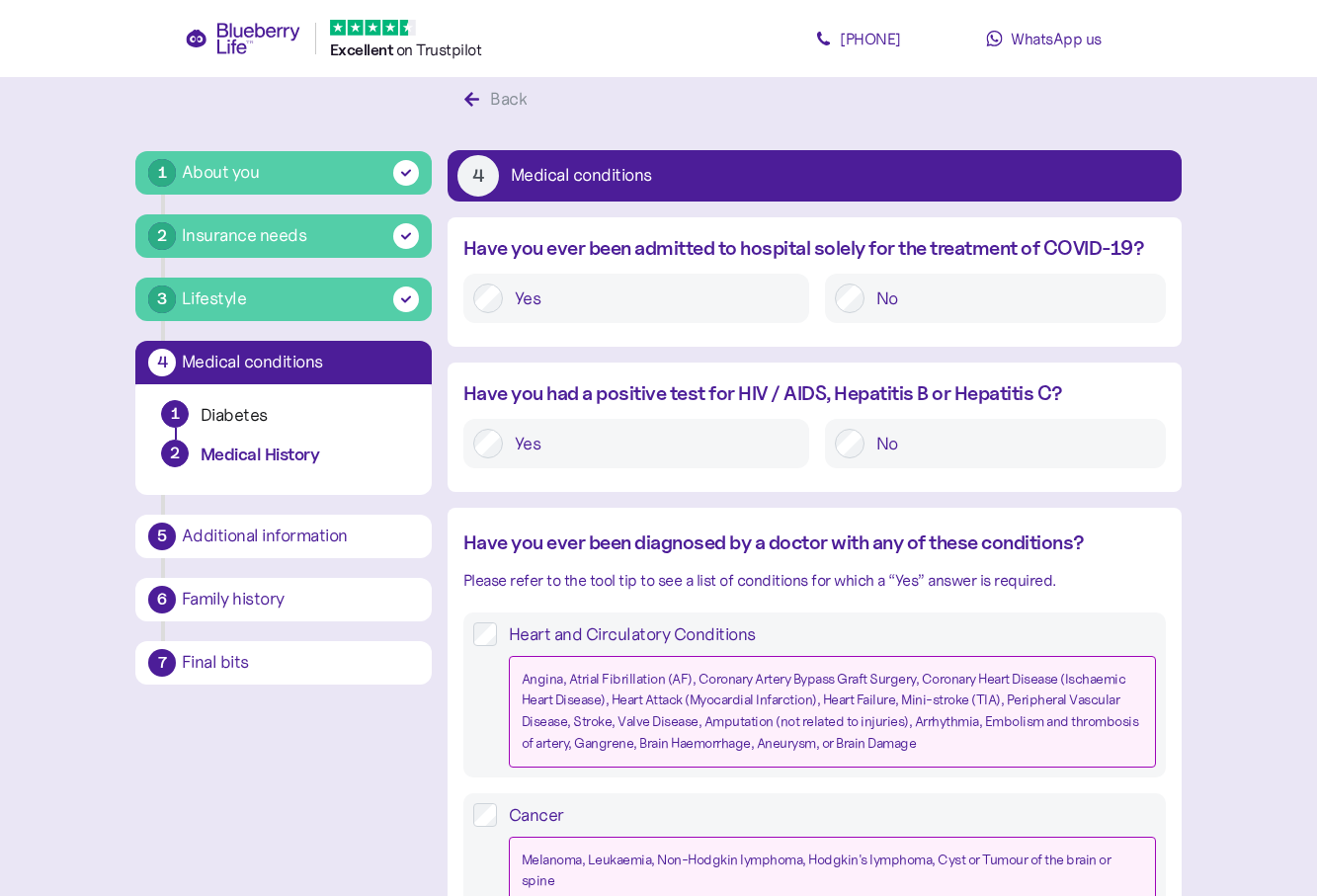 click on "No" at bounding box center [1010, 298] 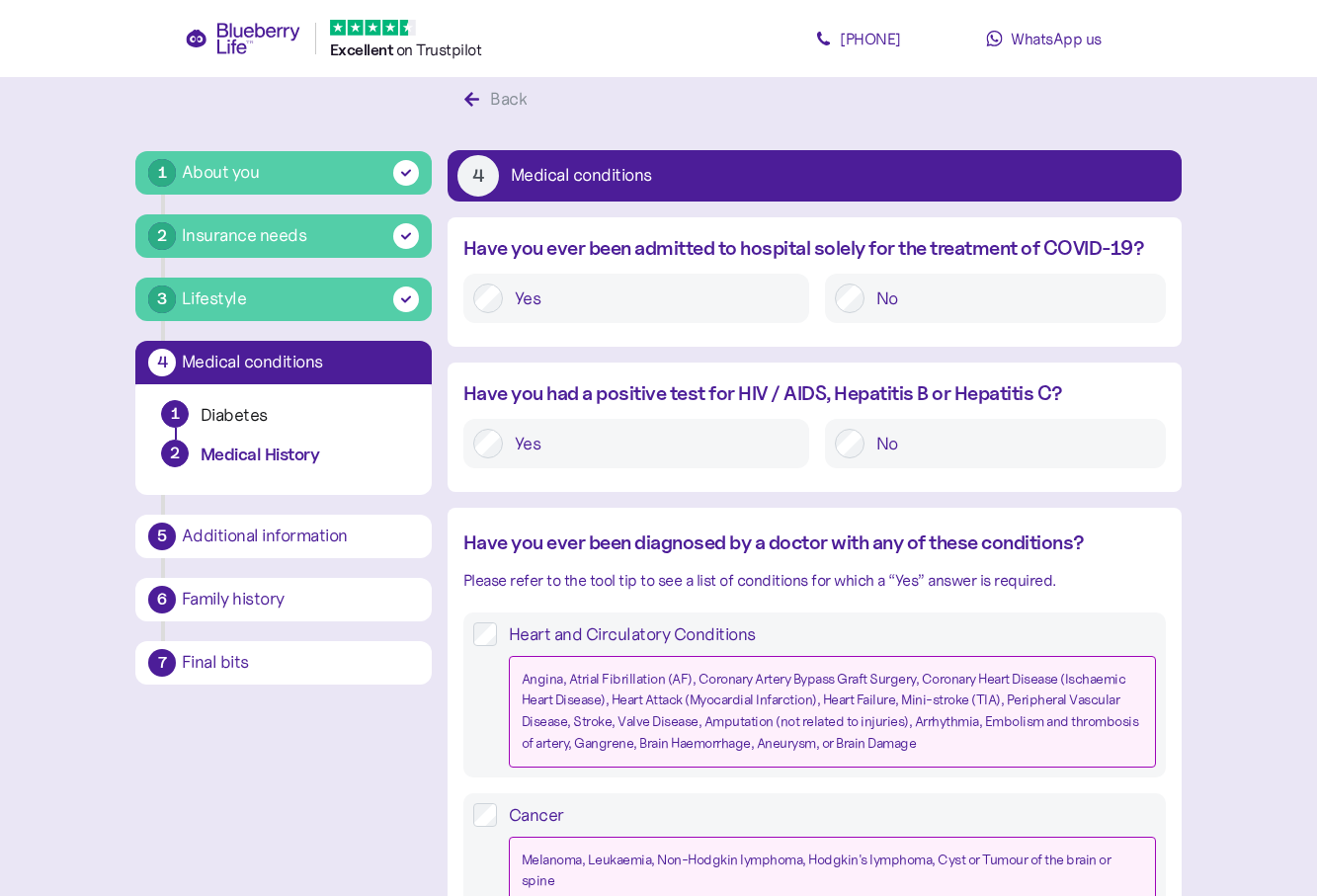 click on "No" at bounding box center [1010, 444] 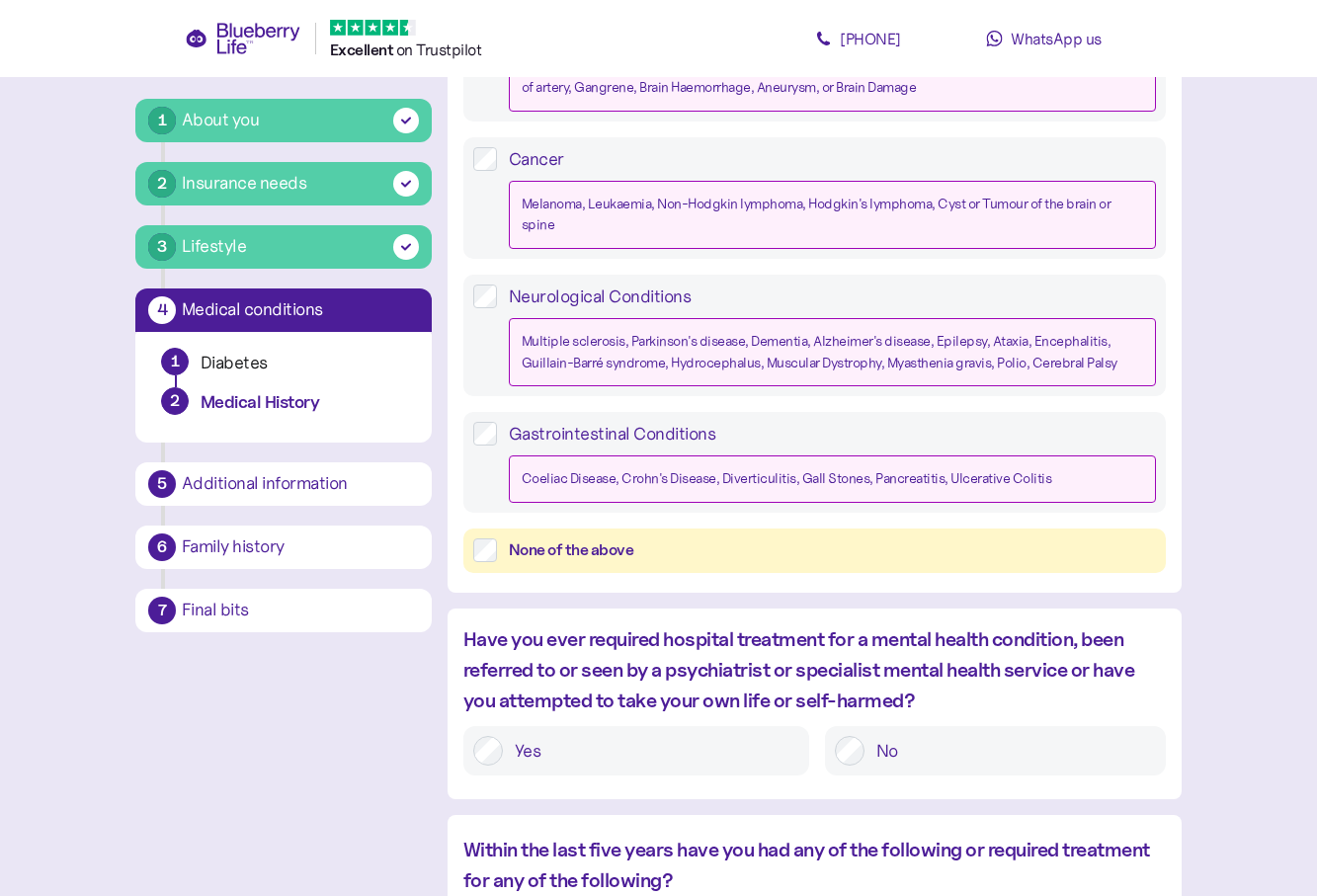 scroll, scrollTop: 729, scrollLeft: 0, axis: vertical 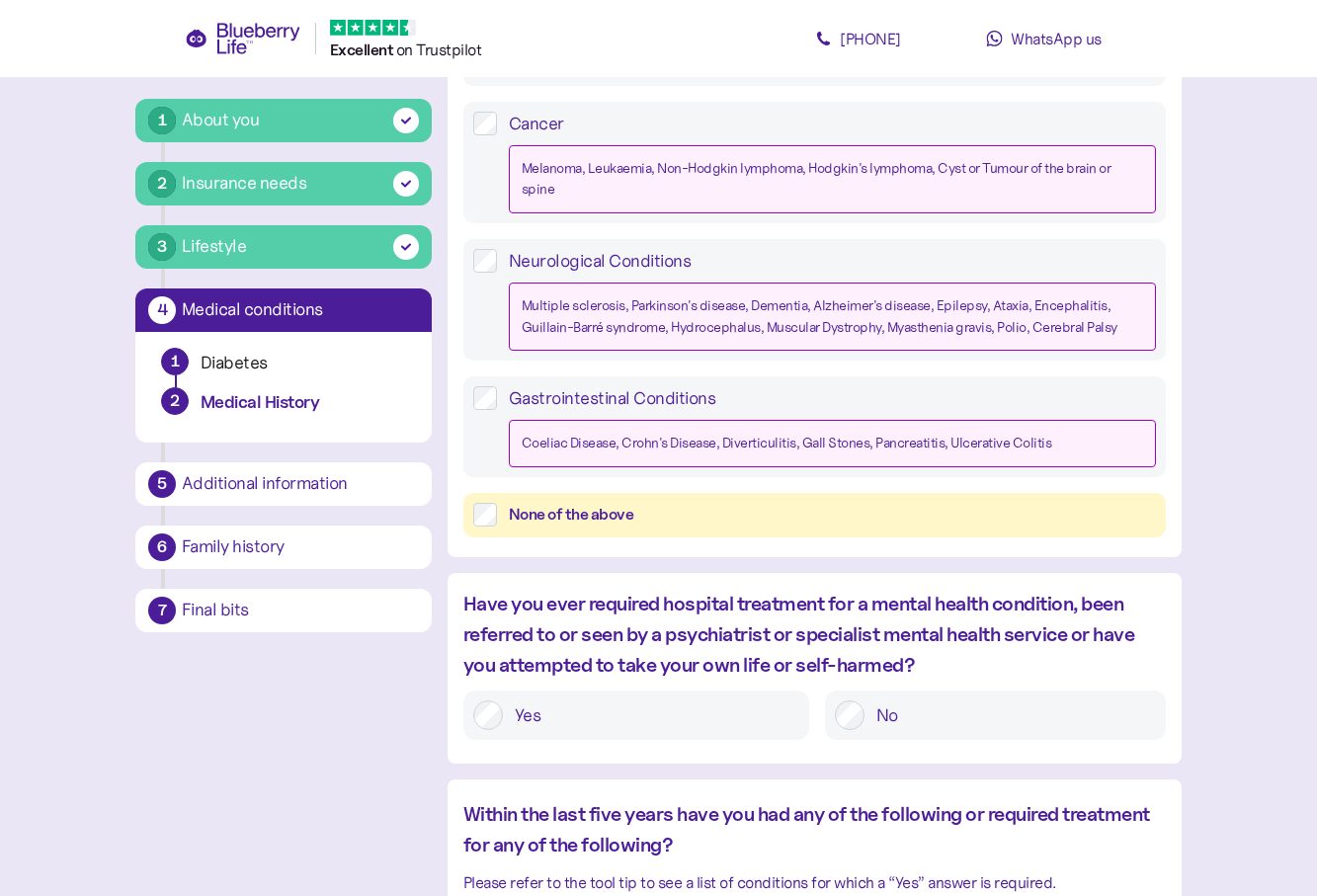 click on "None of the above" at bounding box center [814, 515] 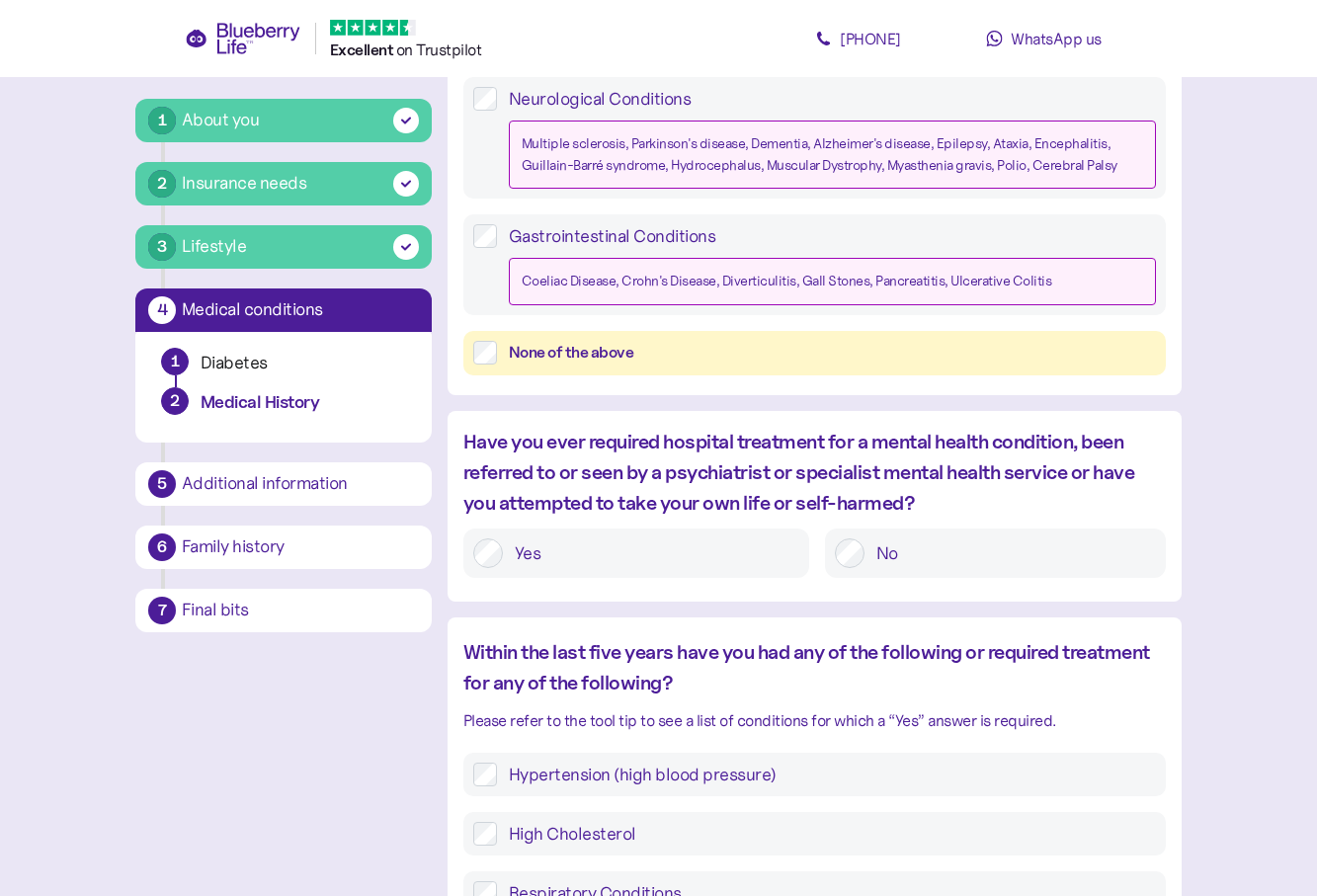 scroll, scrollTop: 927, scrollLeft: 0, axis: vertical 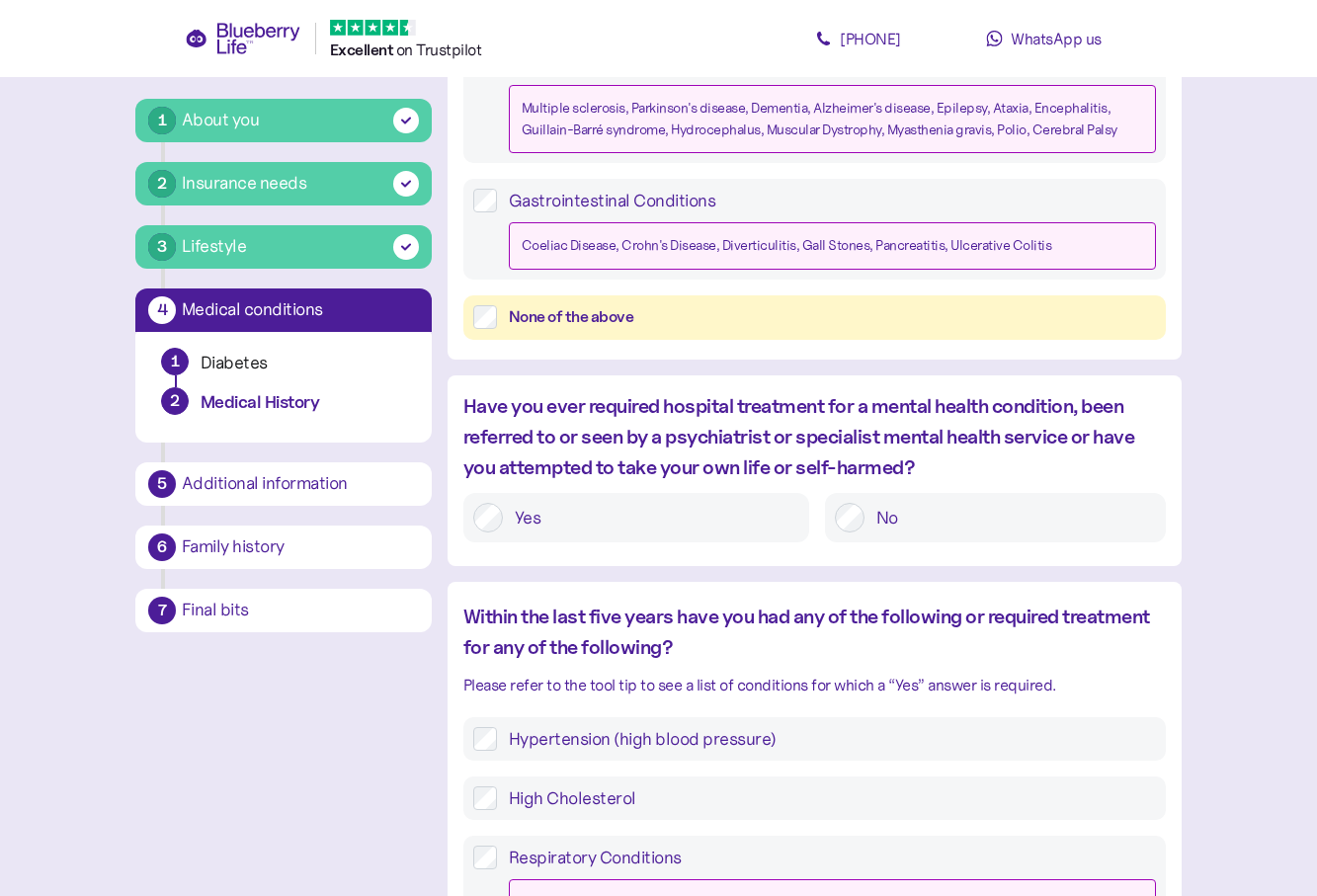 click on "No" at bounding box center (1010, 518) 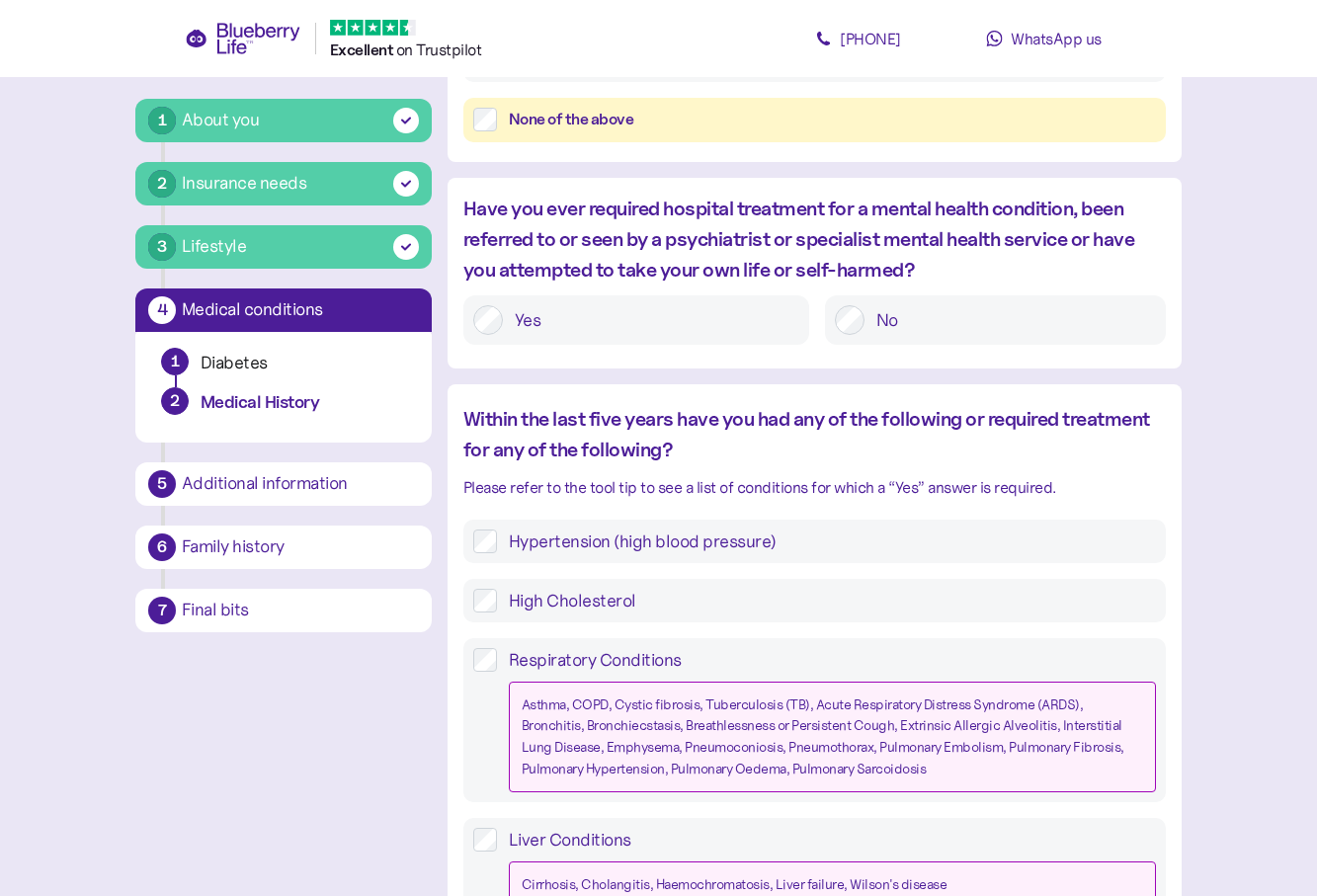 scroll, scrollTop: 1223, scrollLeft: 0, axis: vertical 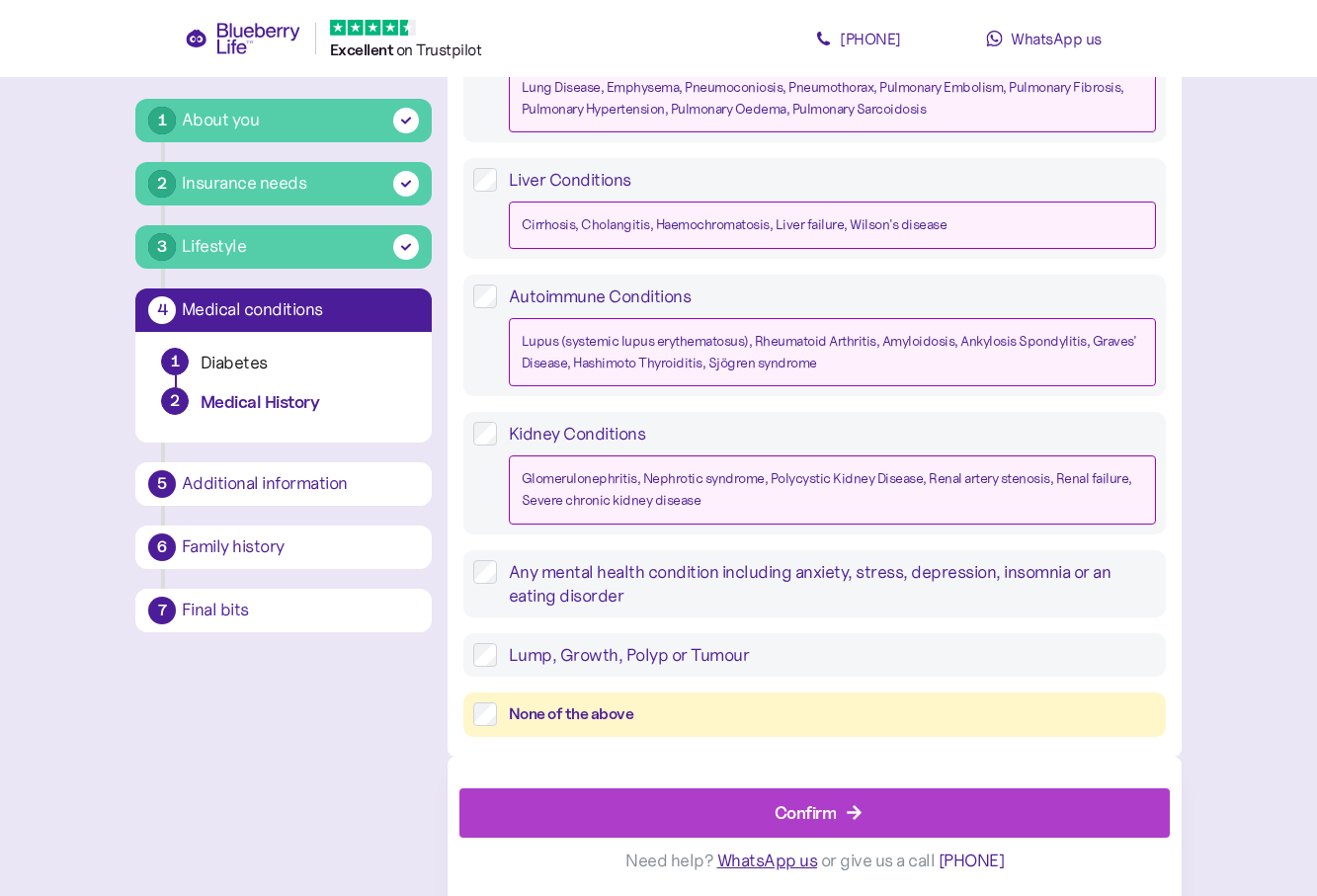 click on "Confirm" at bounding box center (805, 812) 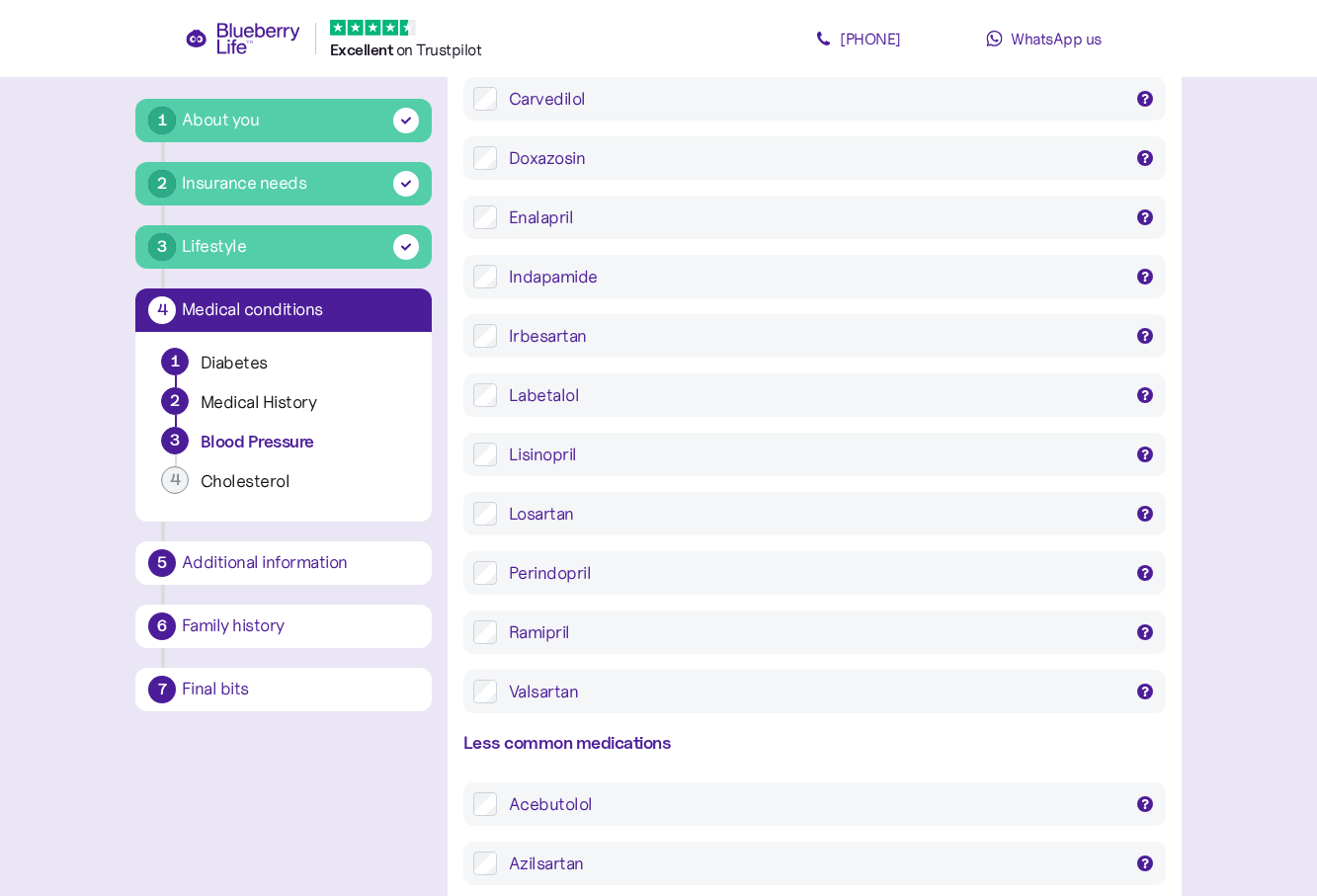 scroll, scrollTop: 828, scrollLeft: 0, axis: vertical 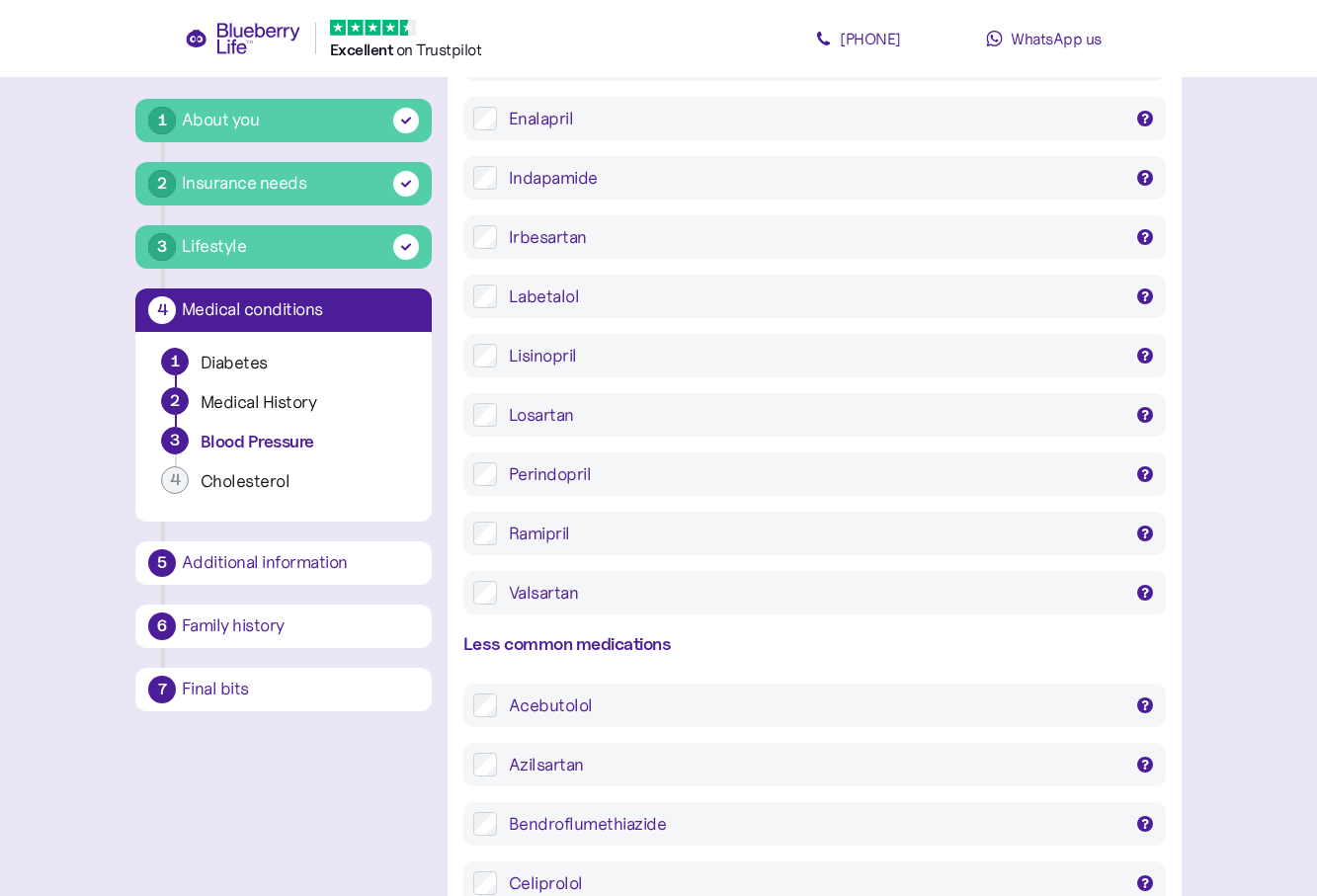 click on "Ramipril" at bounding box center (815, 533) 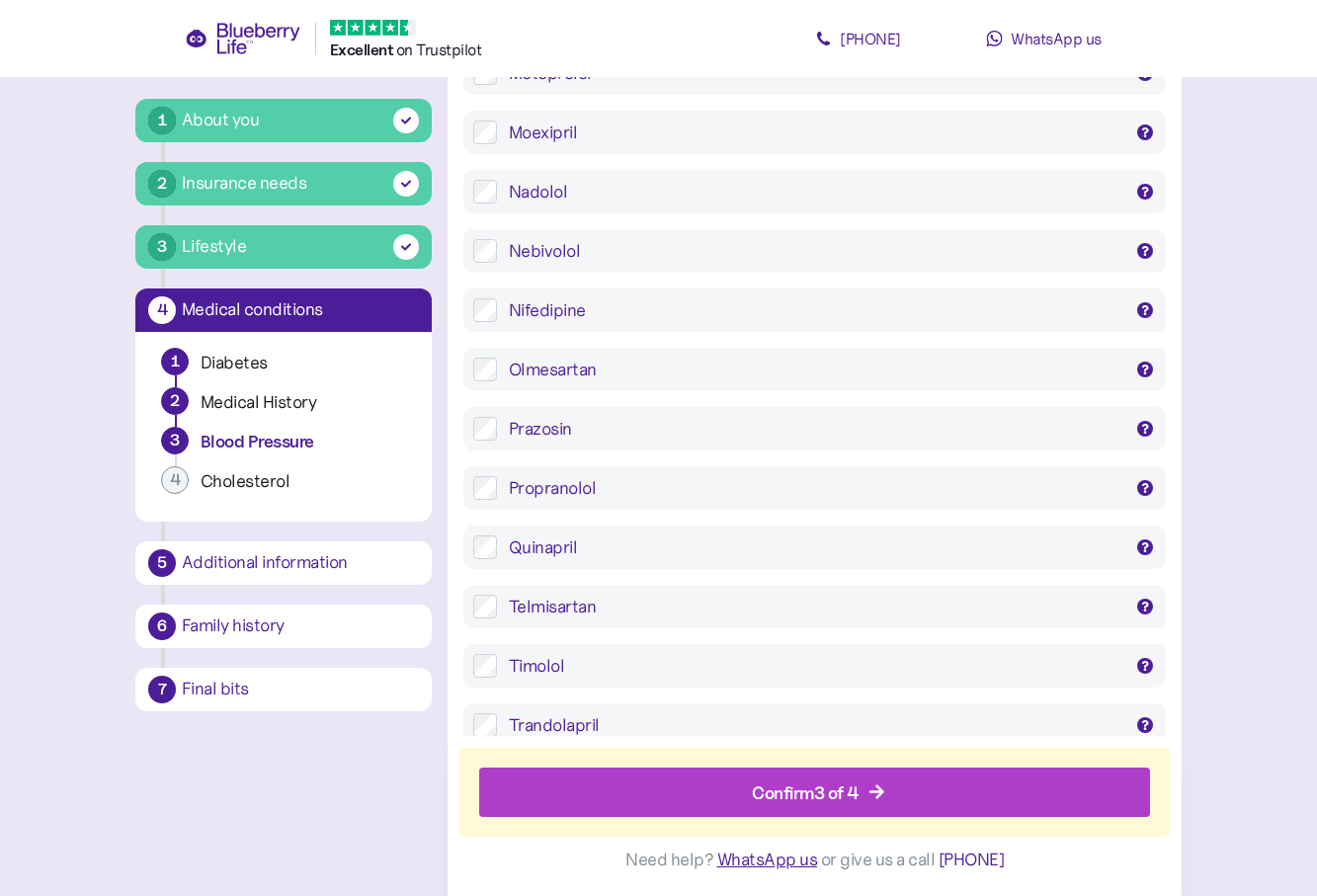 scroll, scrollTop: 2147, scrollLeft: 0, axis: vertical 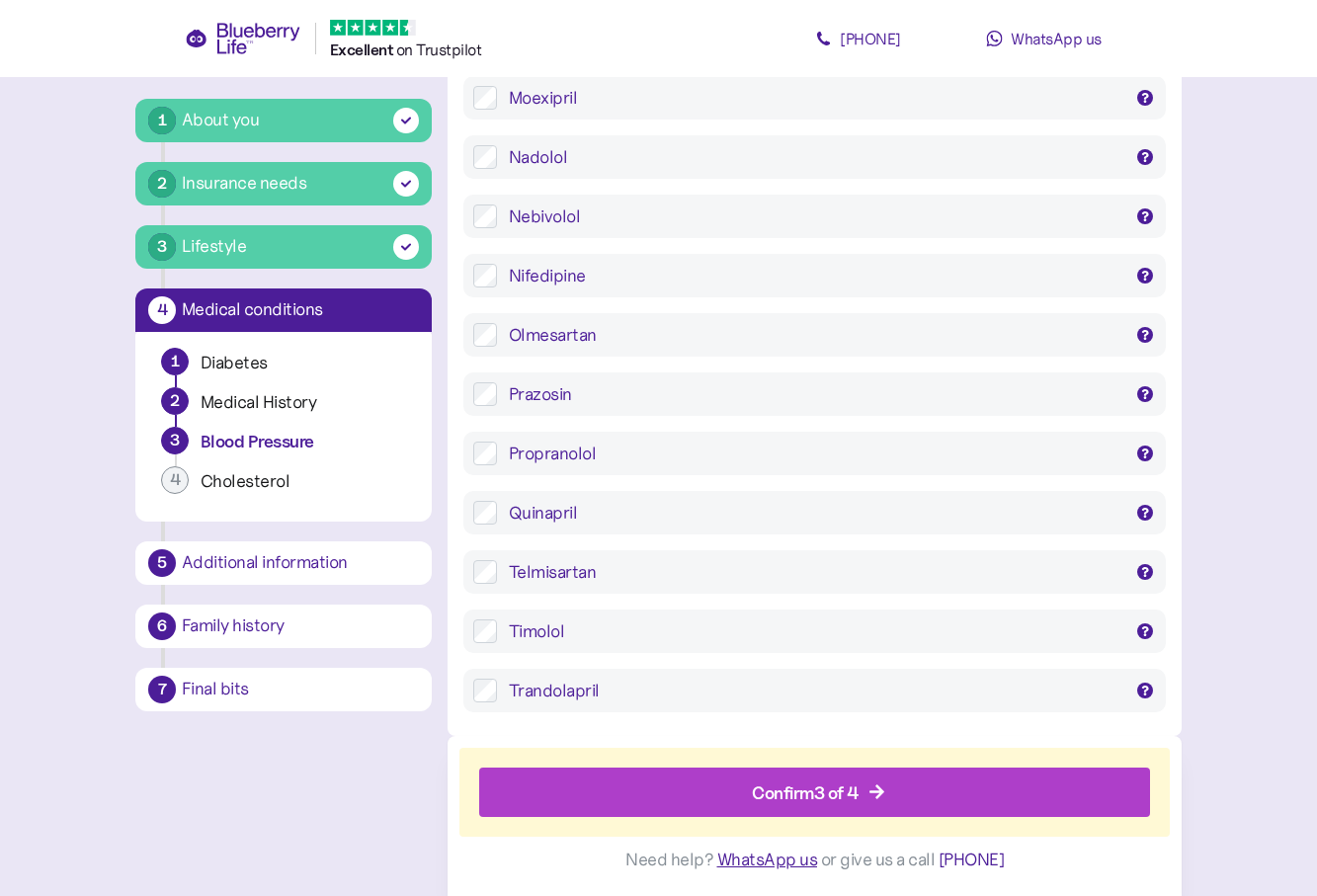 click on "Confirm  3 of 4" at bounding box center [819, 792] 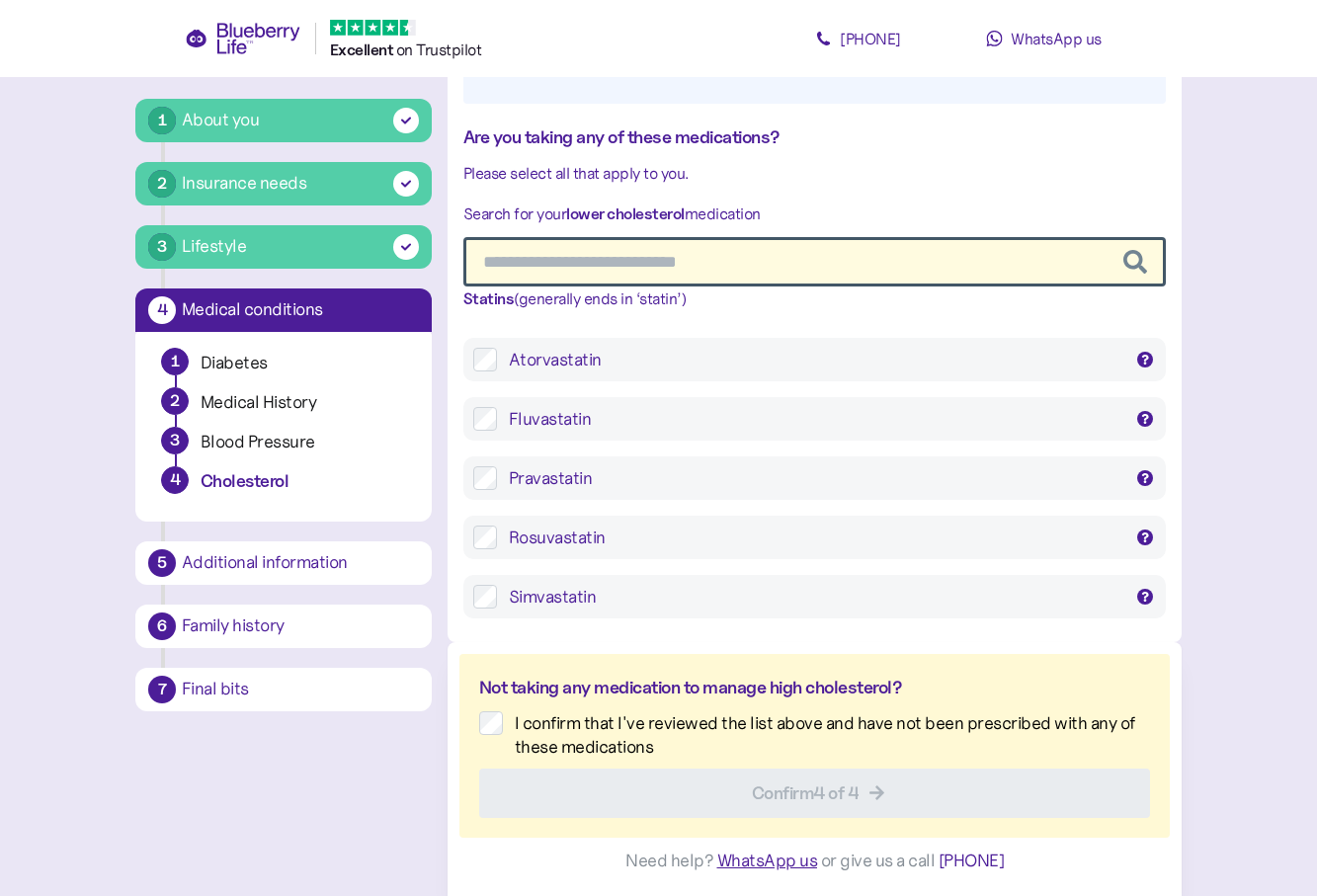 scroll, scrollTop: 38, scrollLeft: 0, axis: vertical 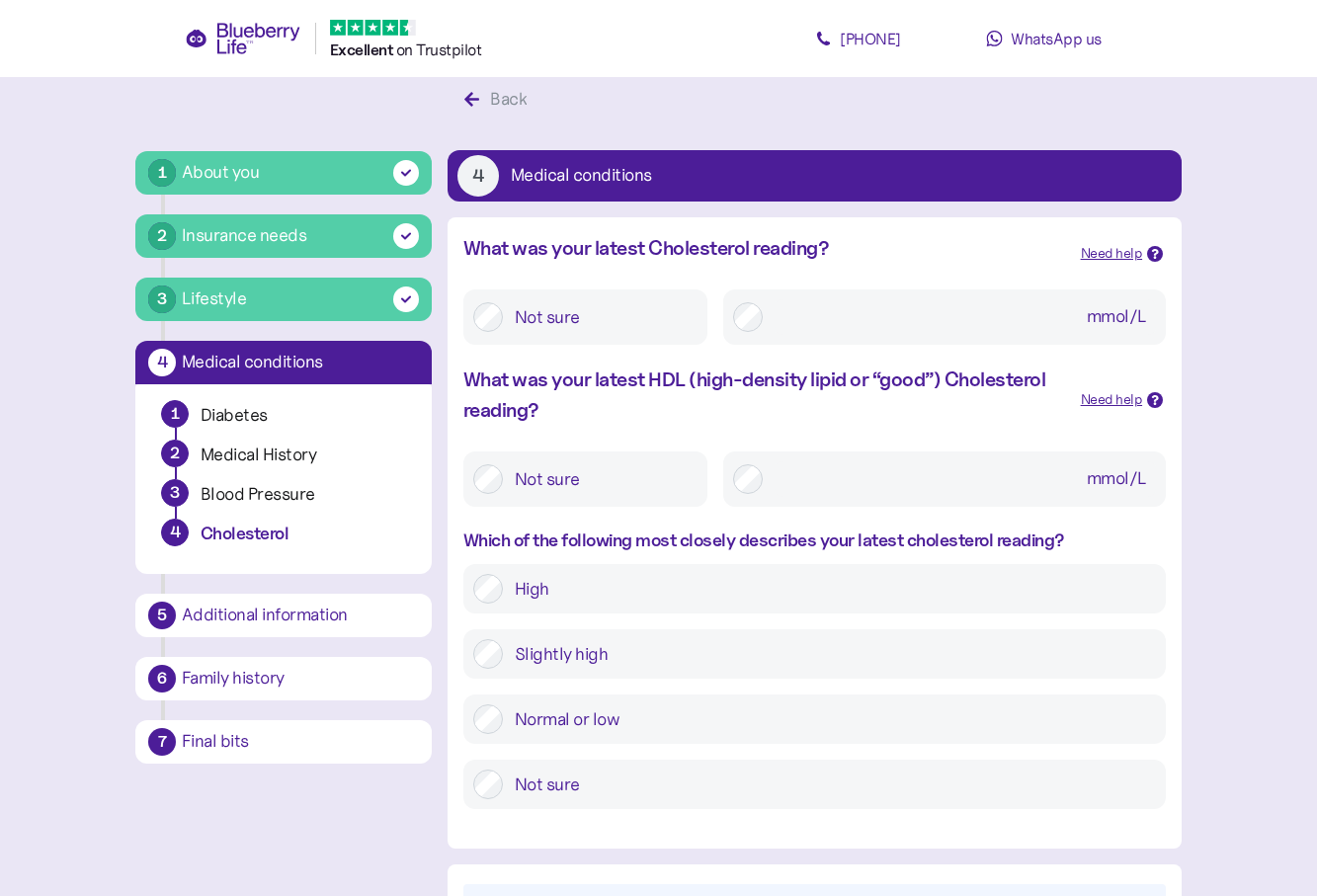 click on "Not sure" at bounding box center (600, 479) 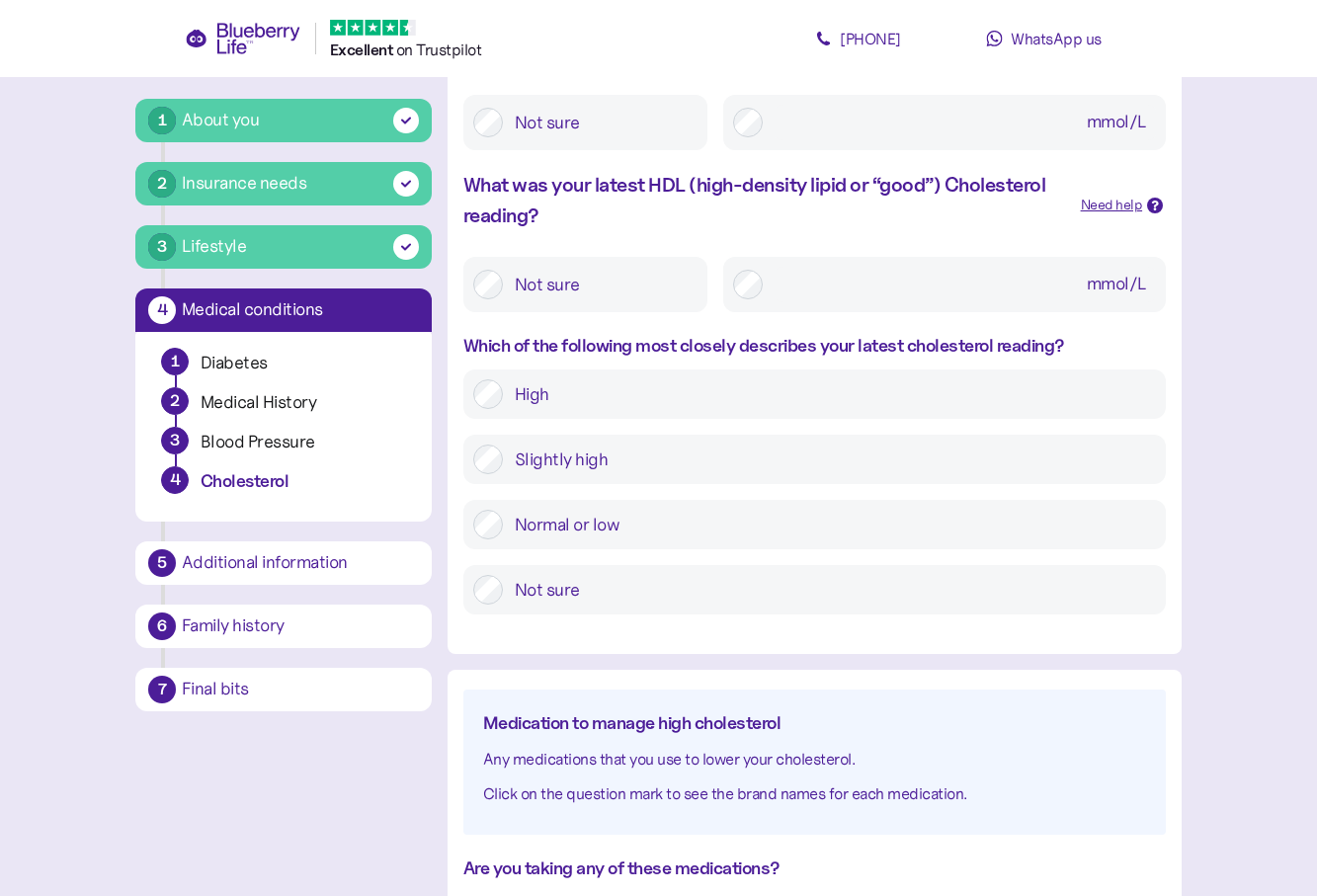 scroll, scrollTop: 235, scrollLeft: 0, axis: vertical 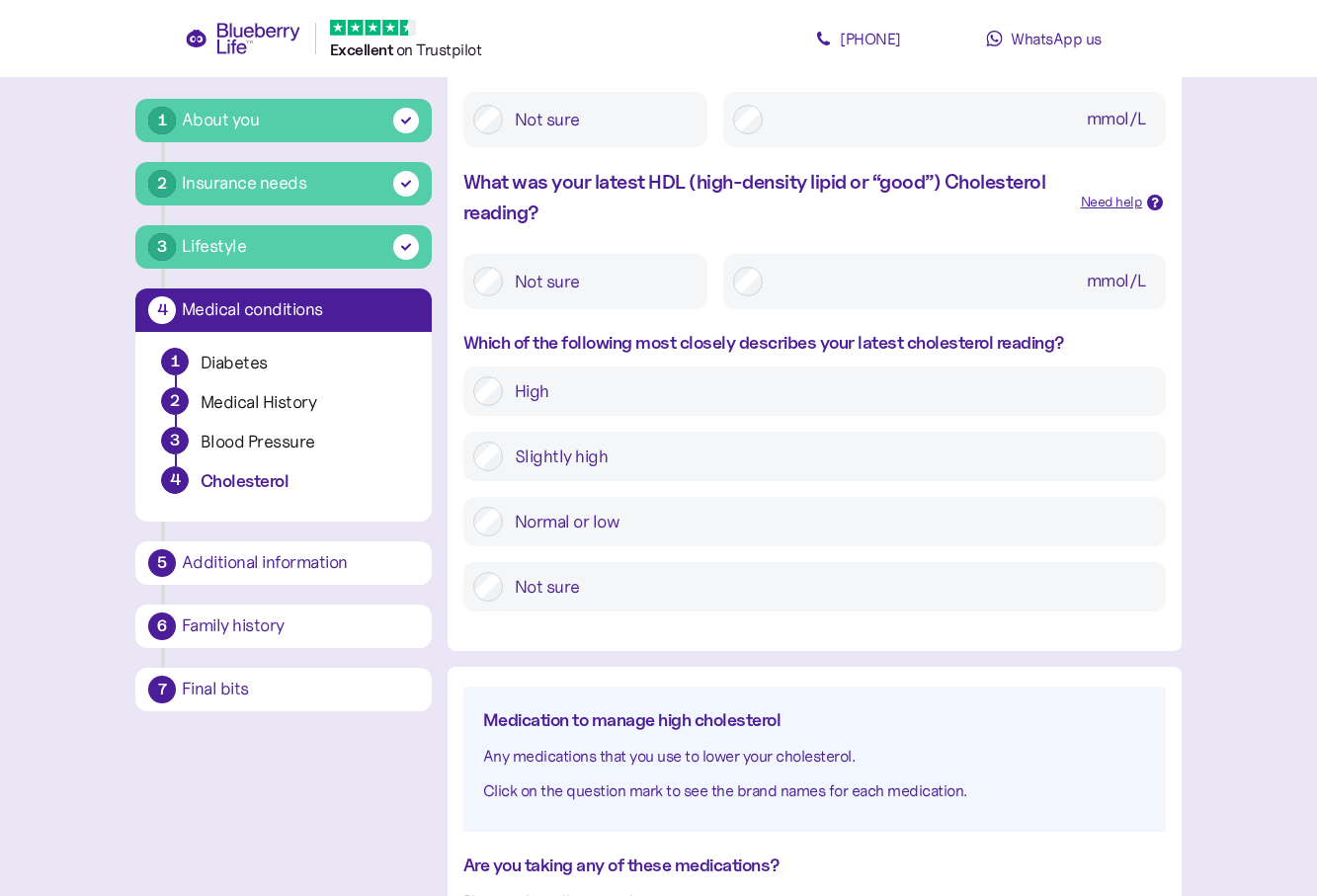 click on "Slightly high" at bounding box center (829, 456) 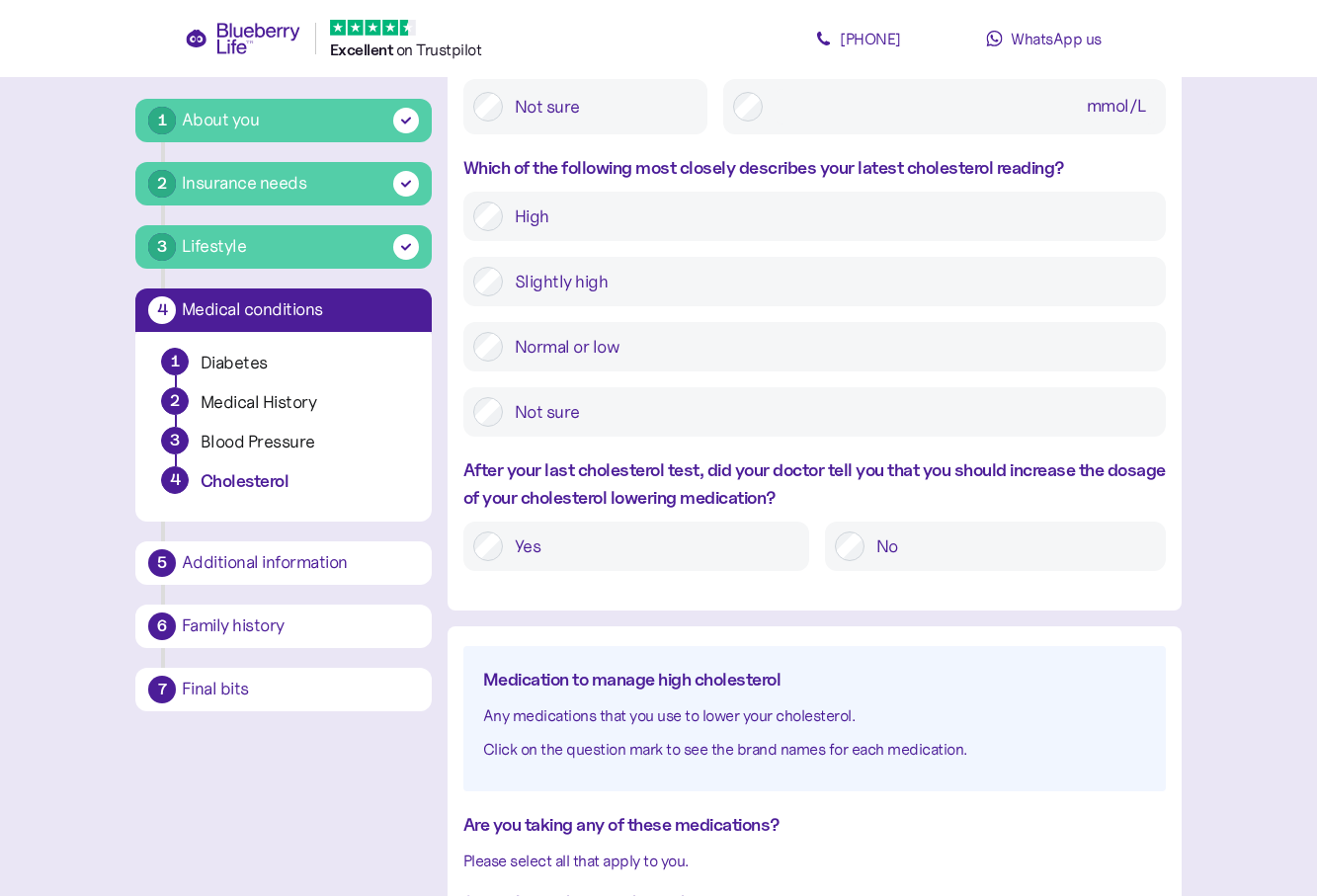 scroll, scrollTop: 433, scrollLeft: 0, axis: vertical 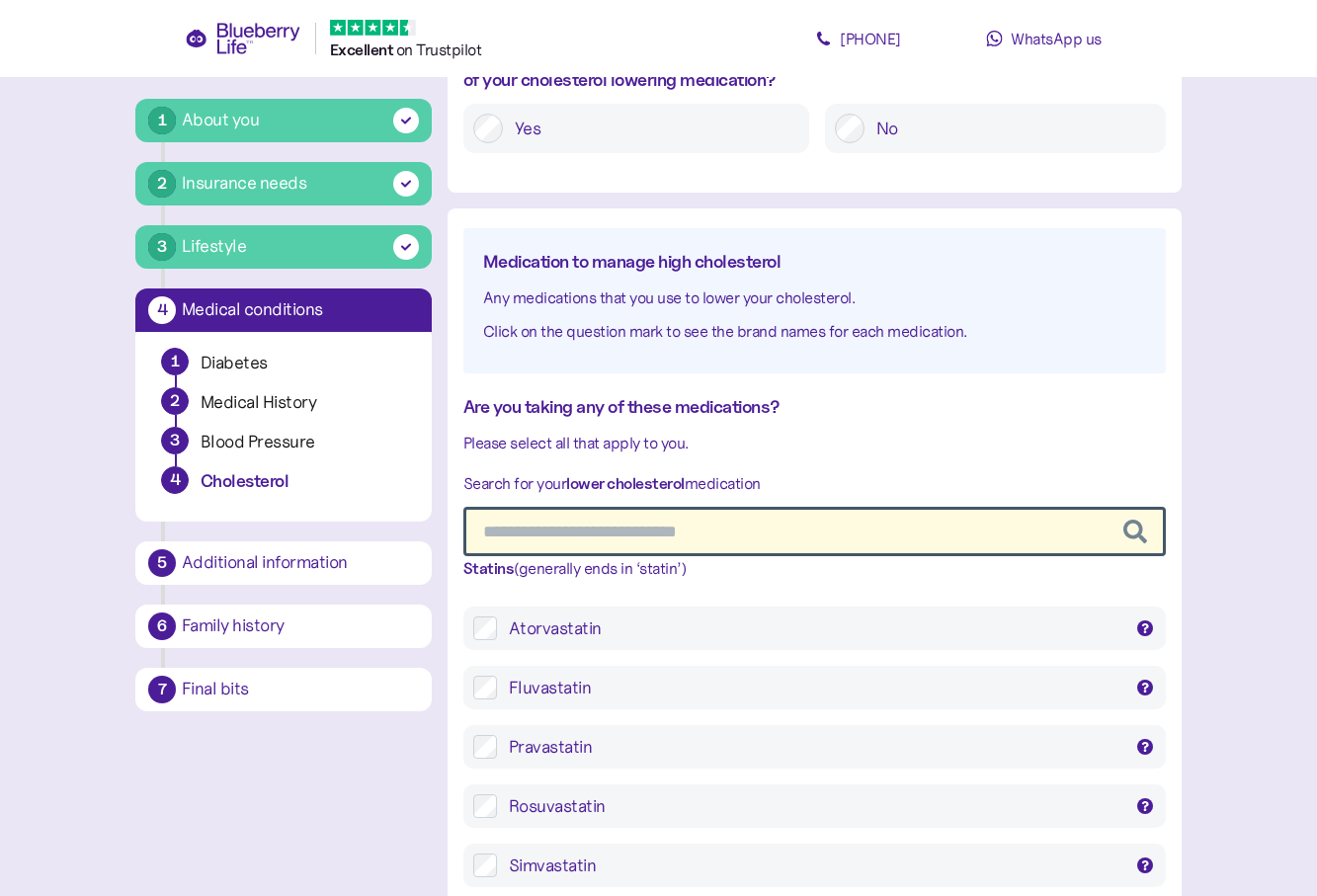 click on "Atorvastatin" at bounding box center [815, 628] 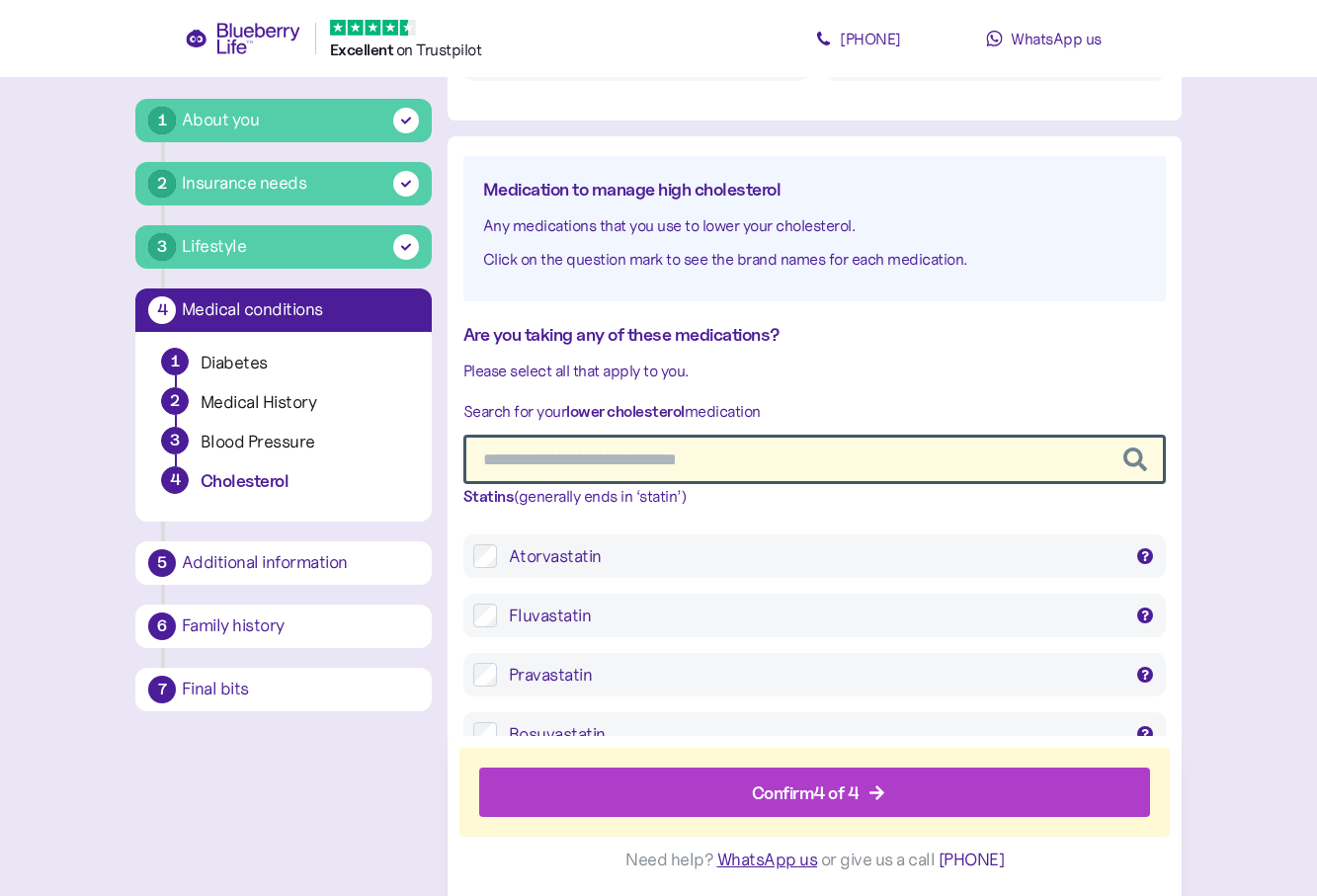 scroll, scrollTop: 1003, scrollLeft: 0, axis: vertical 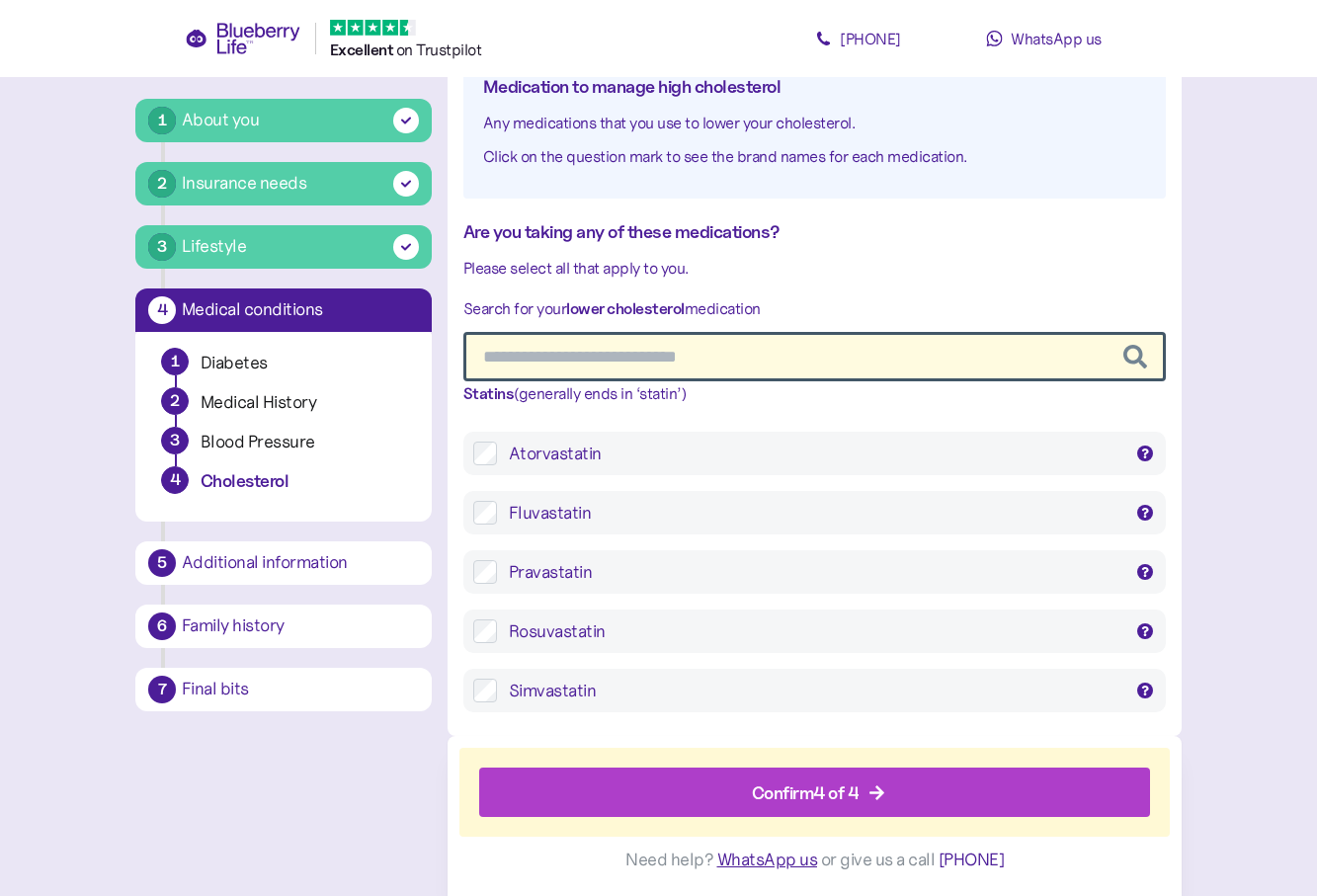 click on "Confirm  4 of 4" at bounding box center [805, 792] 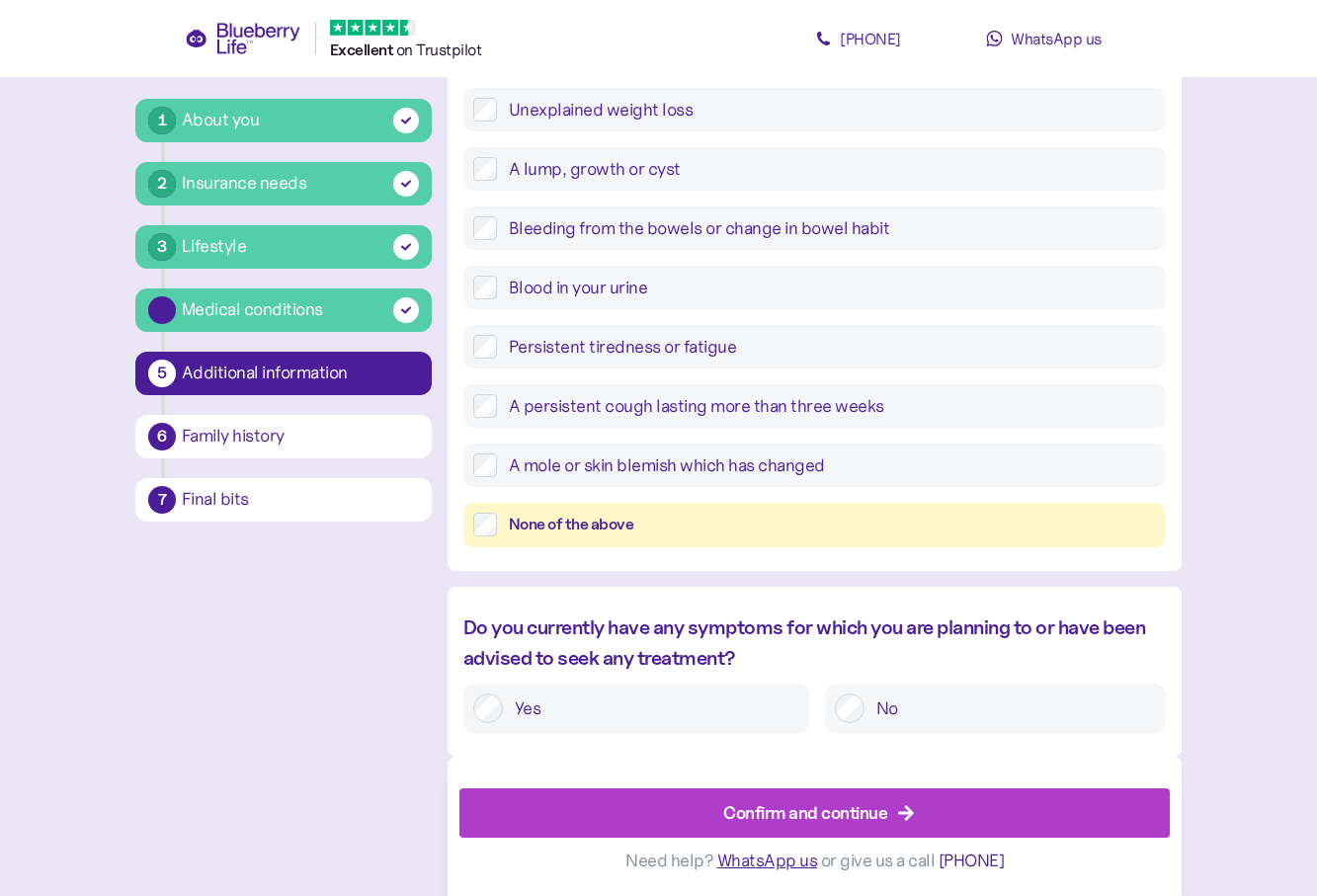 scroll, scrollTop: 38, scrollLeft: 0, axis: vertical 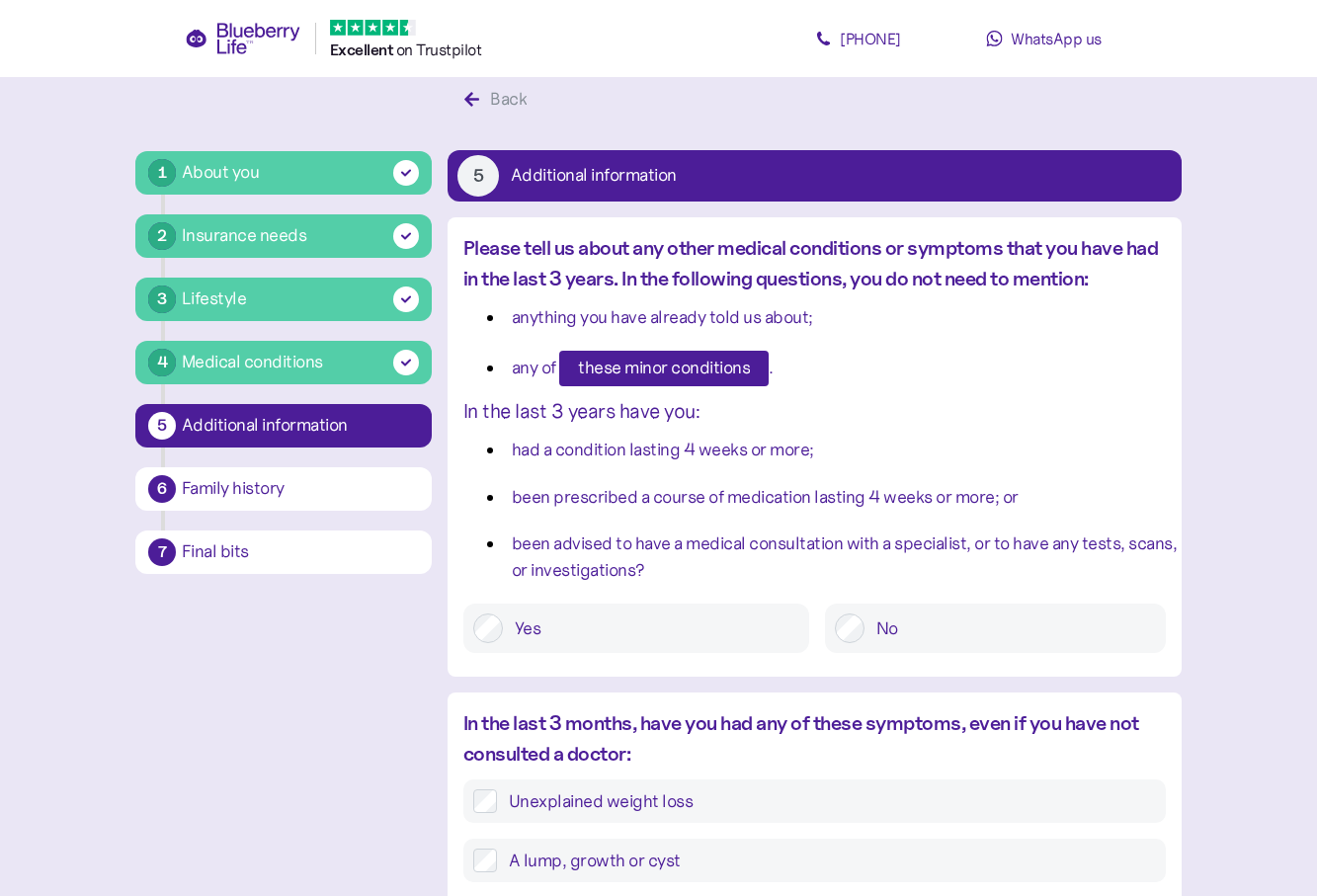 click on "No" at bounding box center (1010, 628) 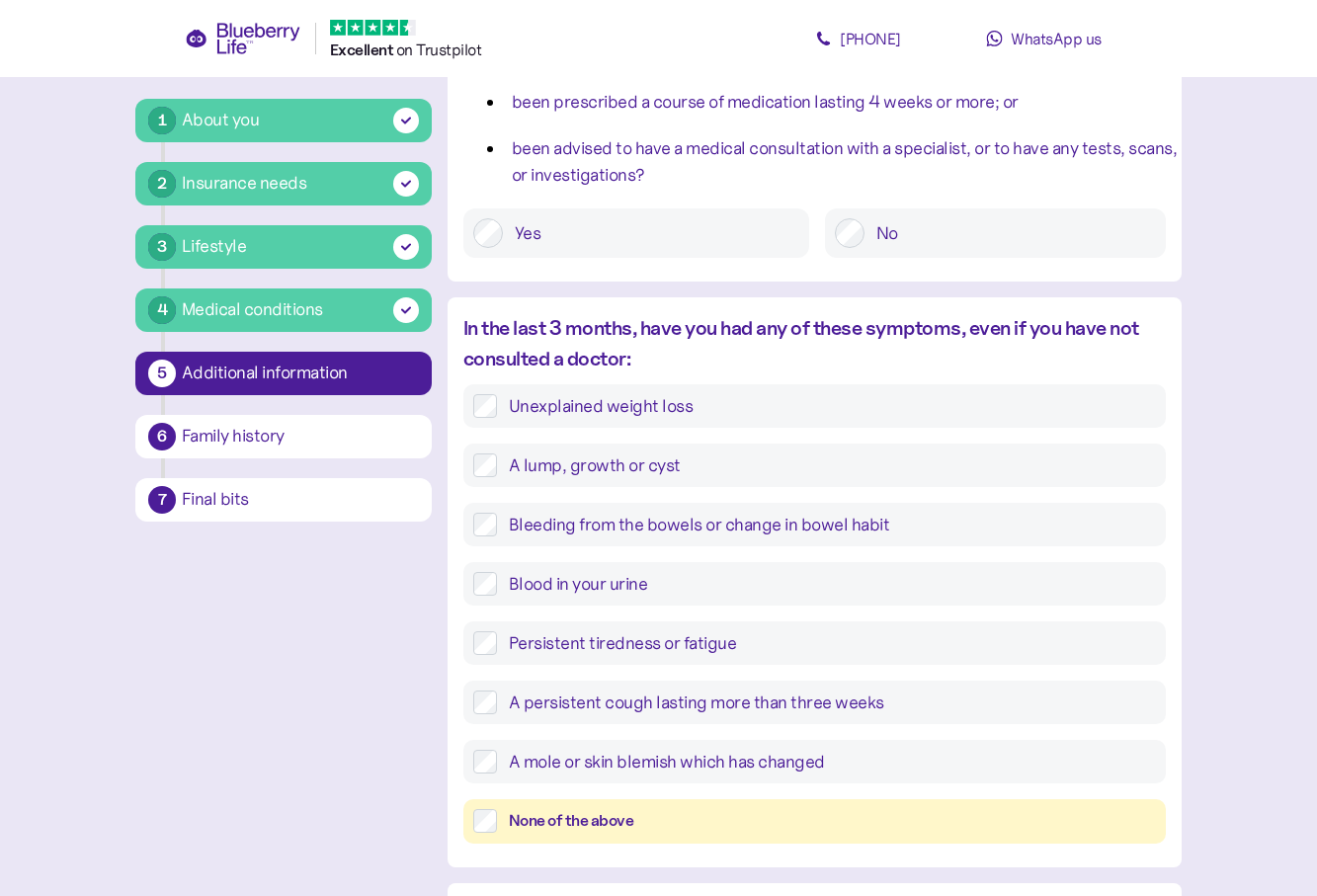 scroll, scrollTop: 531, scrollLeft: 0, axis: vertical 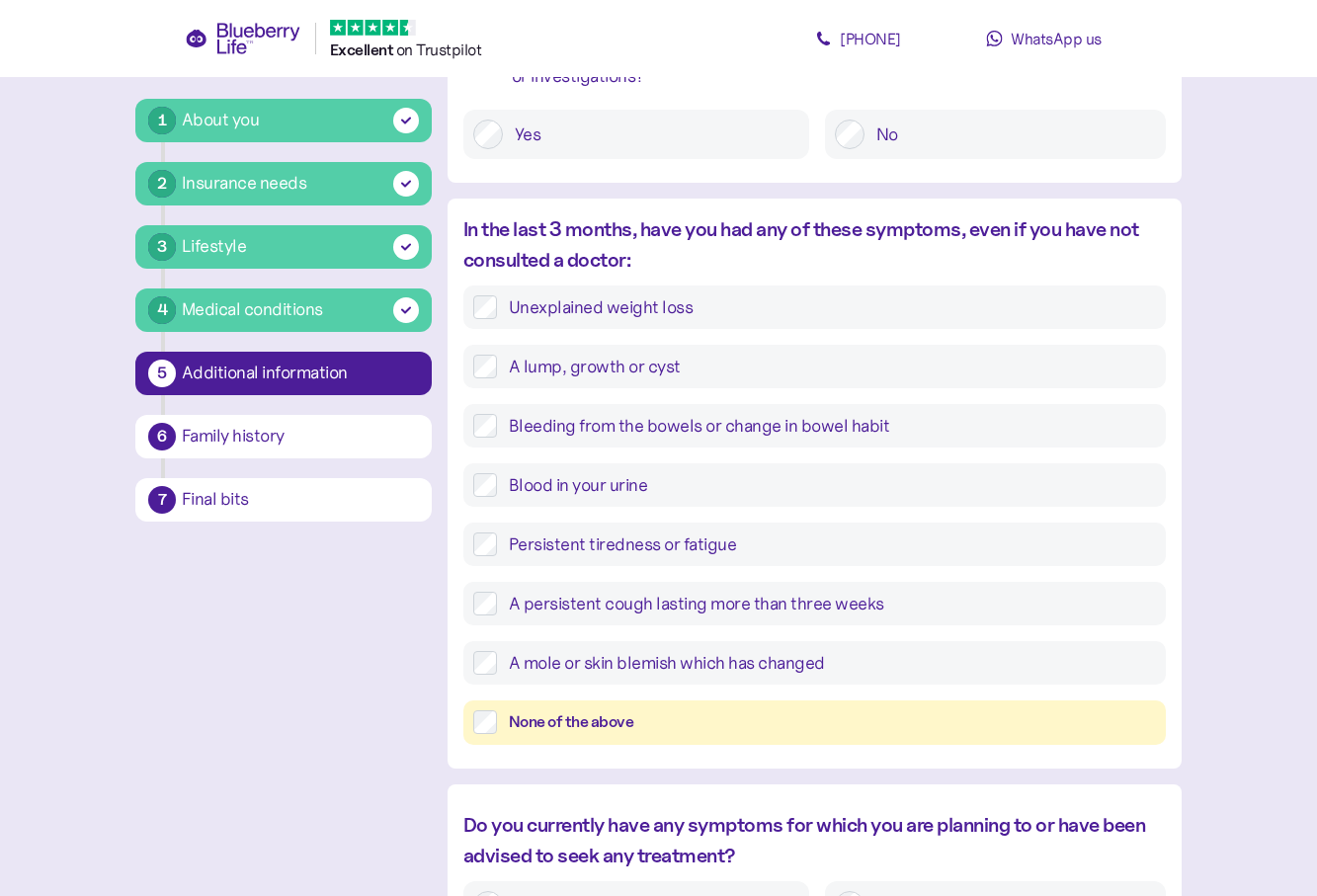 click on "None of the above" at bounding box center (832, 722) 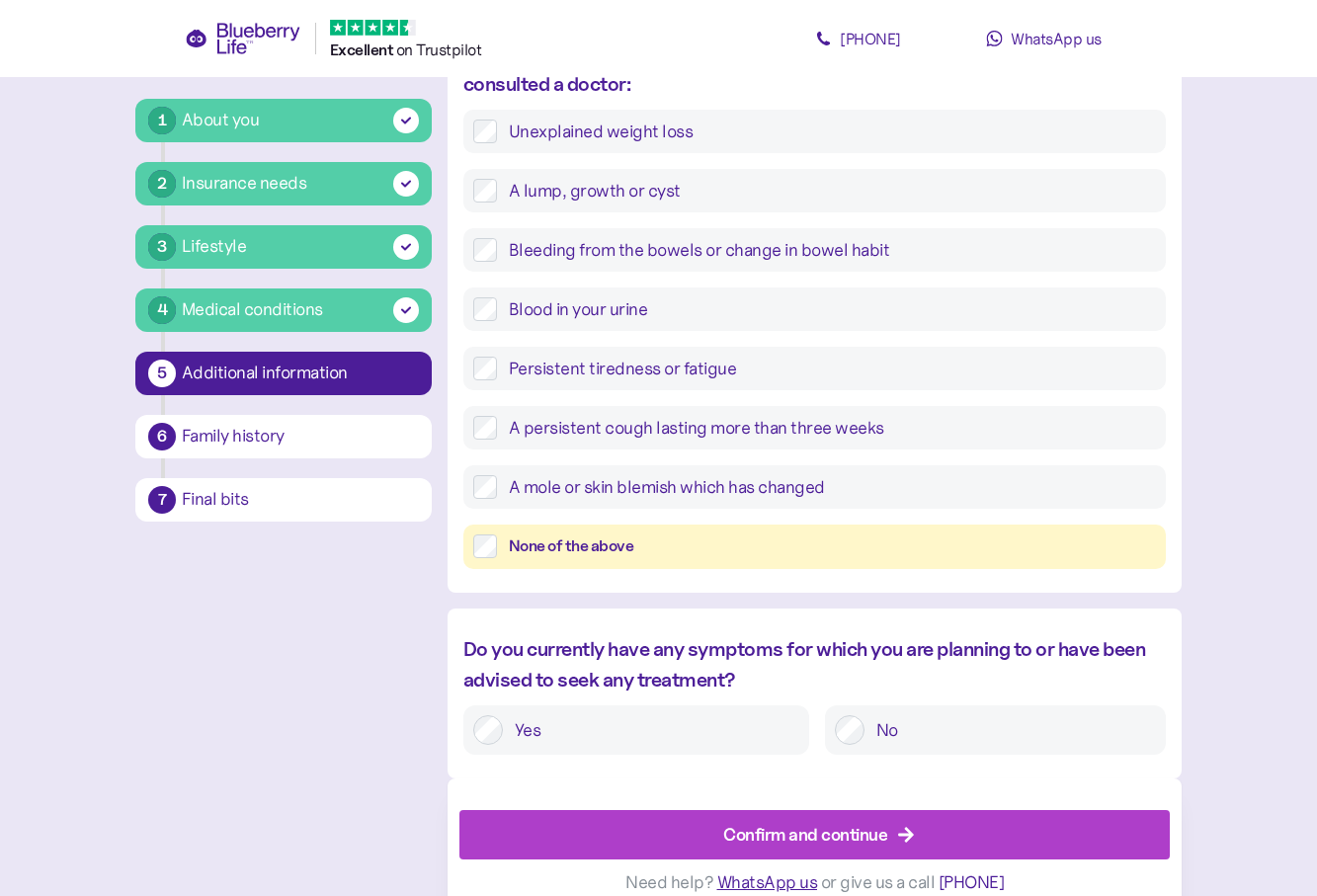 scroll, scrollTop: 729, scrollLeft: 0, axis: vertical 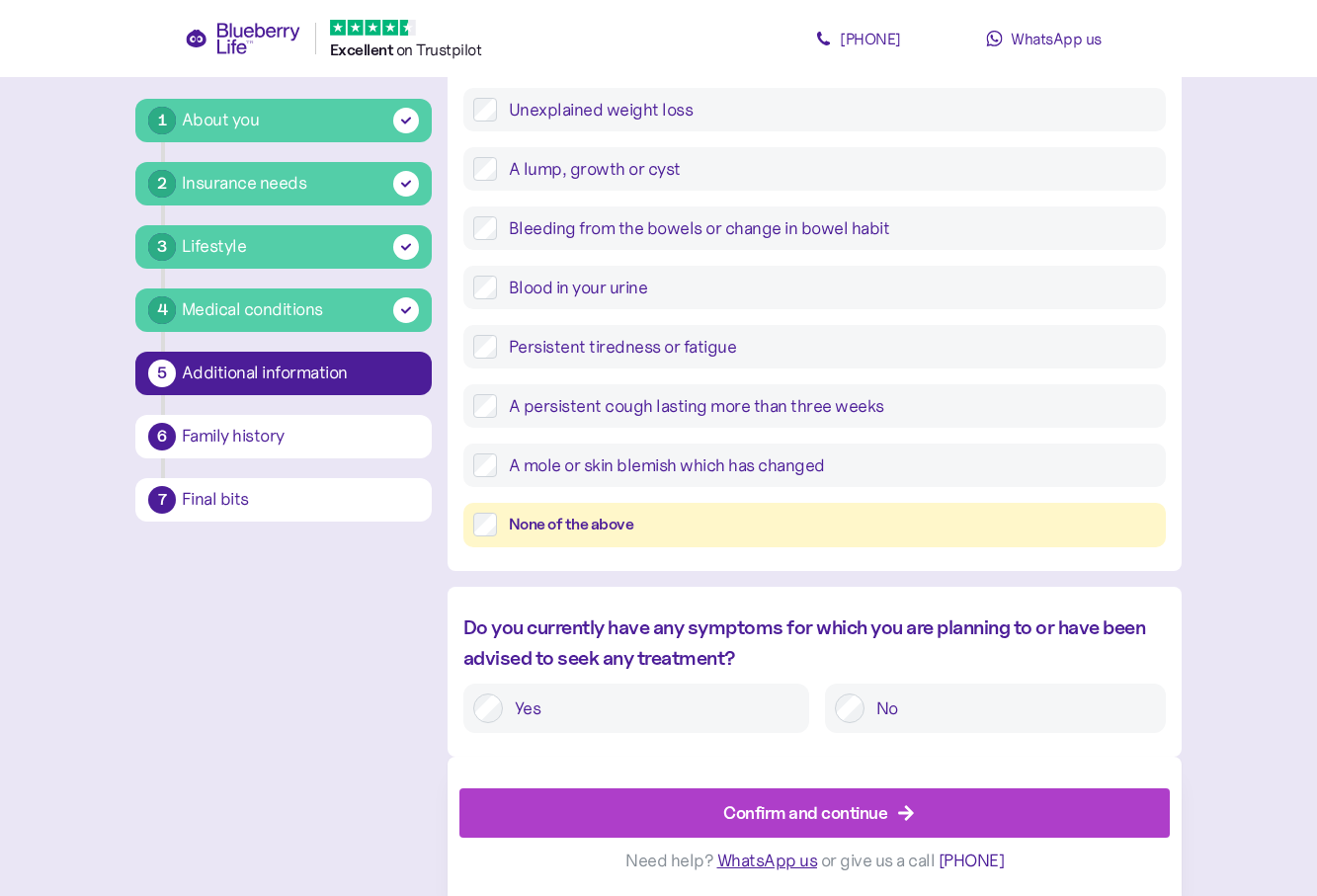 click on "No" at bounding box center (1010, 708) 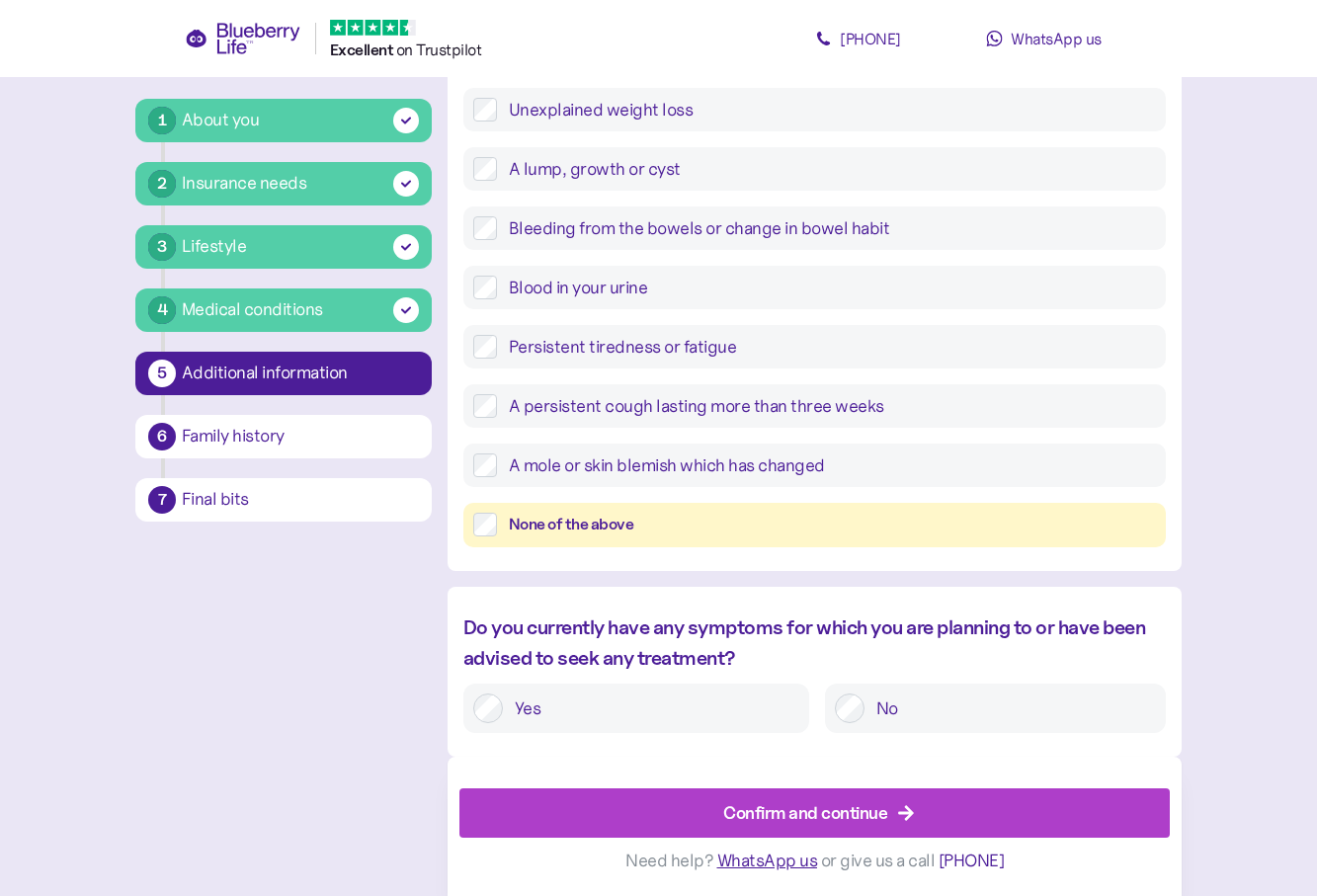 click on "Confirm and continue" at bounding box center [805, 812] 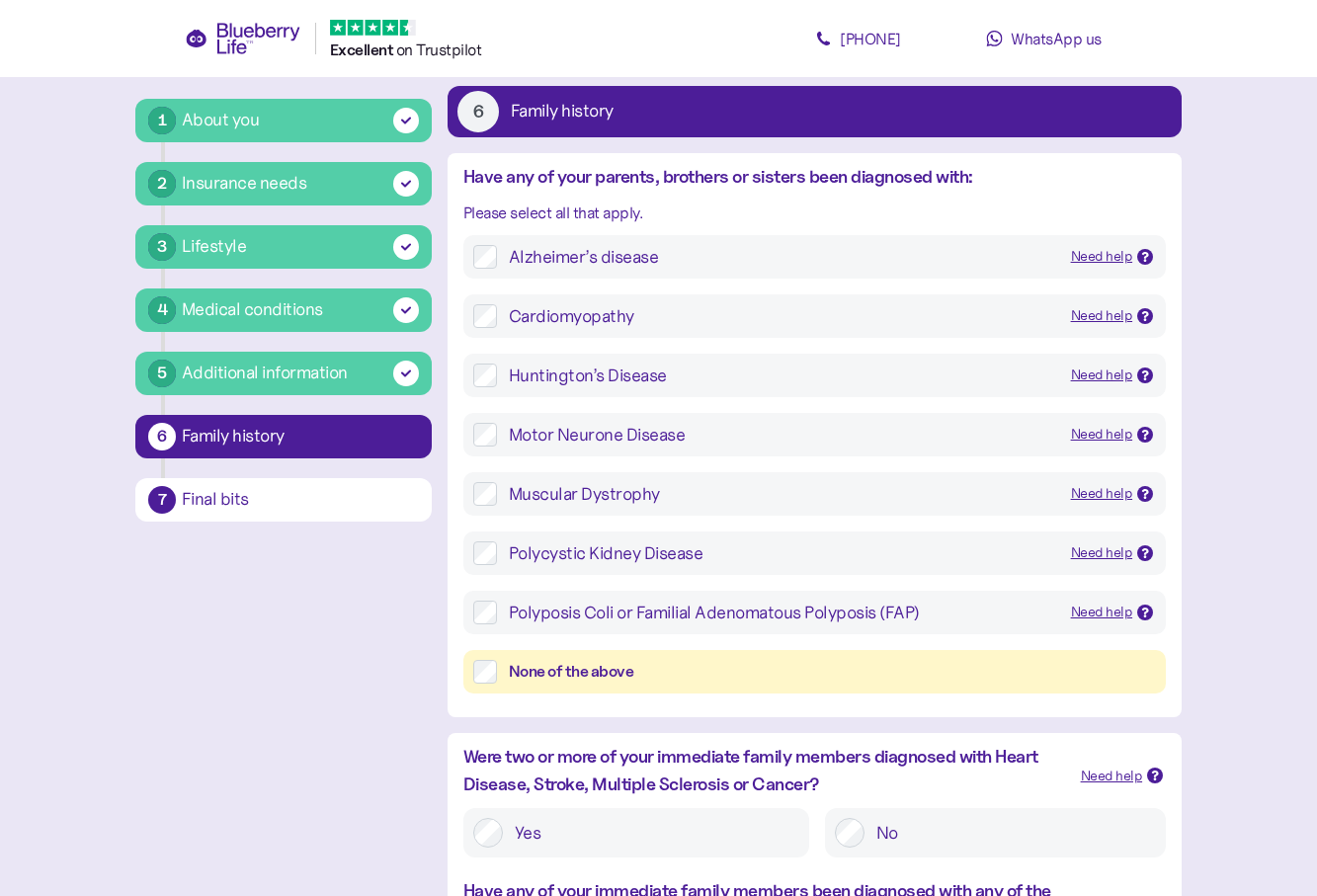 scroll, scrollTop: 136, scrollLeft: 0, axis: vertical 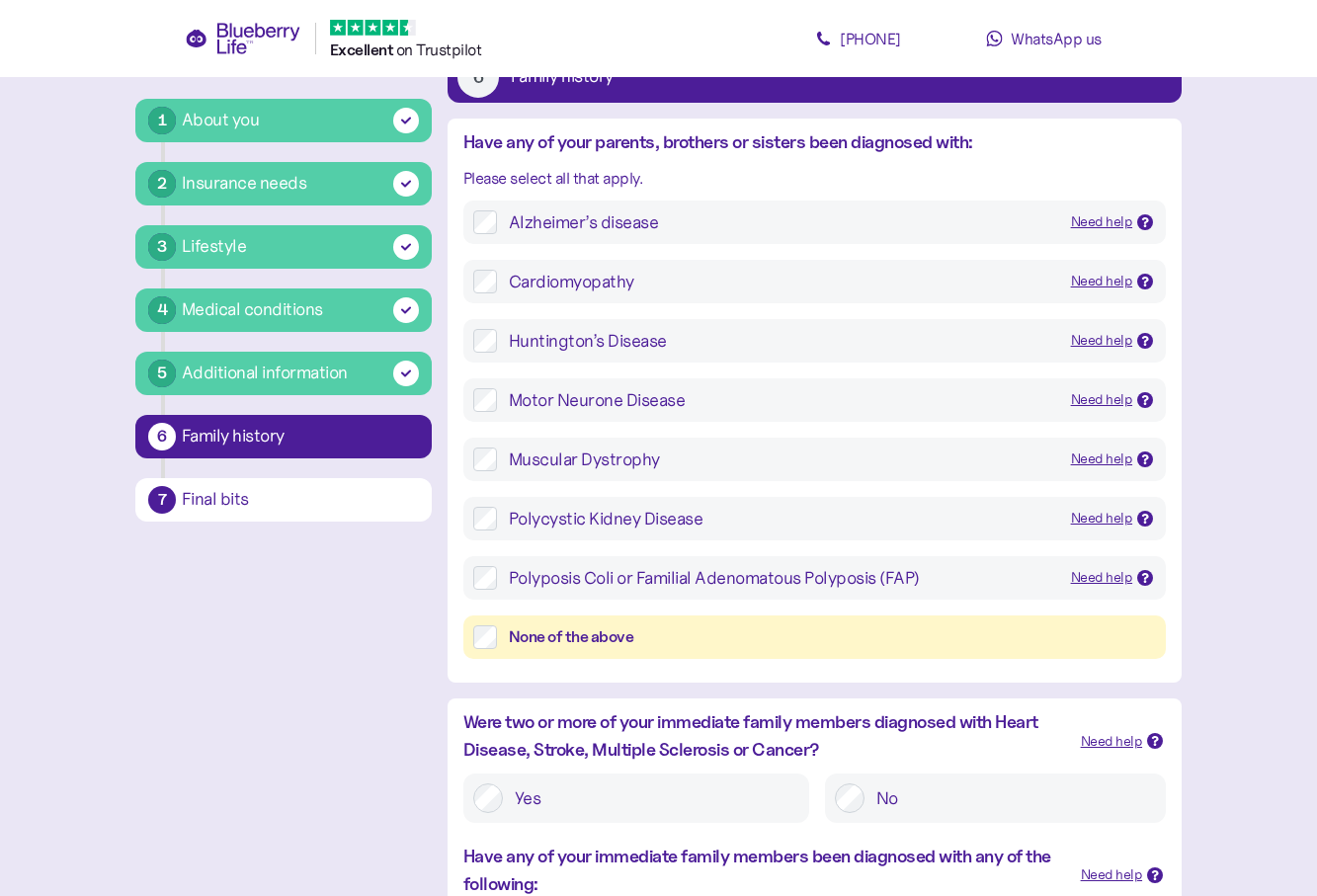 click on "None of the above" at bounding box center [832, 637] 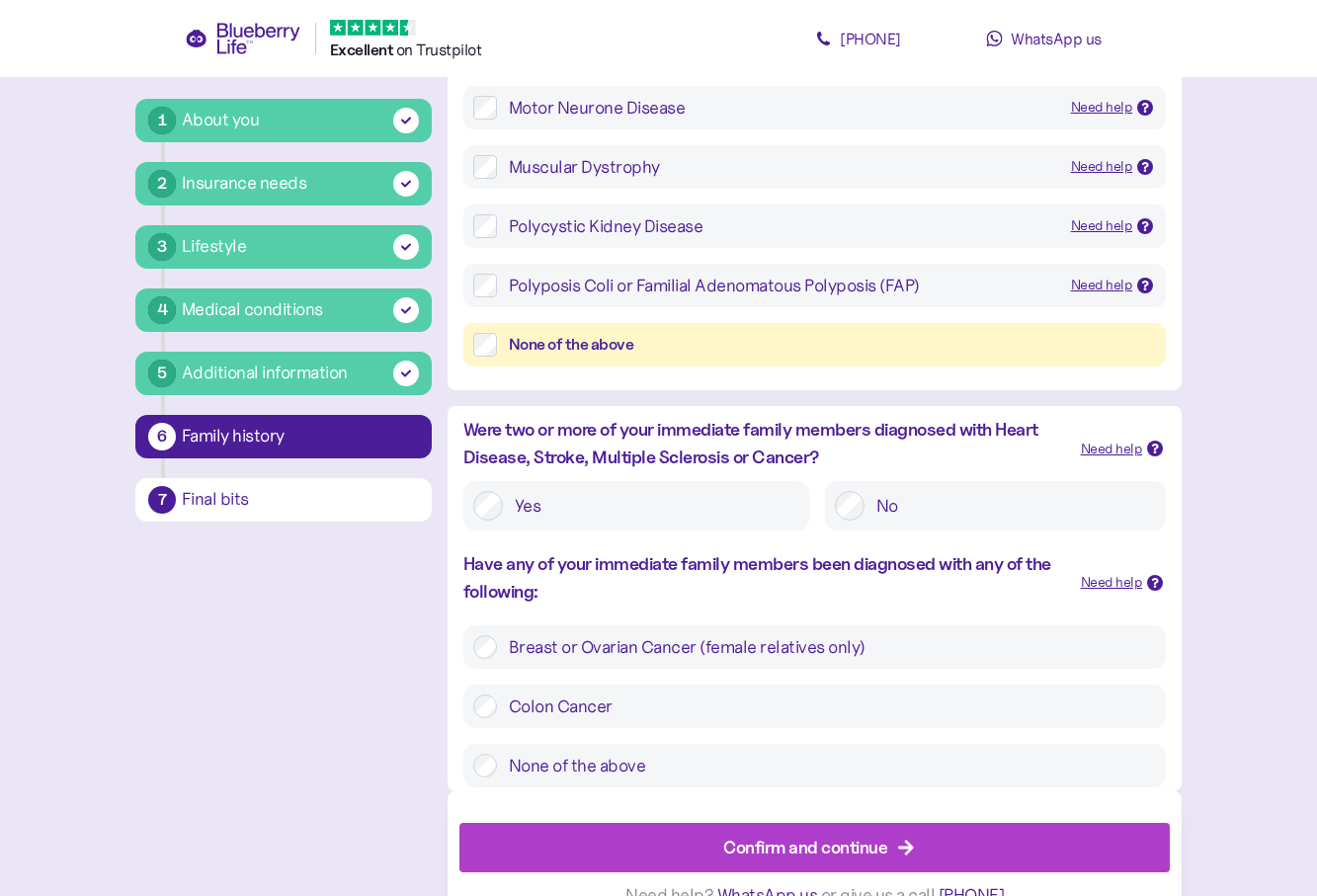 scroll, scrollTop: 433, scrollLeft: 0, axis: vertical 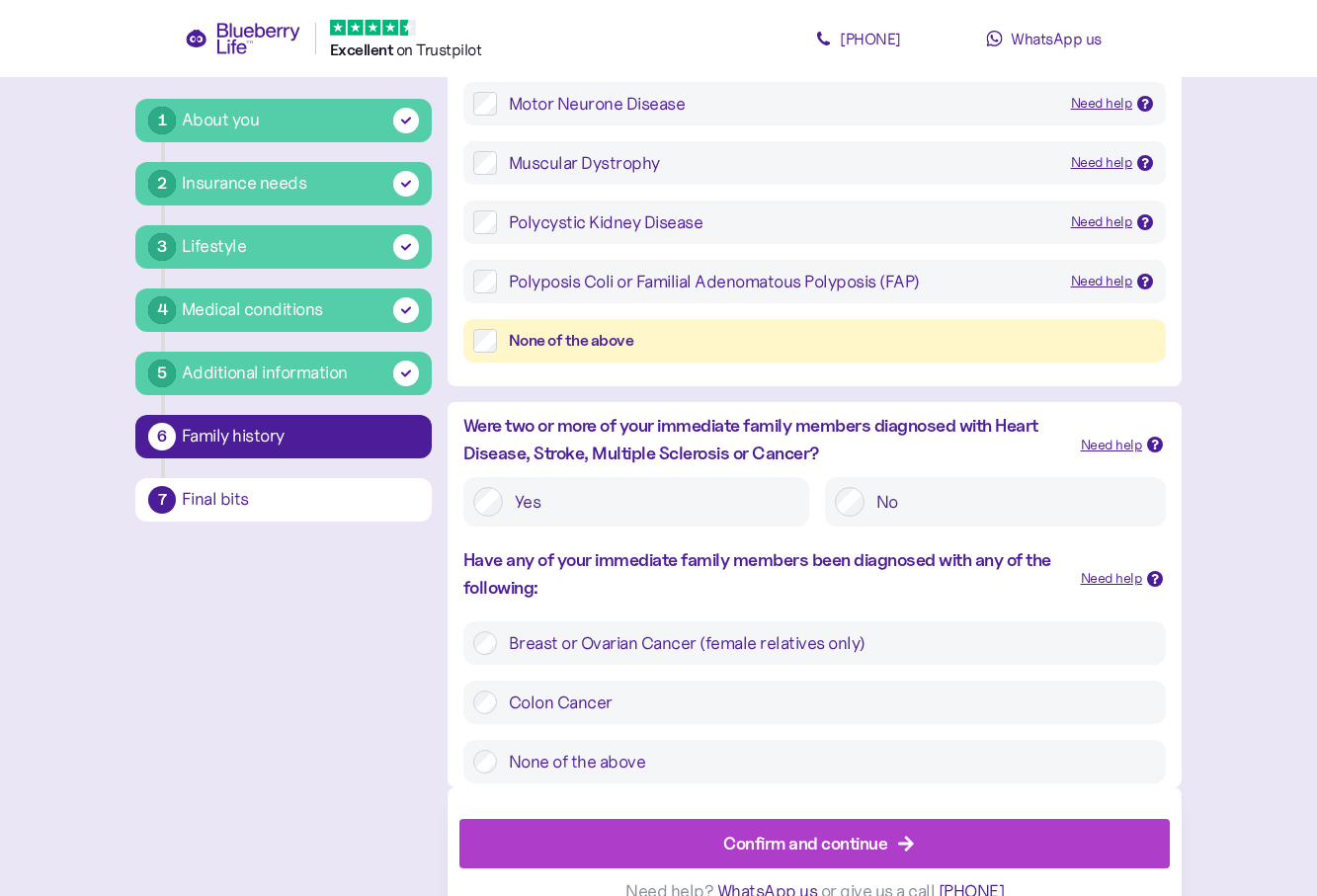 click at bounding box center [1155, 445] 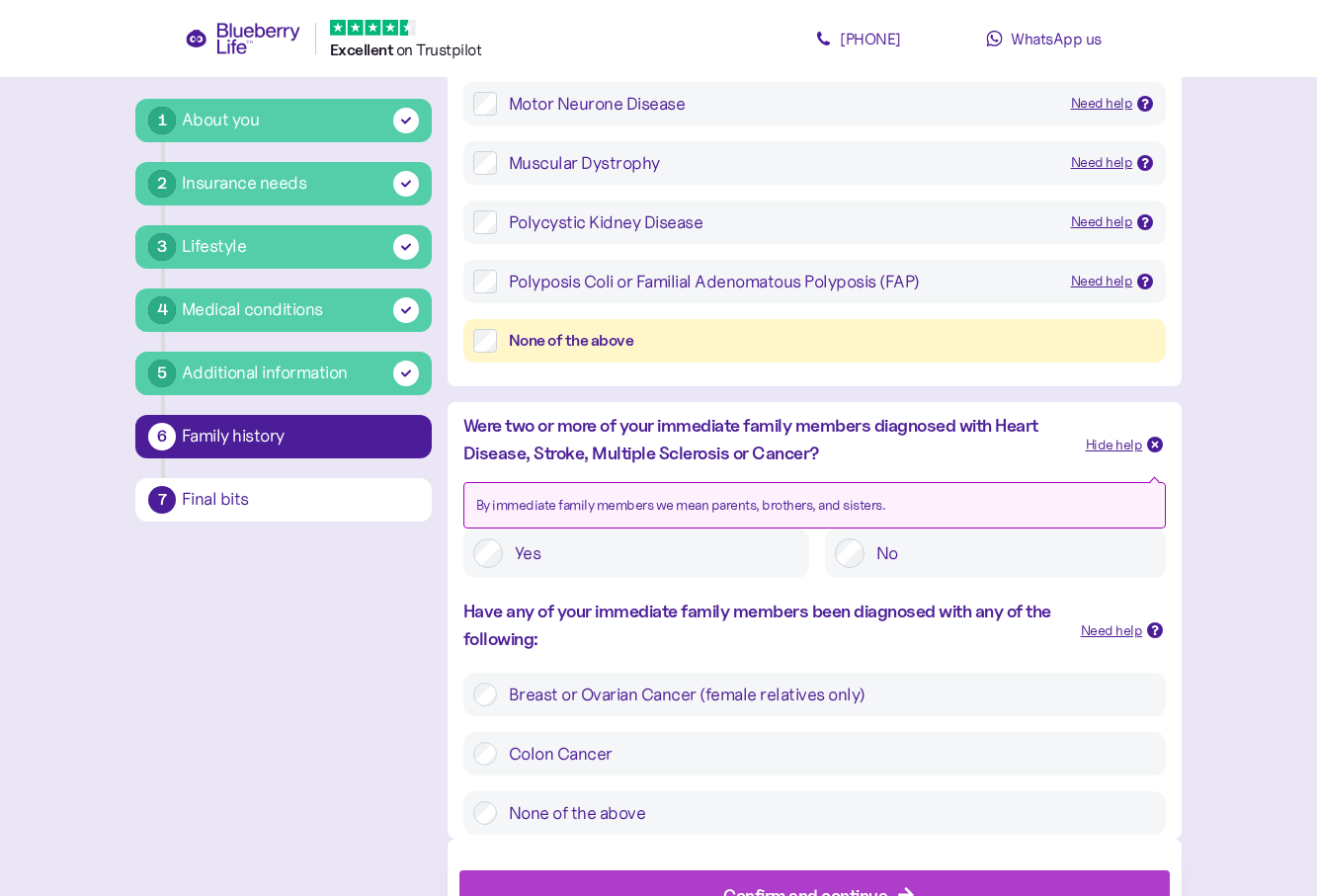 click 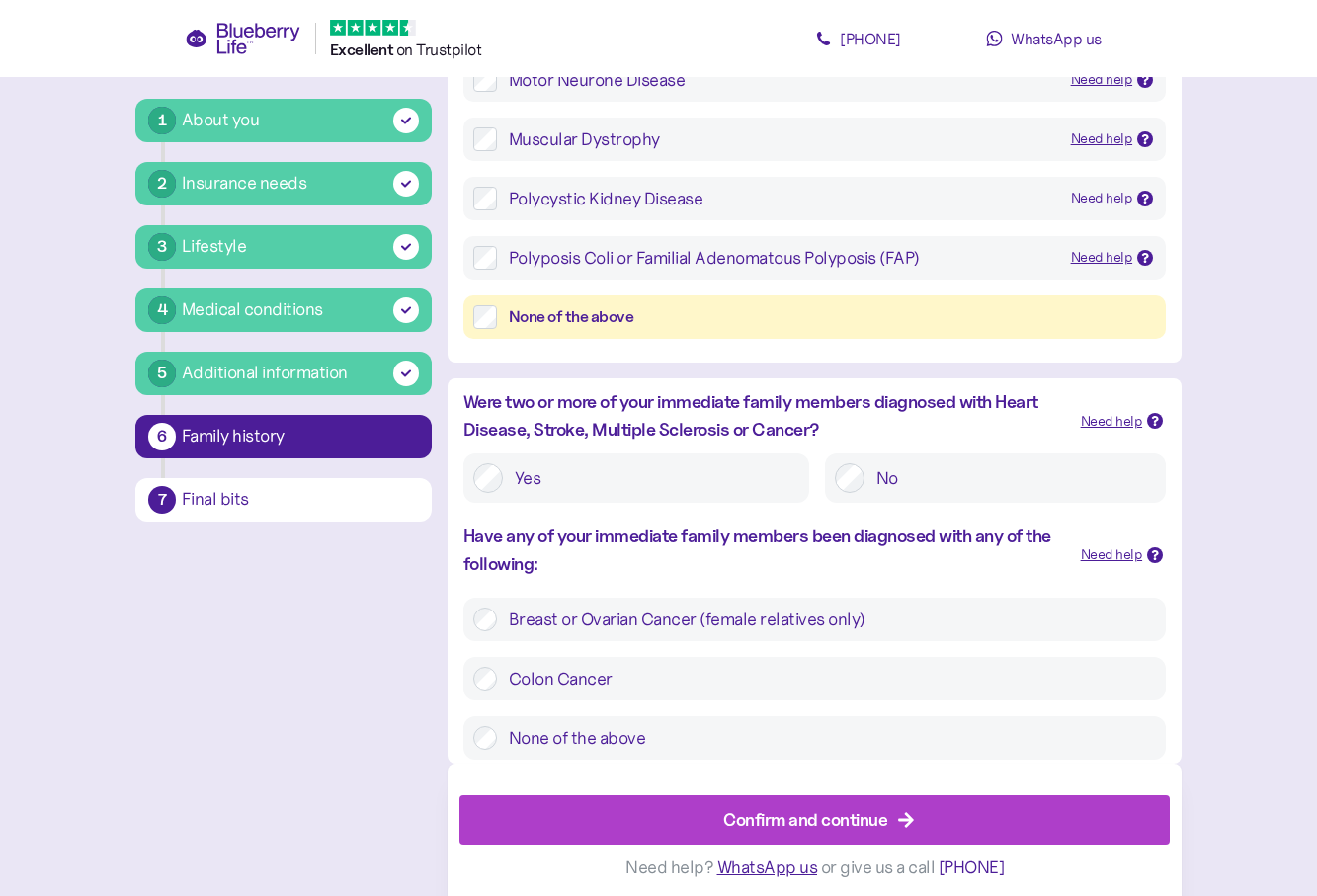scroll, scrollTop: 463, scrollLeft: 0, axis: vertical 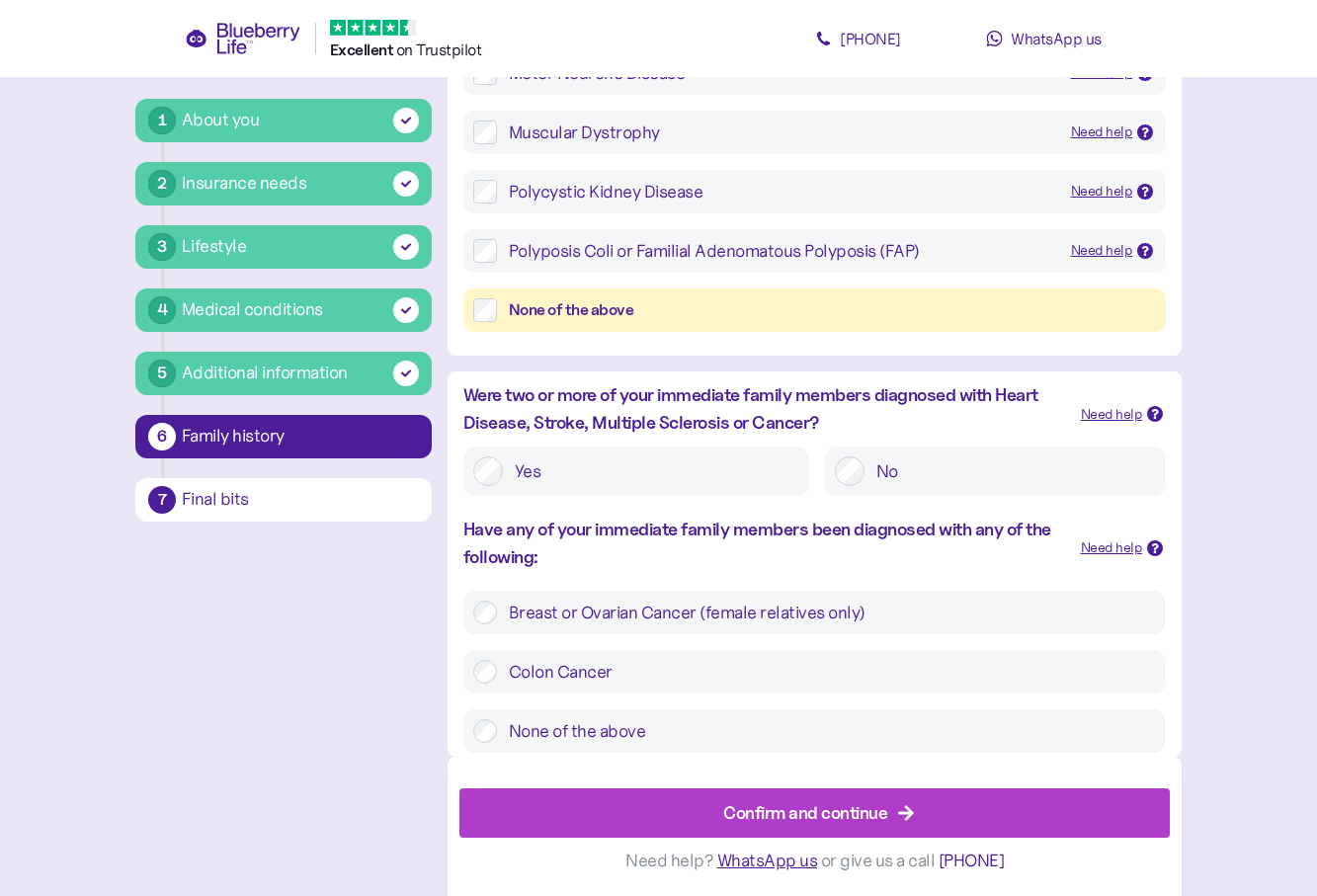 click on "None of the above" at bounding box center (826, 731) 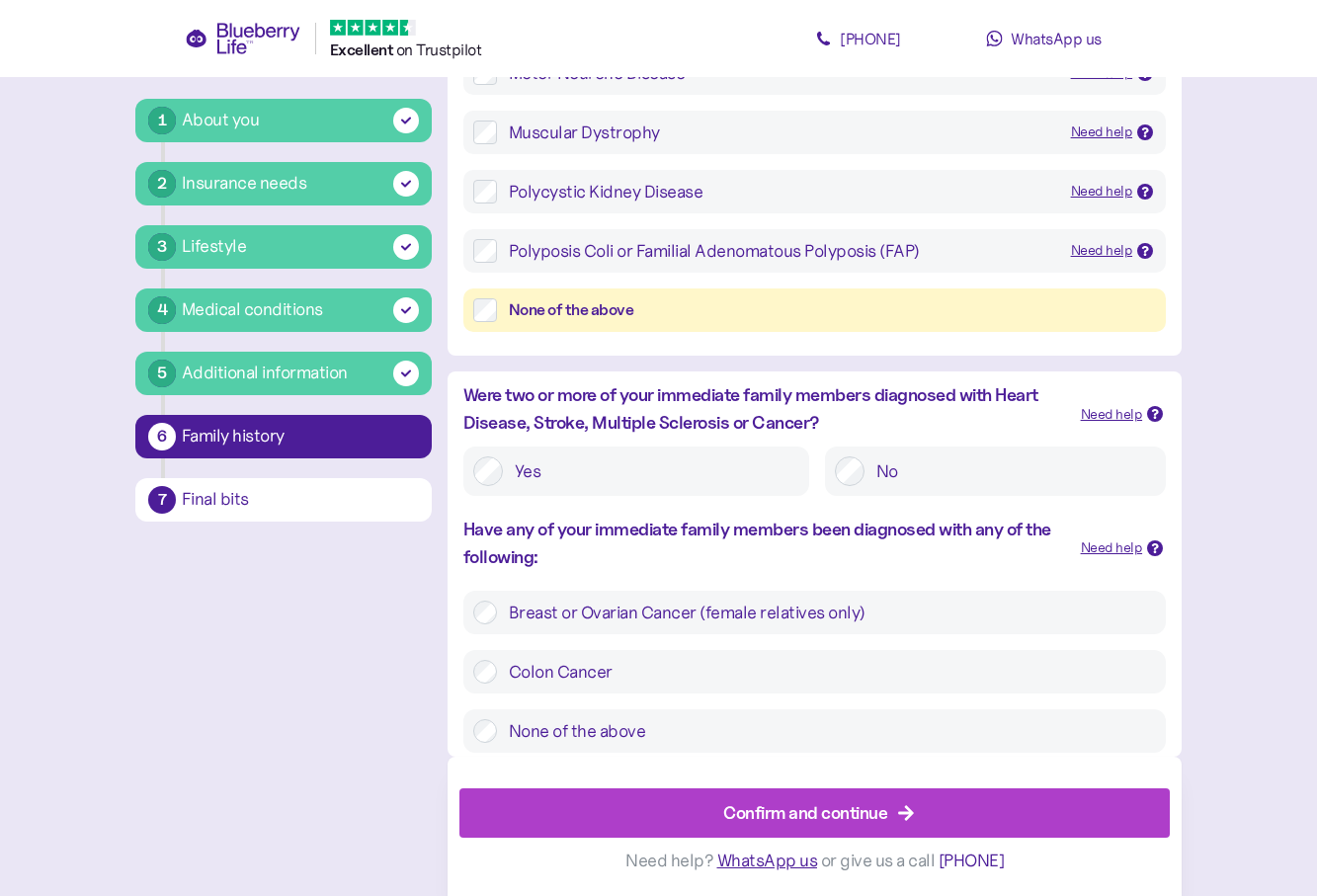 click on "Confirm and continue" at bounding box center [805, 812] 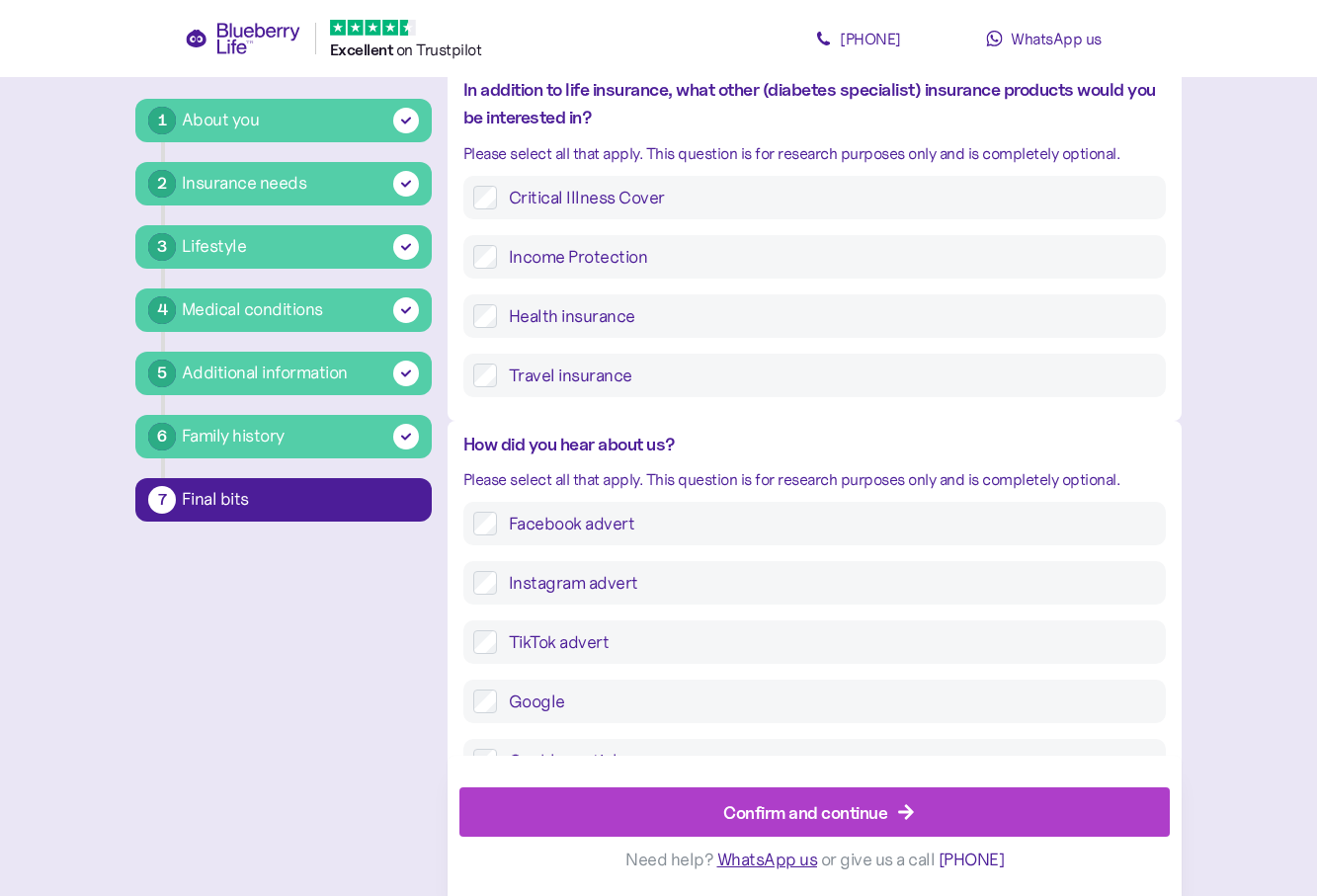 scroll, scrollTop: 235, scrollLeft: 0, axis: vertical 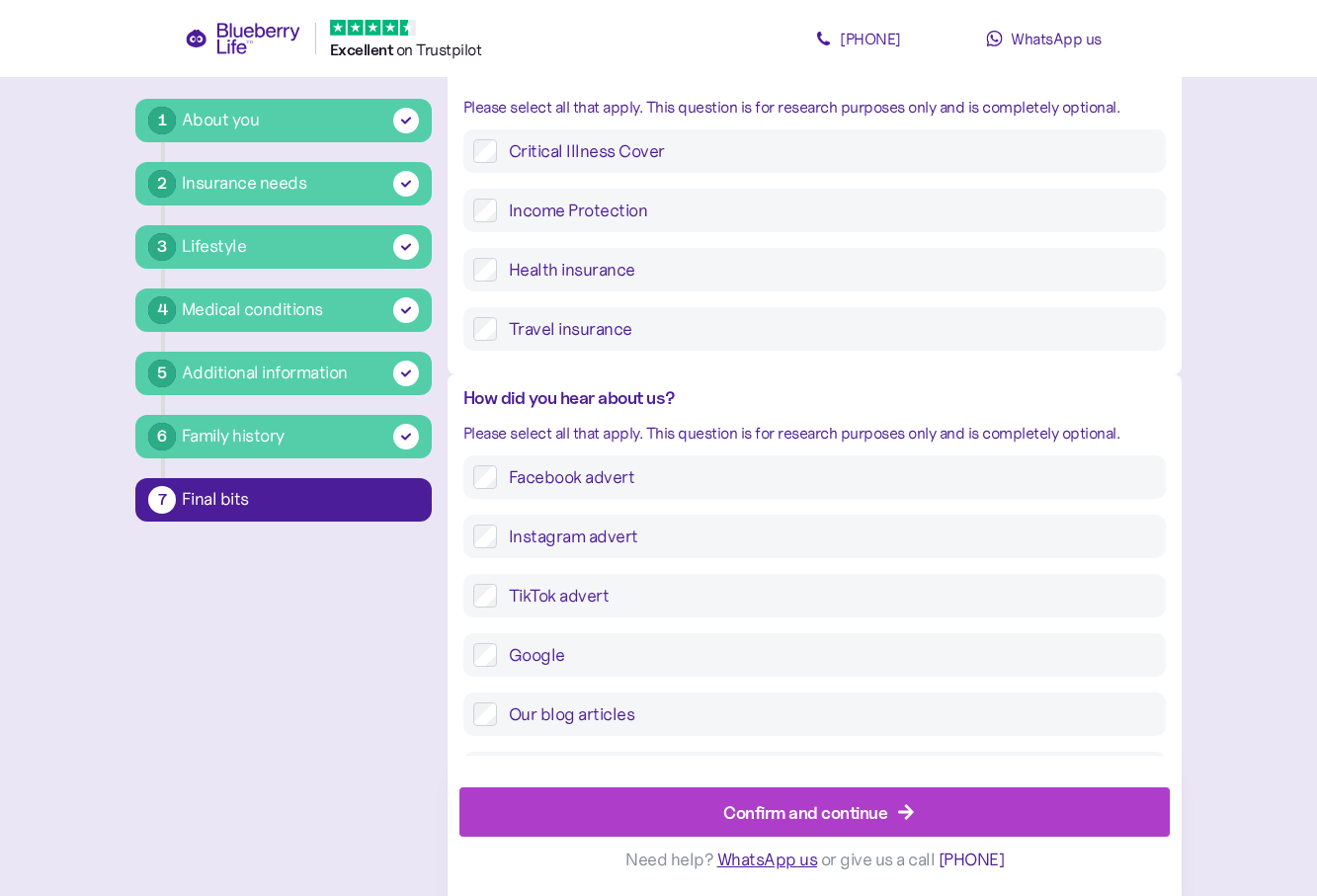 click on "Facebook advert" at bounding box center (826, 477) 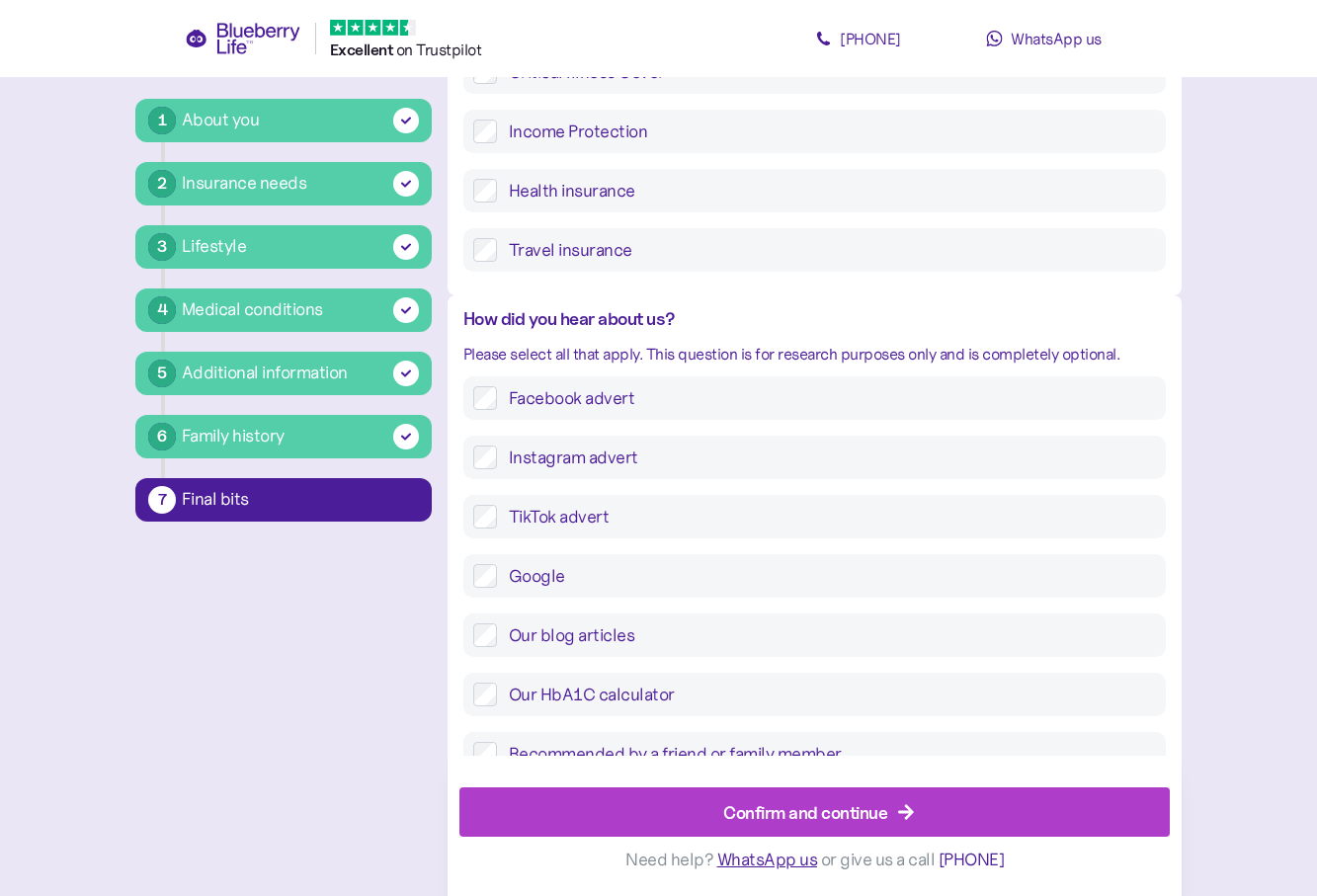 scroll, scrollTop: 417, scrollLeft: 0, axis: vertical 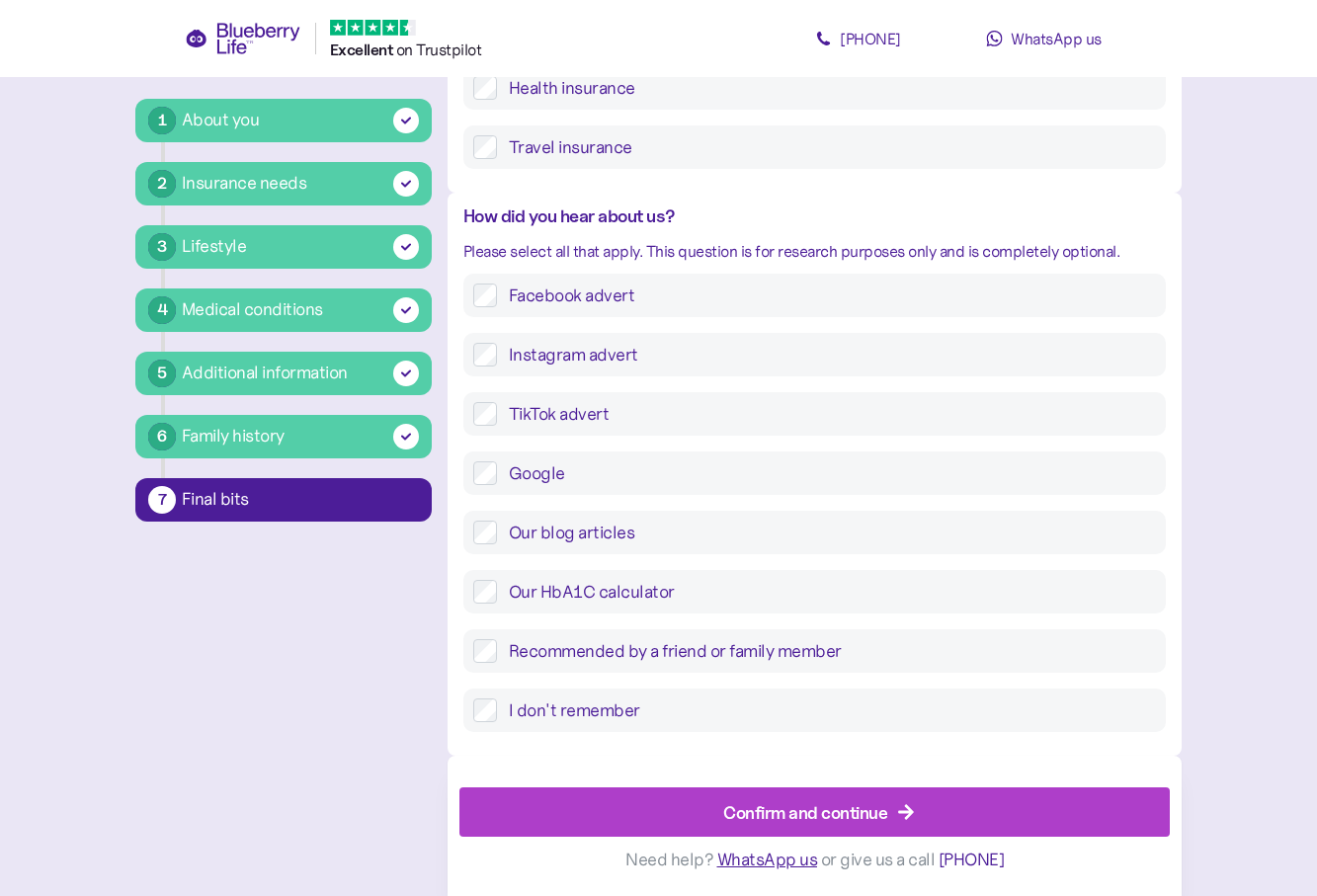 click on "Confirm and continue" at bounding box center (805, 812) 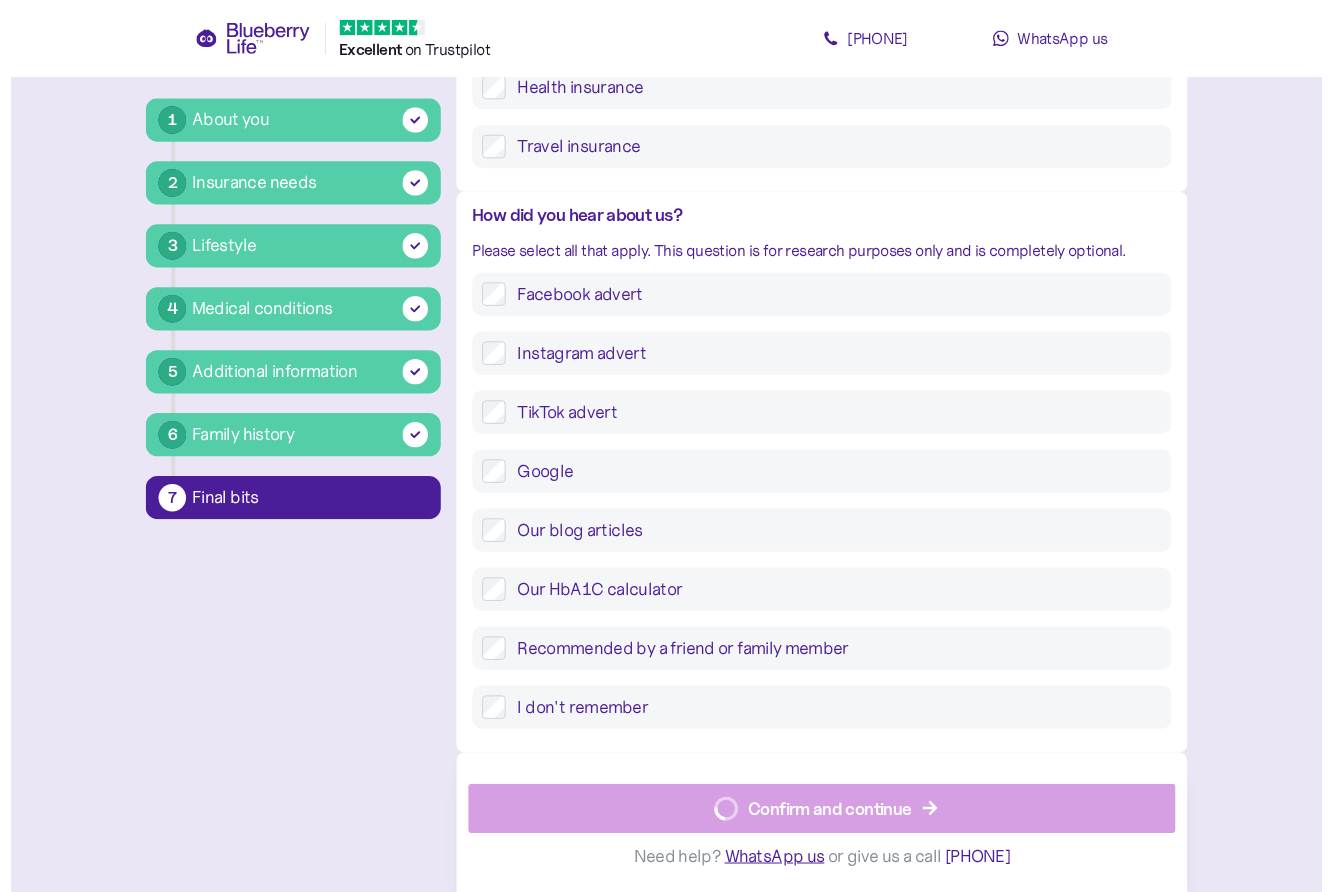 scroll, scrollTop: 0, scrollLeft: 0, axis: both 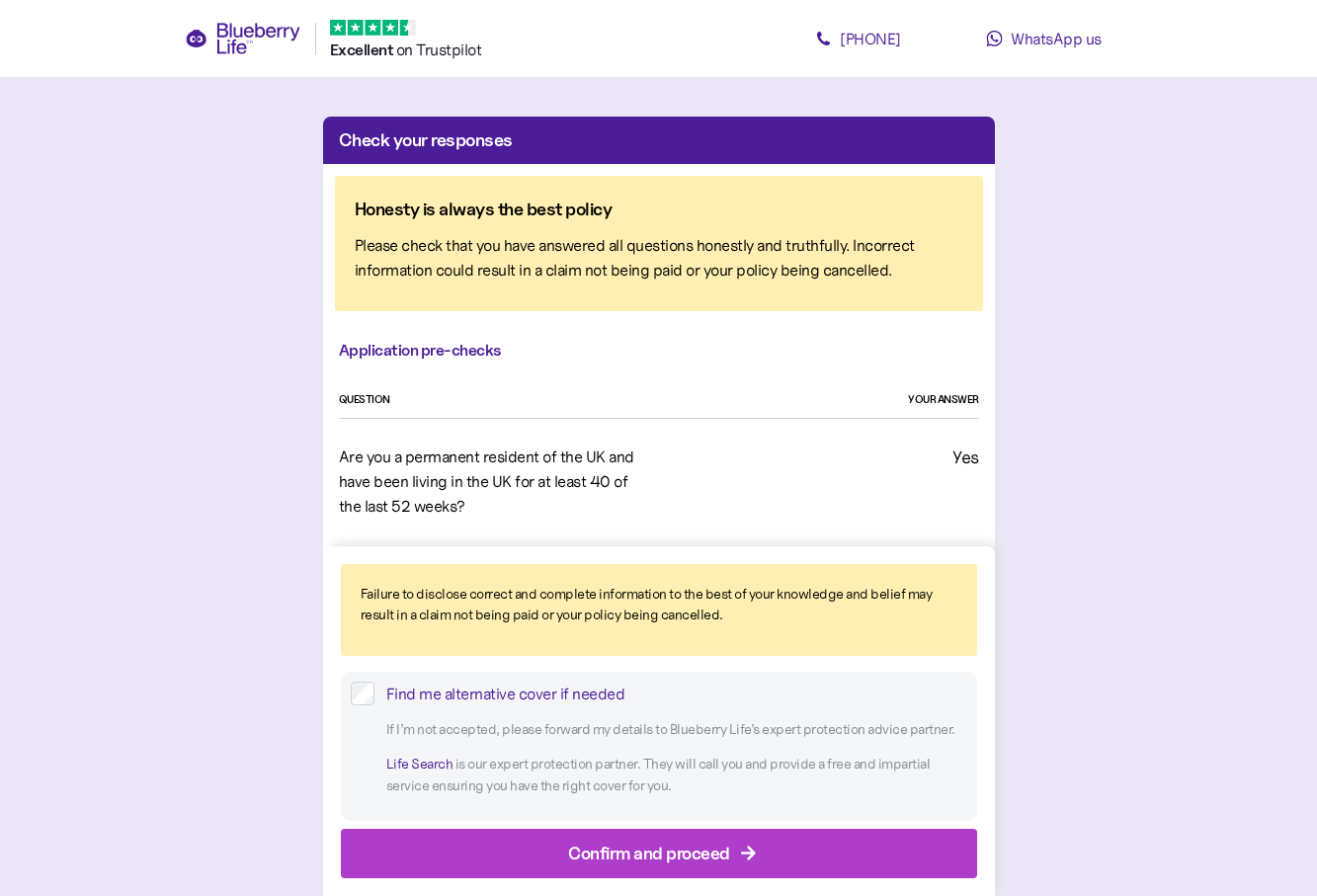 click on "Confirm and proceed" at bounding box center [649, 853] 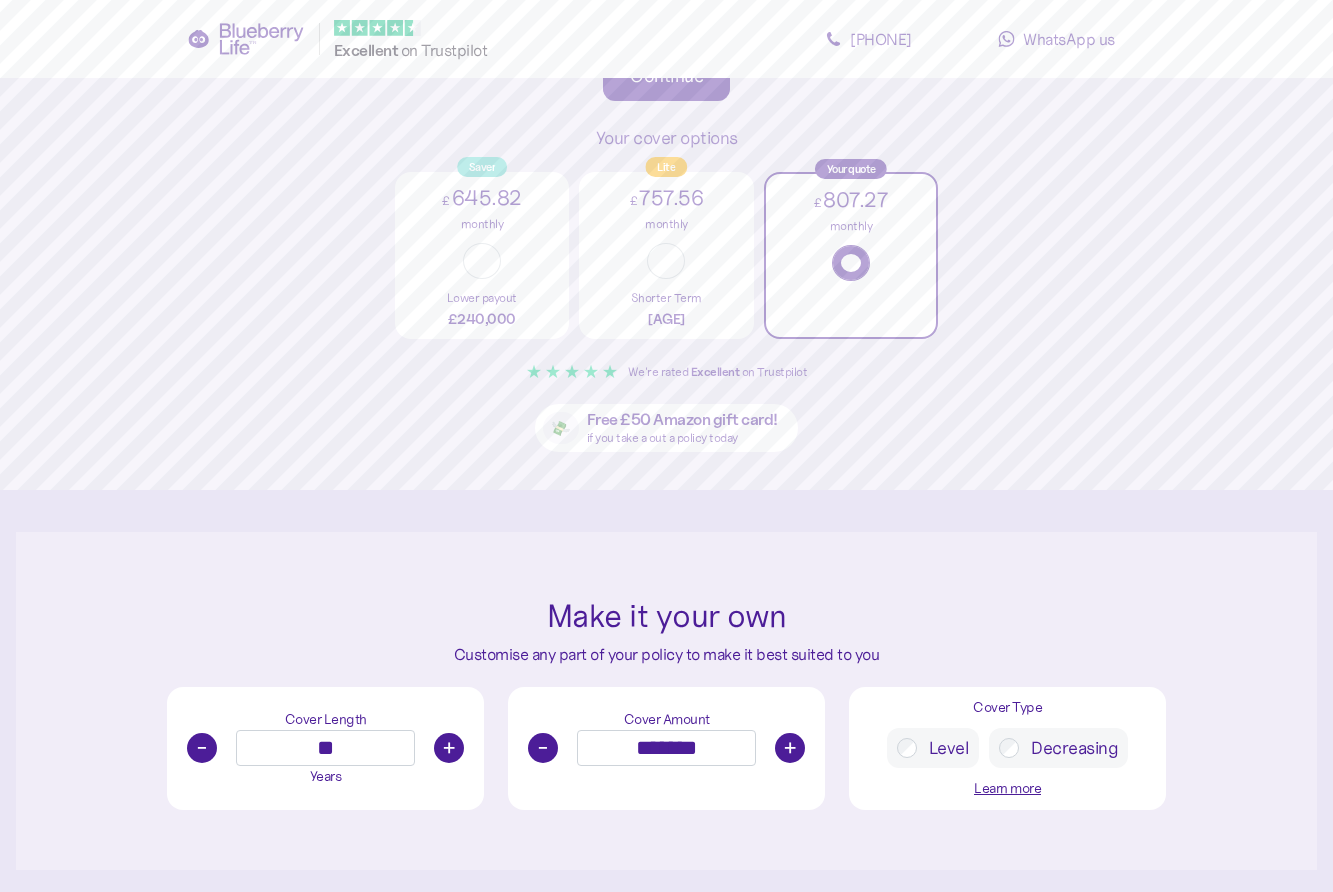 scroll, scrollTop: 0, scrollLeft: 0, axis: both 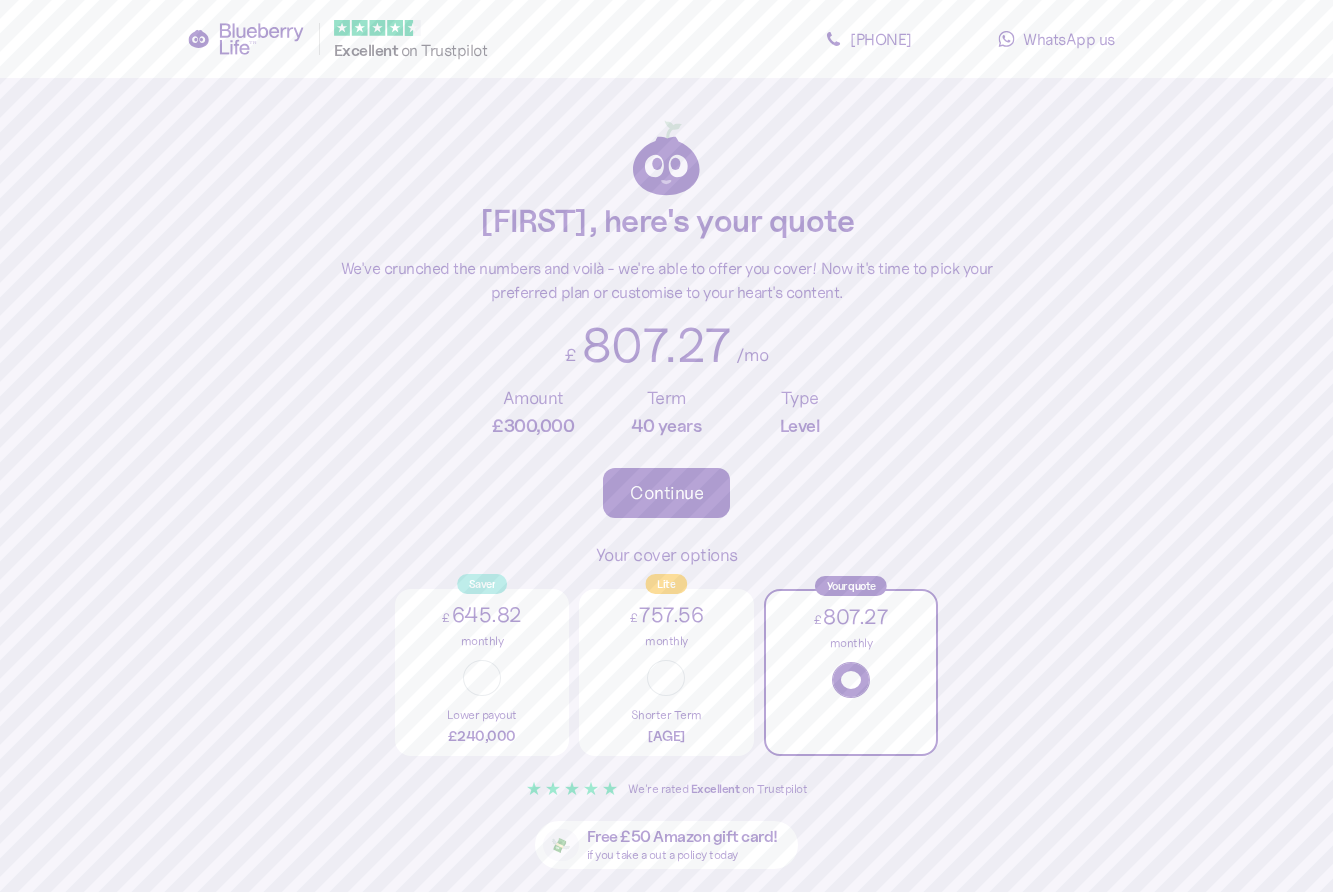 click 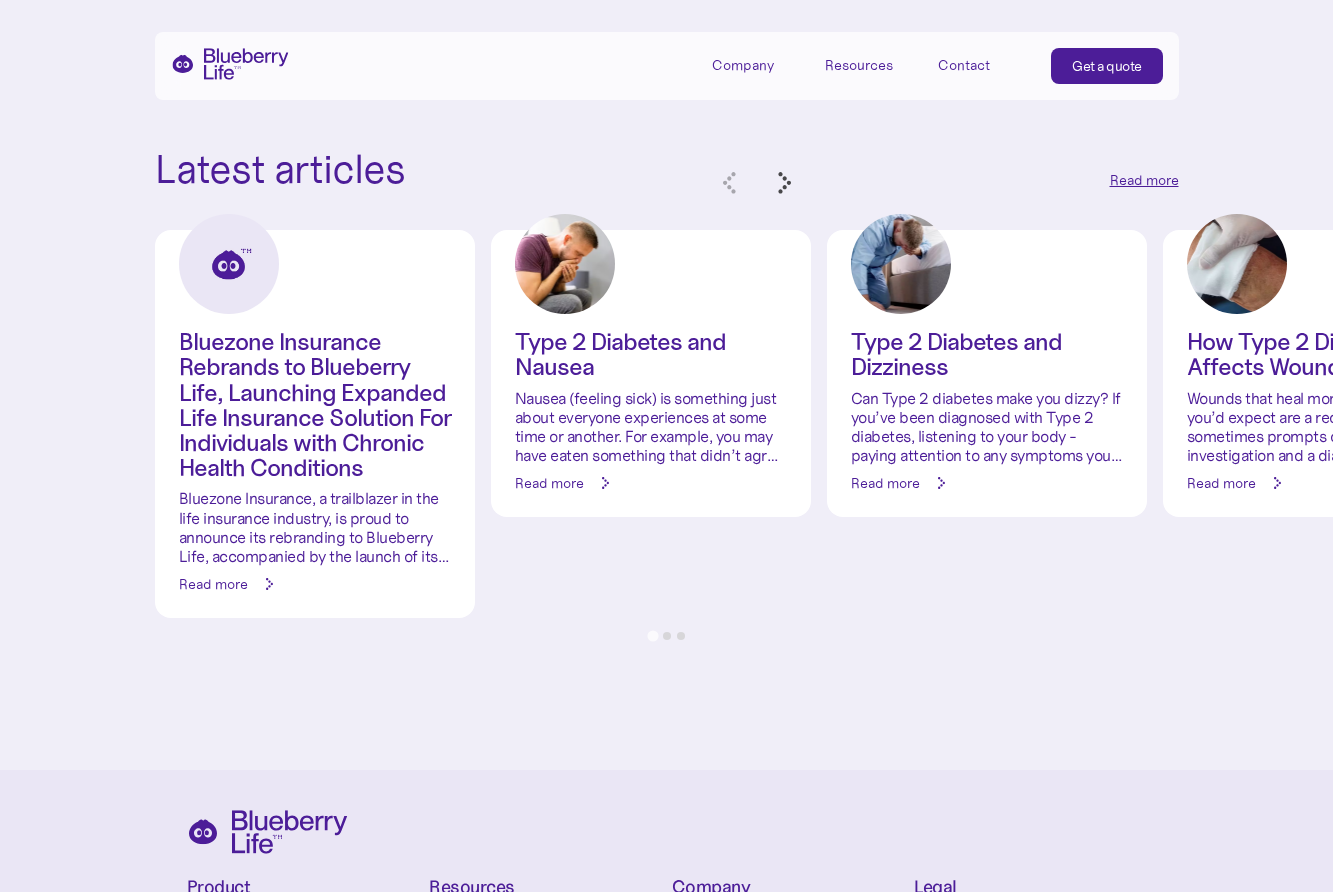 scroll, scrollTop: 9335, scrollLeft: 0, axis: vertical 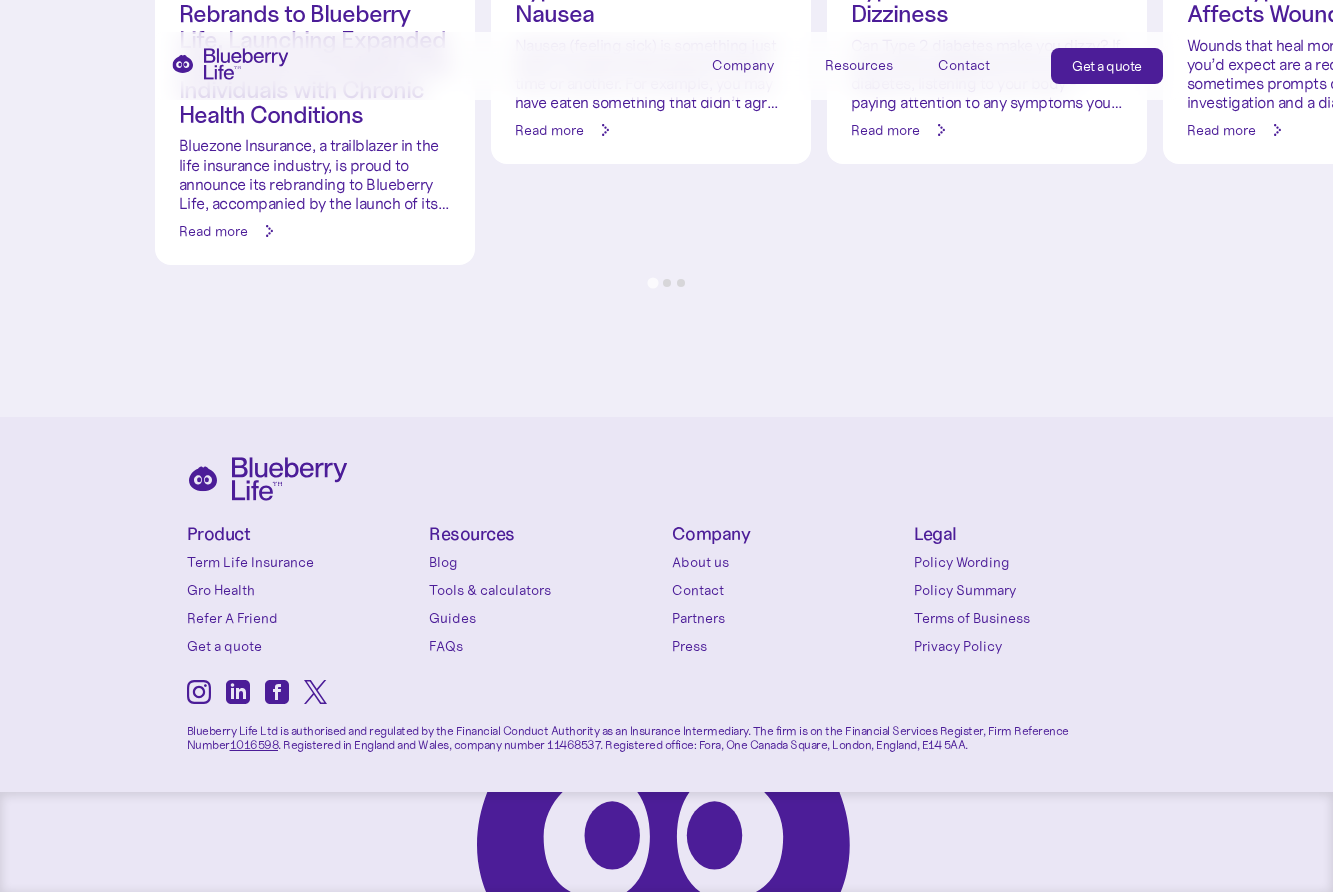 click on "Privacy Policy" at bounding box center (1030, 646) 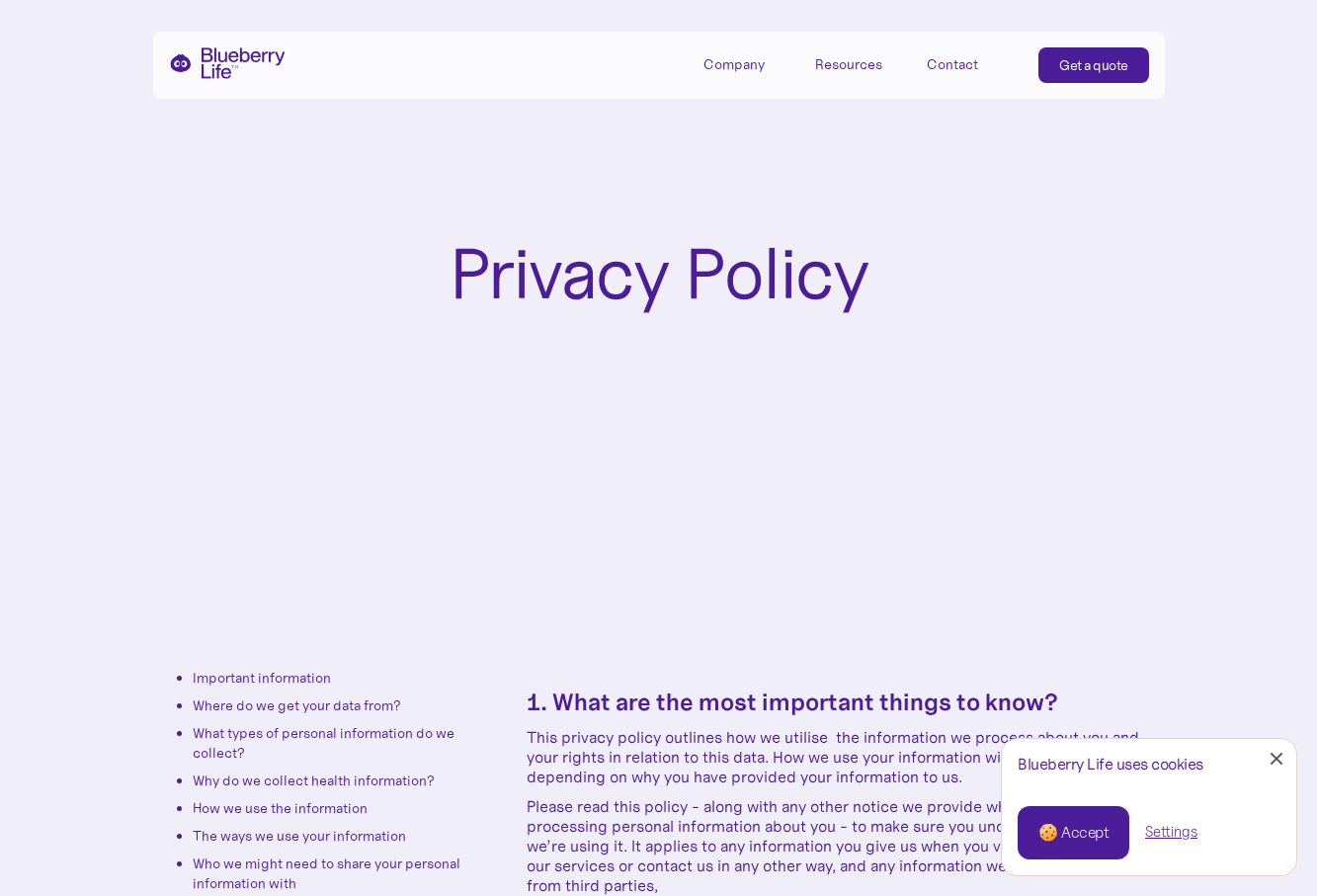 scroll, scrollTop: 0, scrollLeft: 0, axis: both 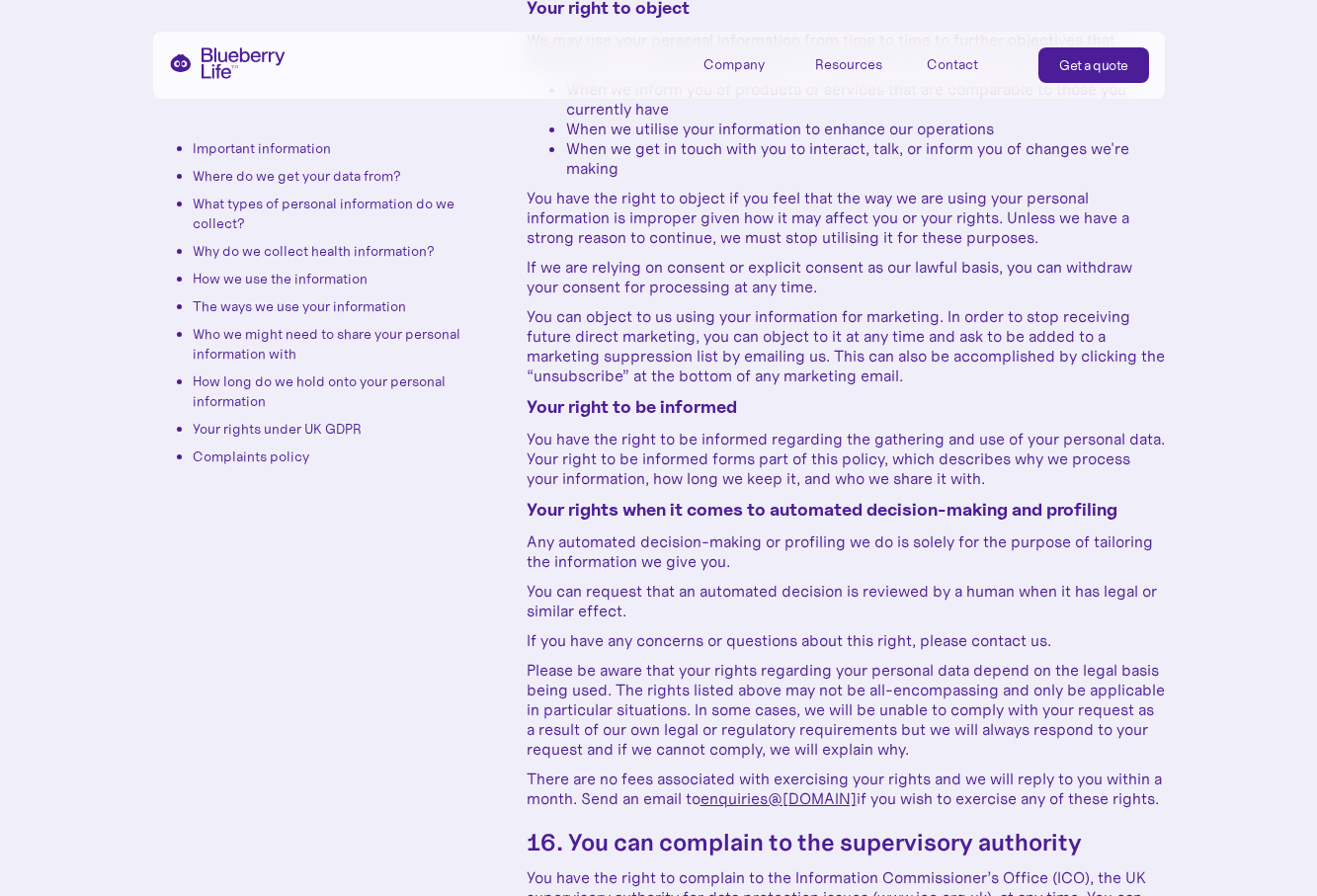 click on "enquiries@blueberrylife.com" at bounding box center [779, 798] 